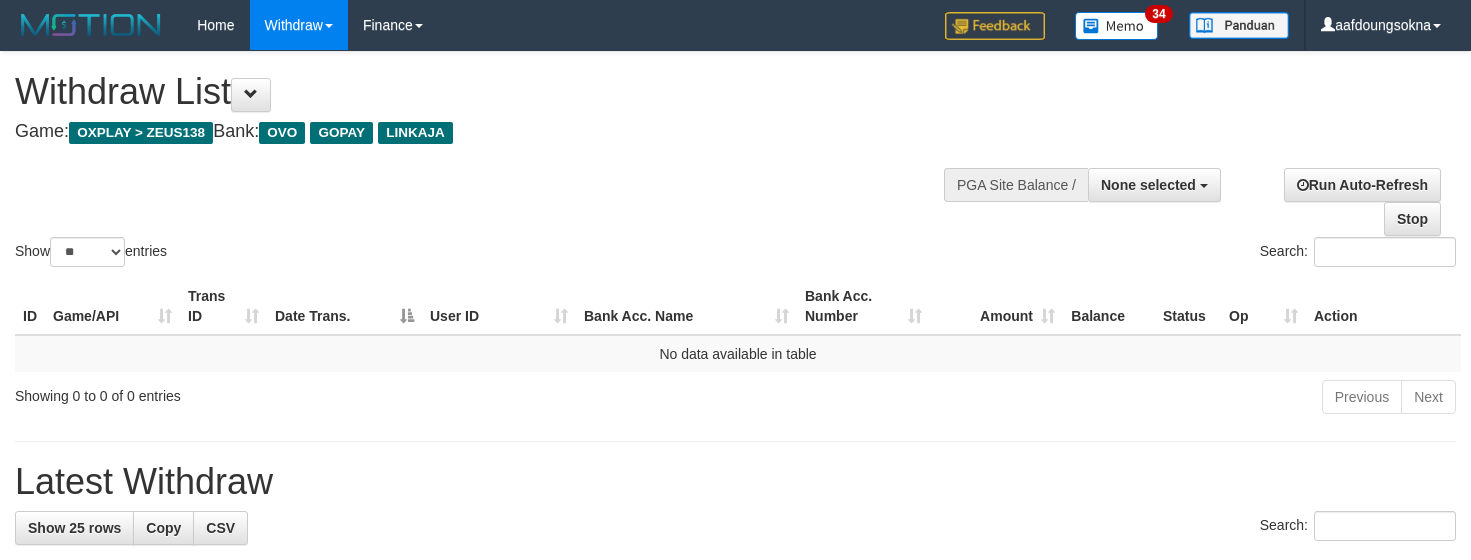 select 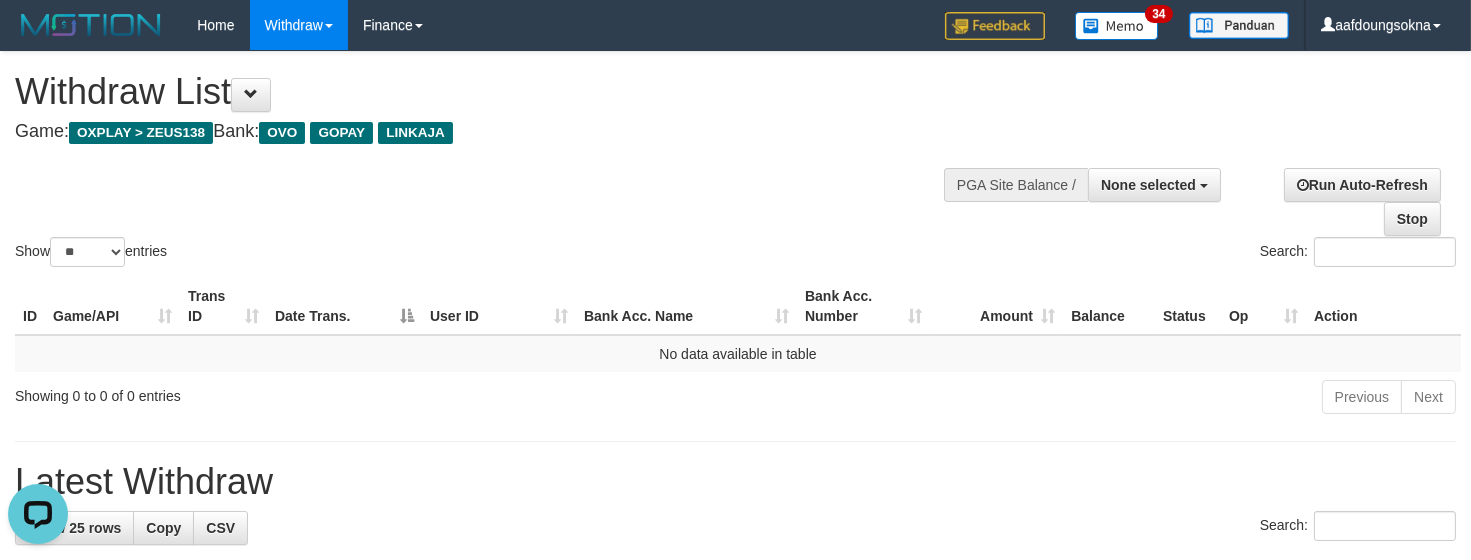 scroll, scrollTop: 0, scrollLeft: 0, axis: both 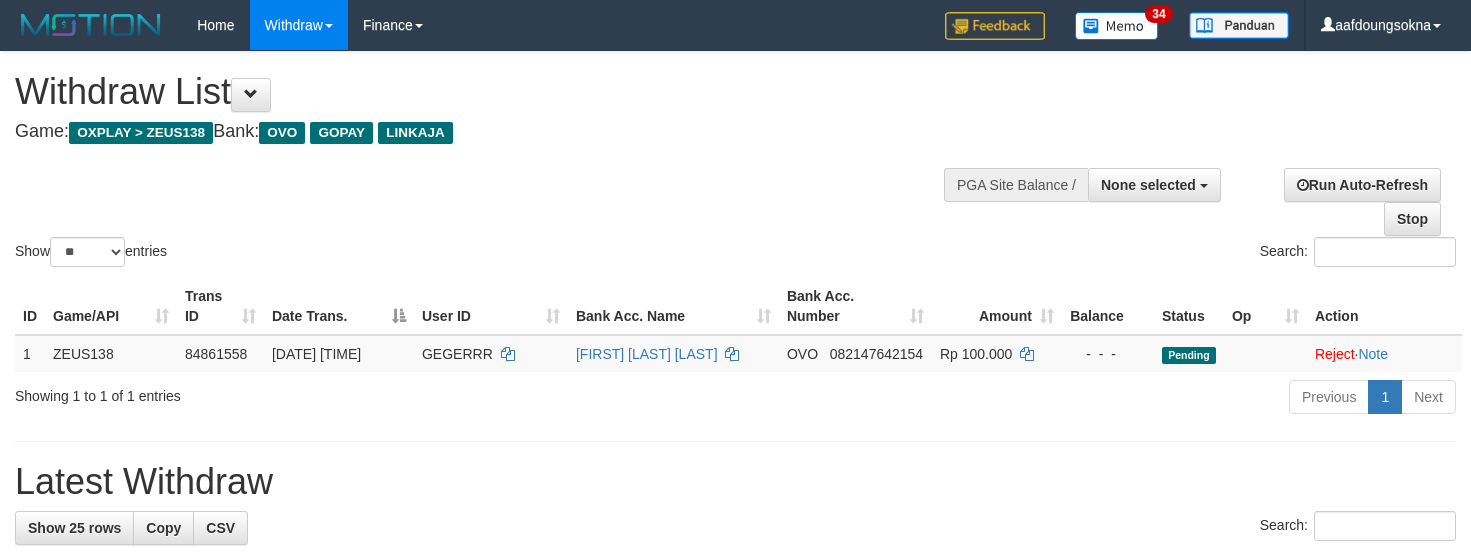 select 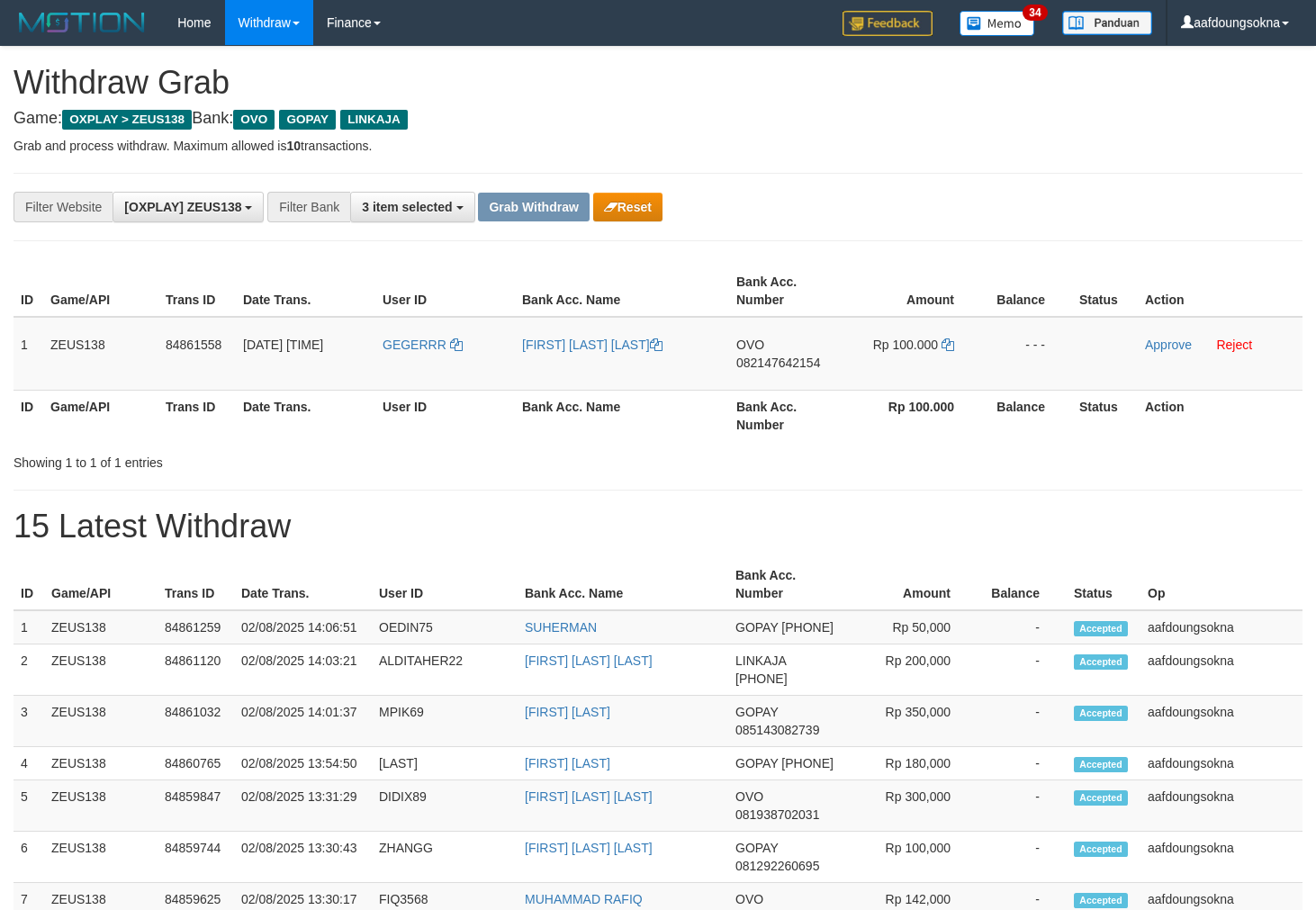 scroll, scrollTop: 0, scrollLeft: 0, axis: both 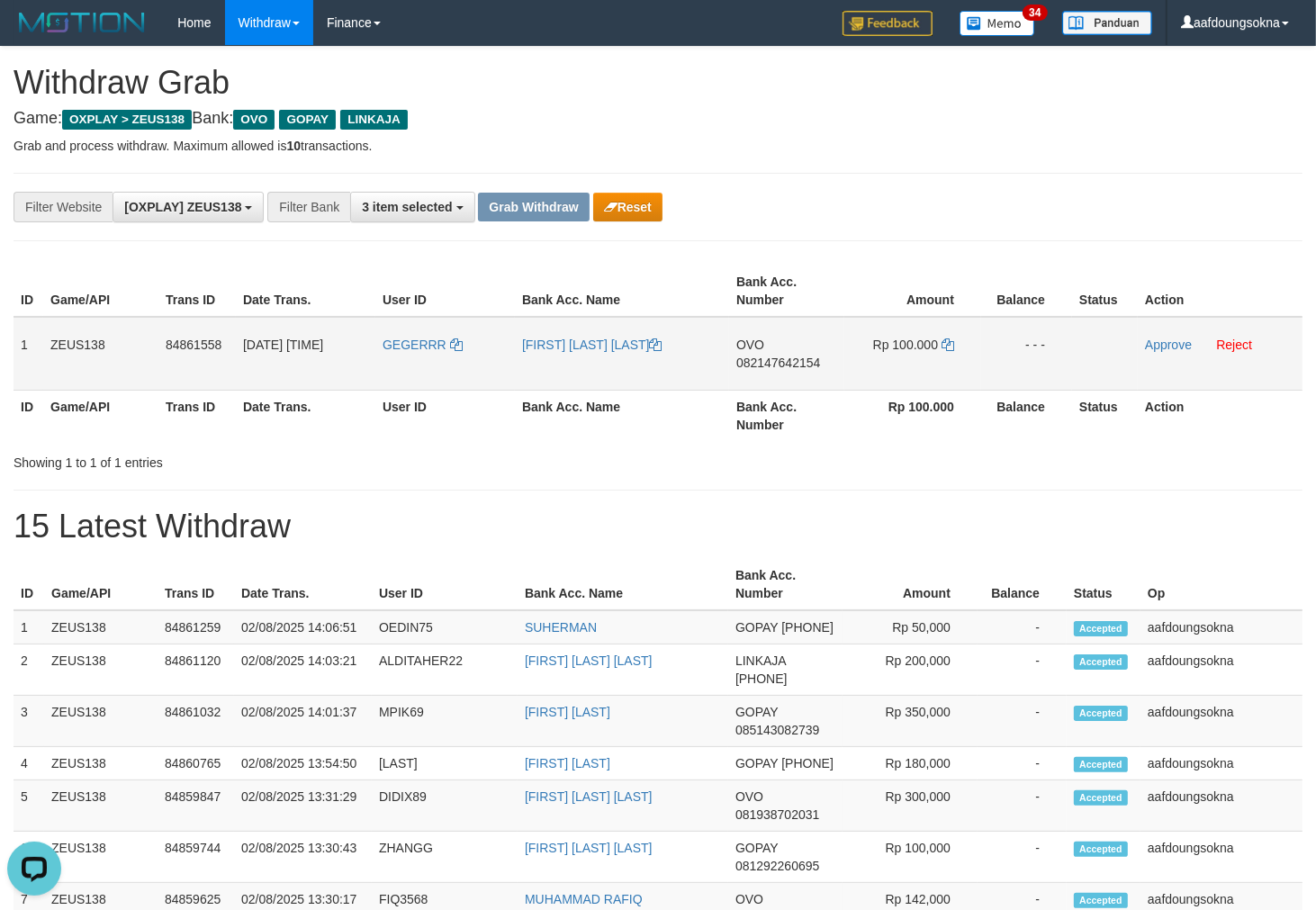 click on "GEGERRR" at bounding box center (445, 354) 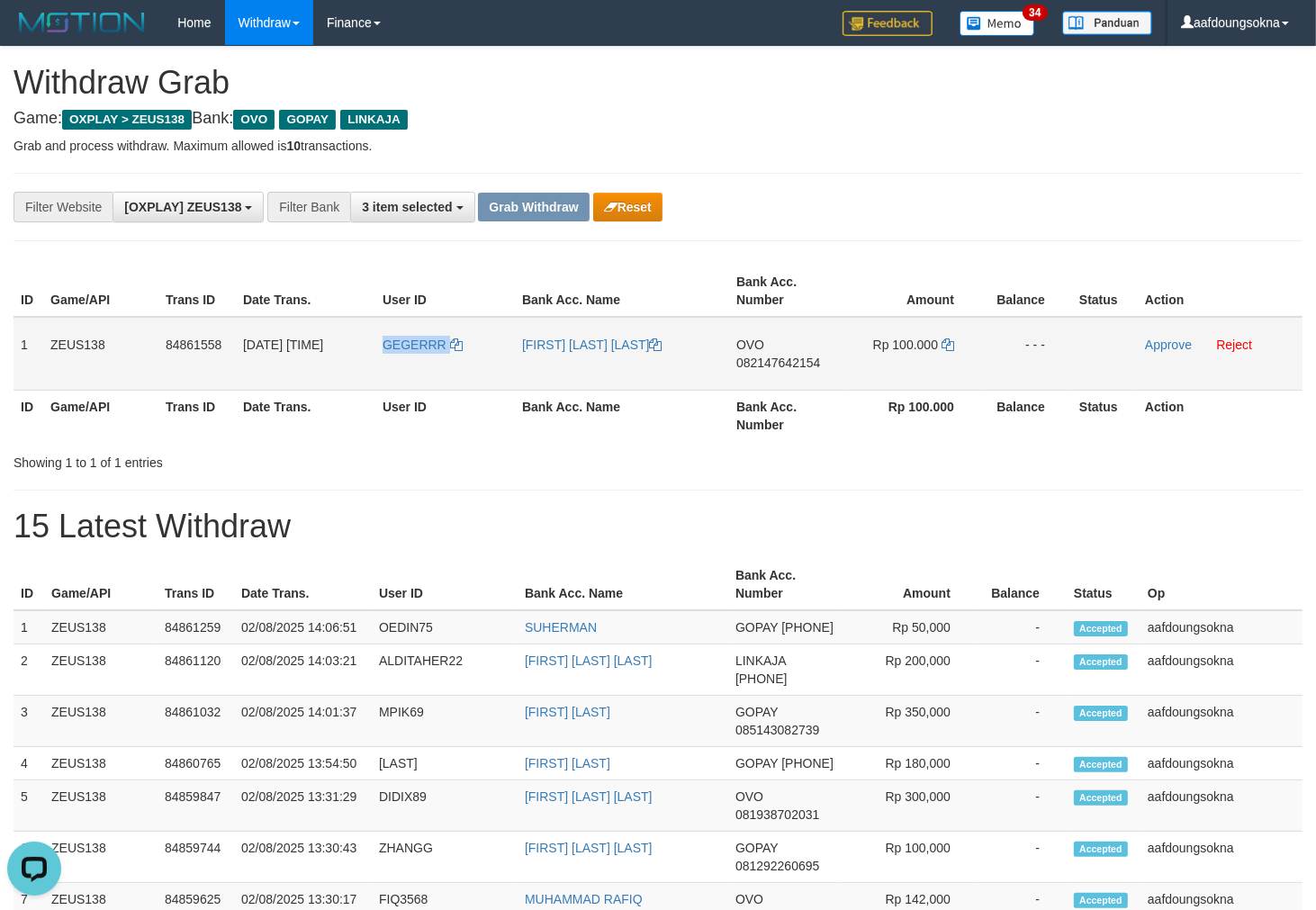 click on "GEGERRR" at bounding box center (445, 354) 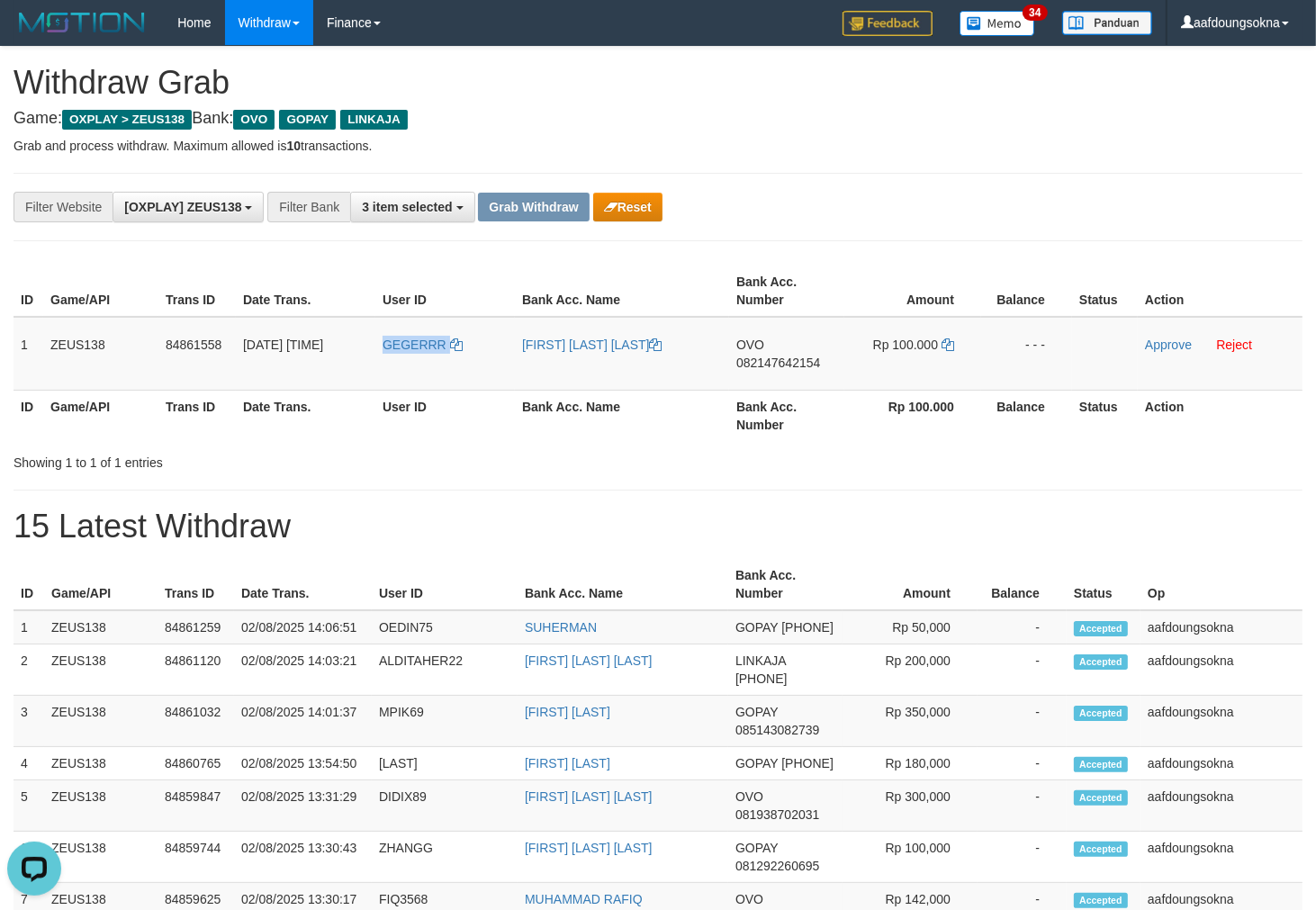 copy on "GEGERRR" 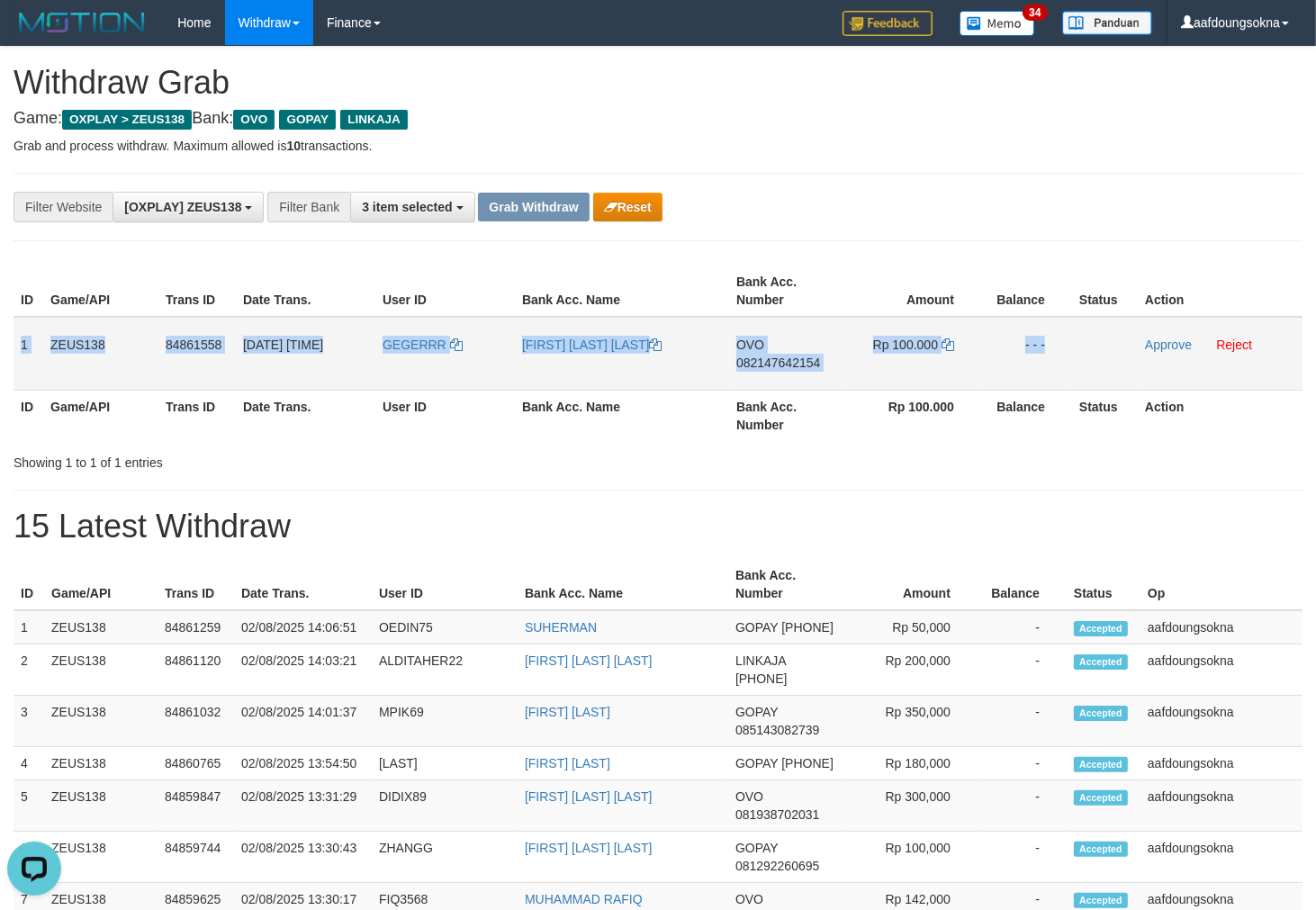 drag, startPoint x: 21, startPoint y: 331, endPoint x: 1117, endPoint y: 346, distance: 1096.1026 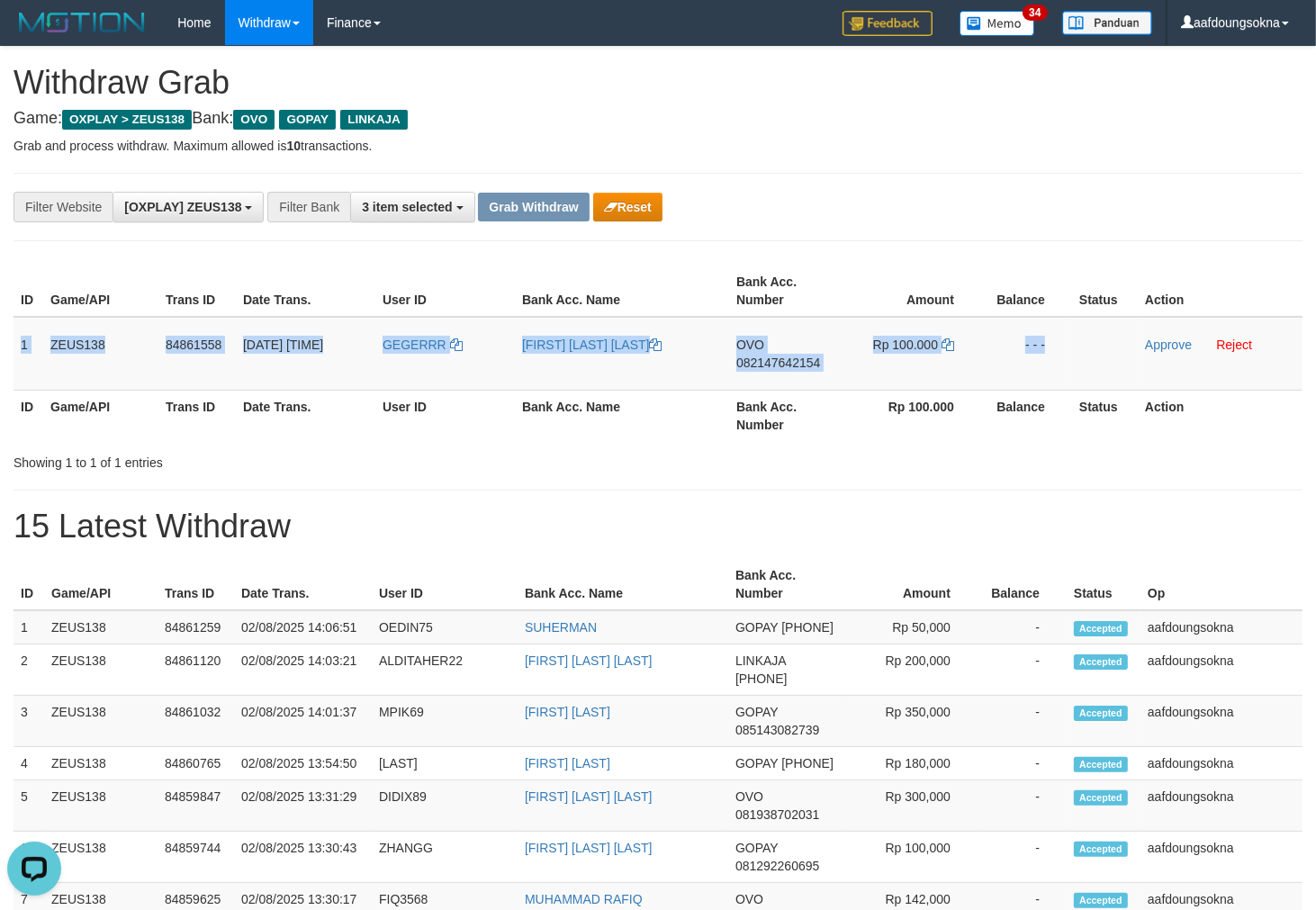copy on "1
ZEUS138
84861558
02/08/2025 14:13:47
GEGERRR
YOGA ADITYA BABYS
OVO
082147642154
Rp 100.000
- - -" 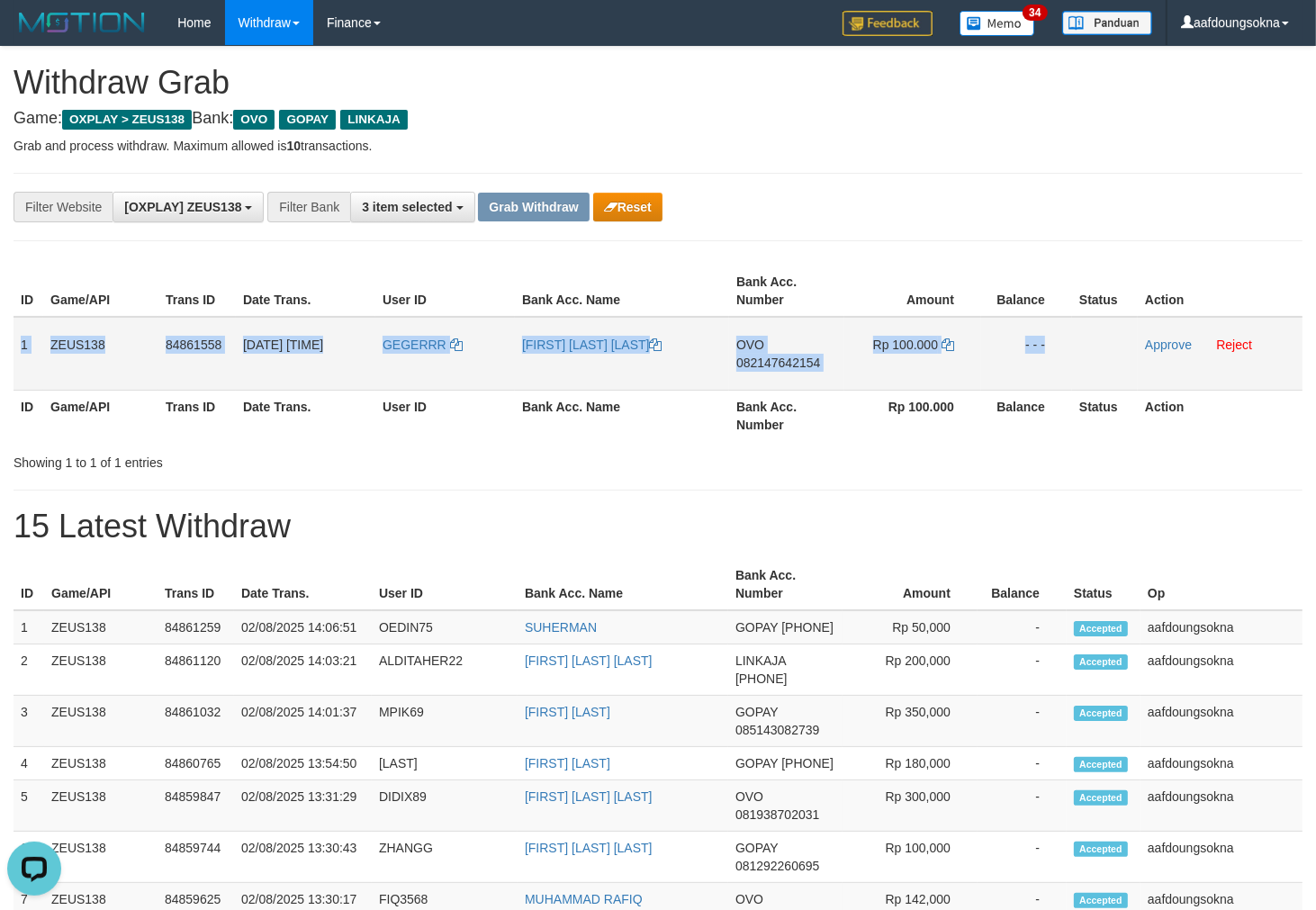 click on "082147642154" at bounding box center [778, 363] 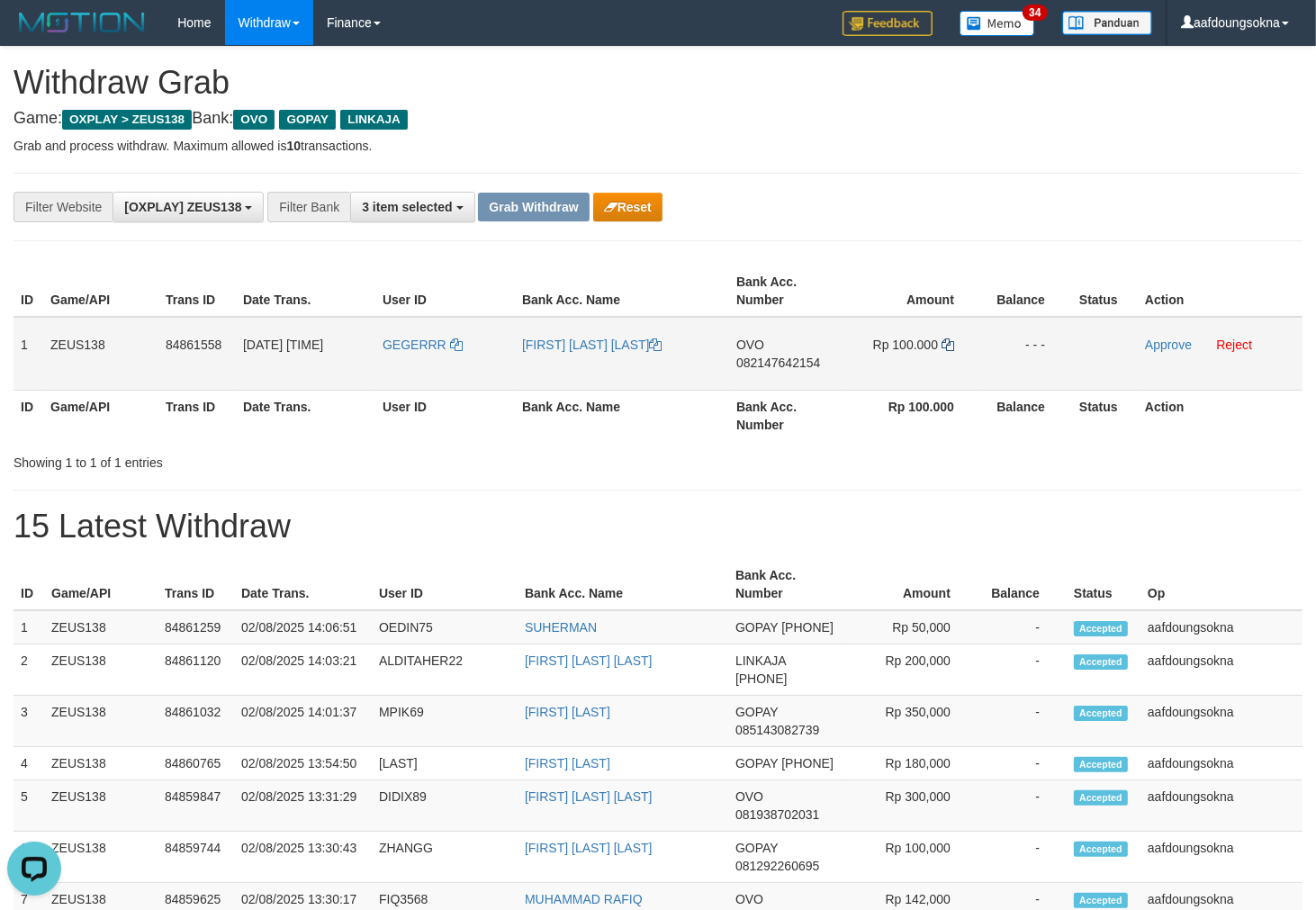 click on "Rp 100.000" at bounding box center (913, 354) 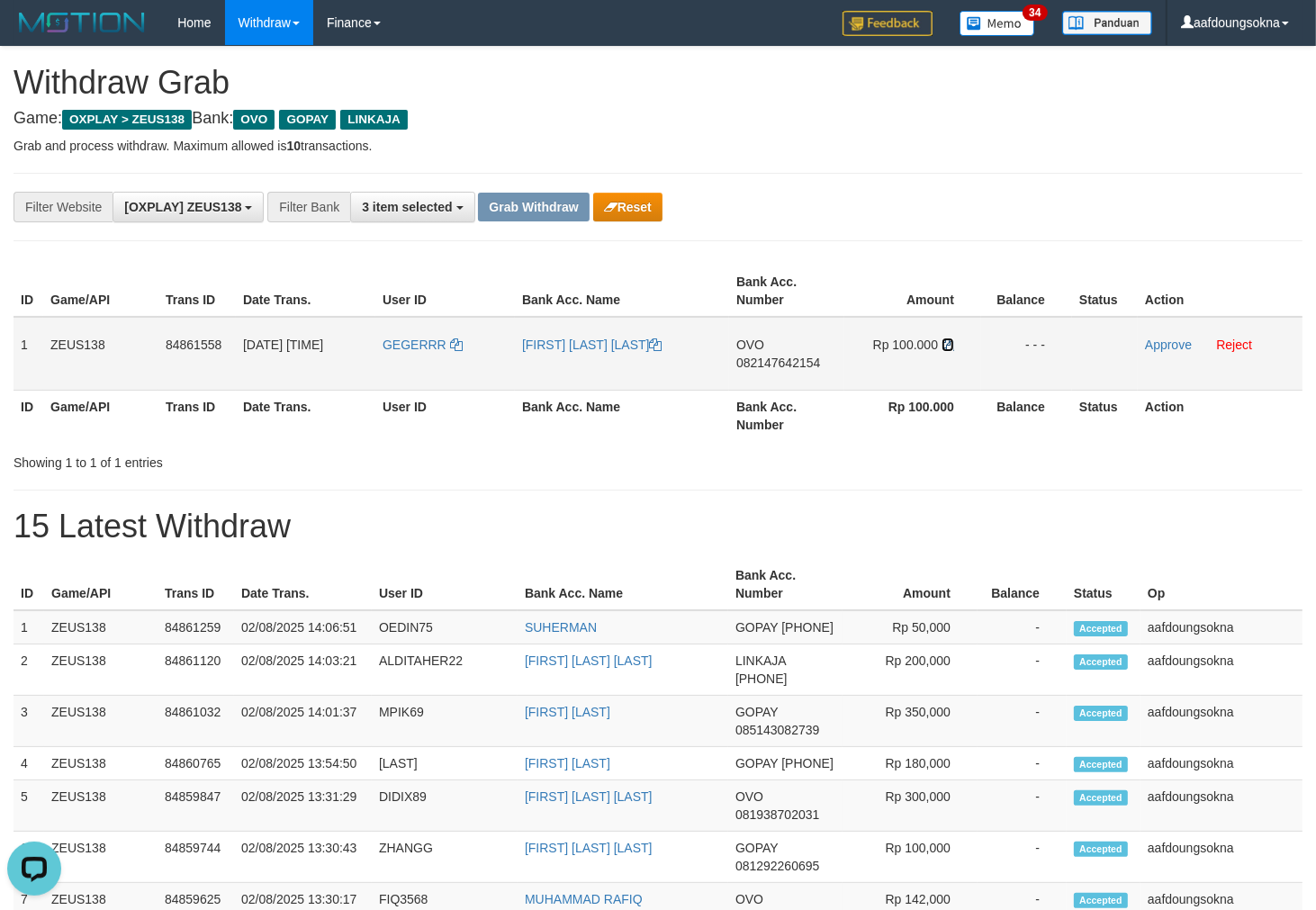 click at bounding box center (948, 345) 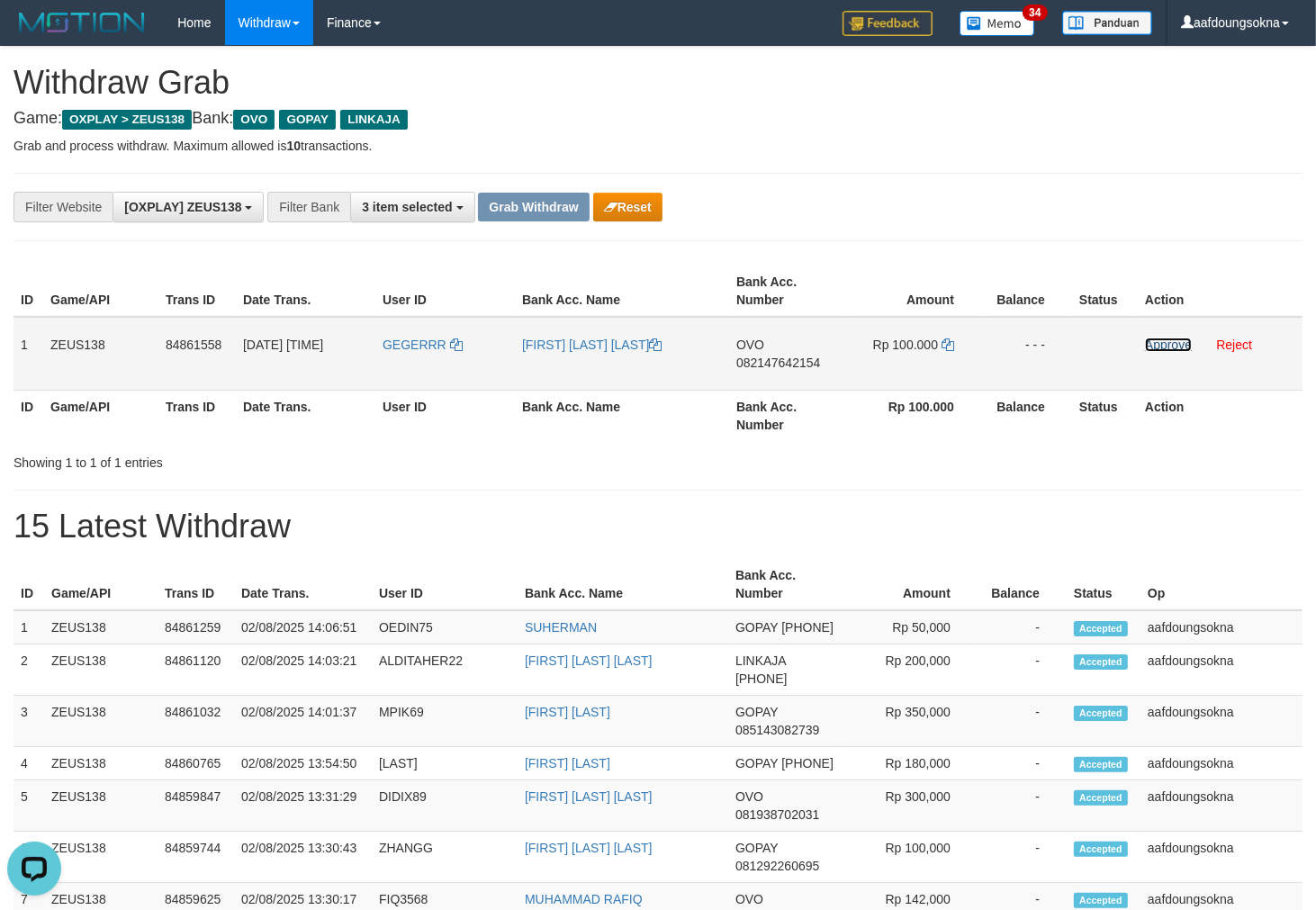 click on "Approve" at bounding box center [1168, 345] 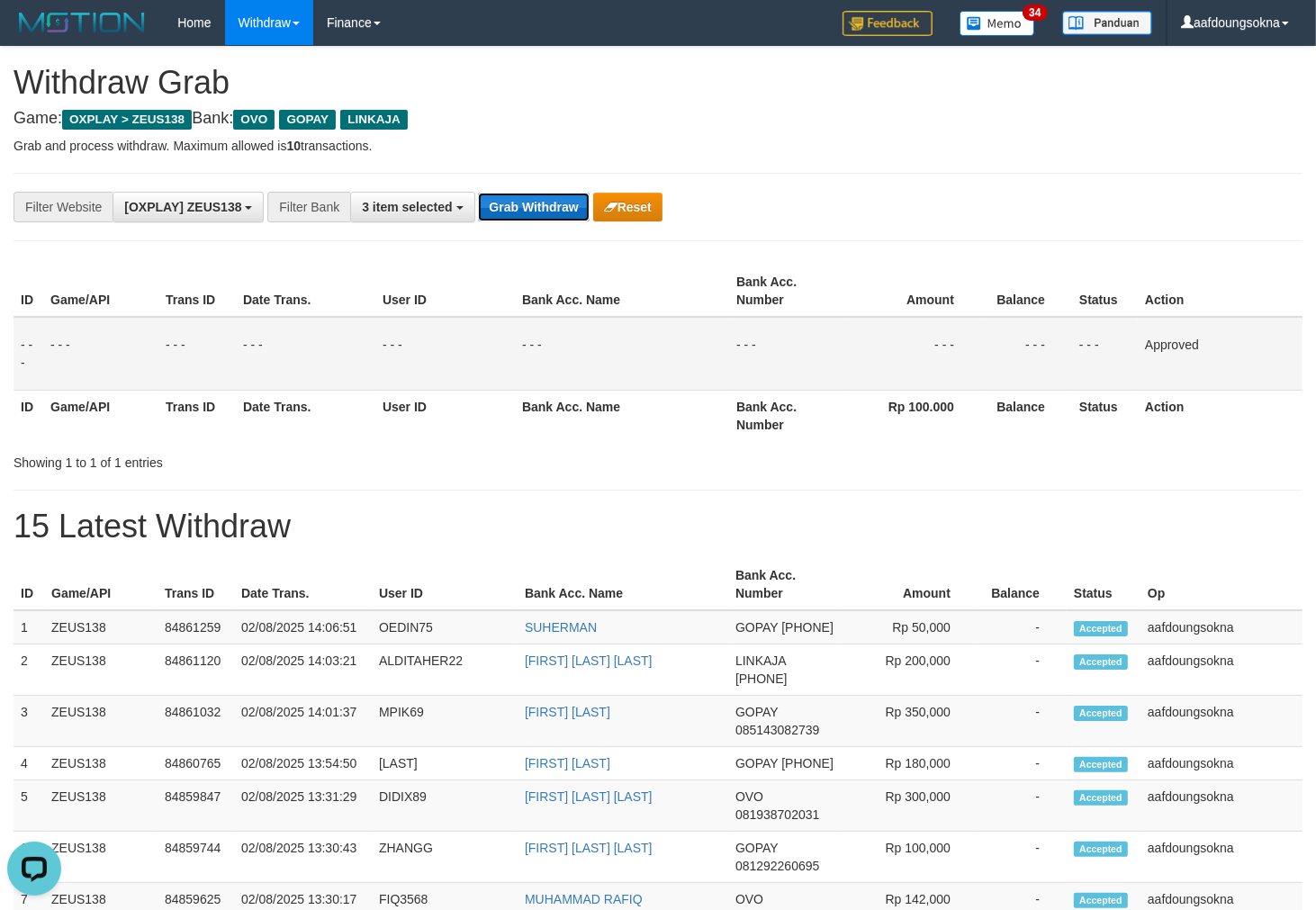 click on "Grab Withdraw" at bounding box center [533, 207] 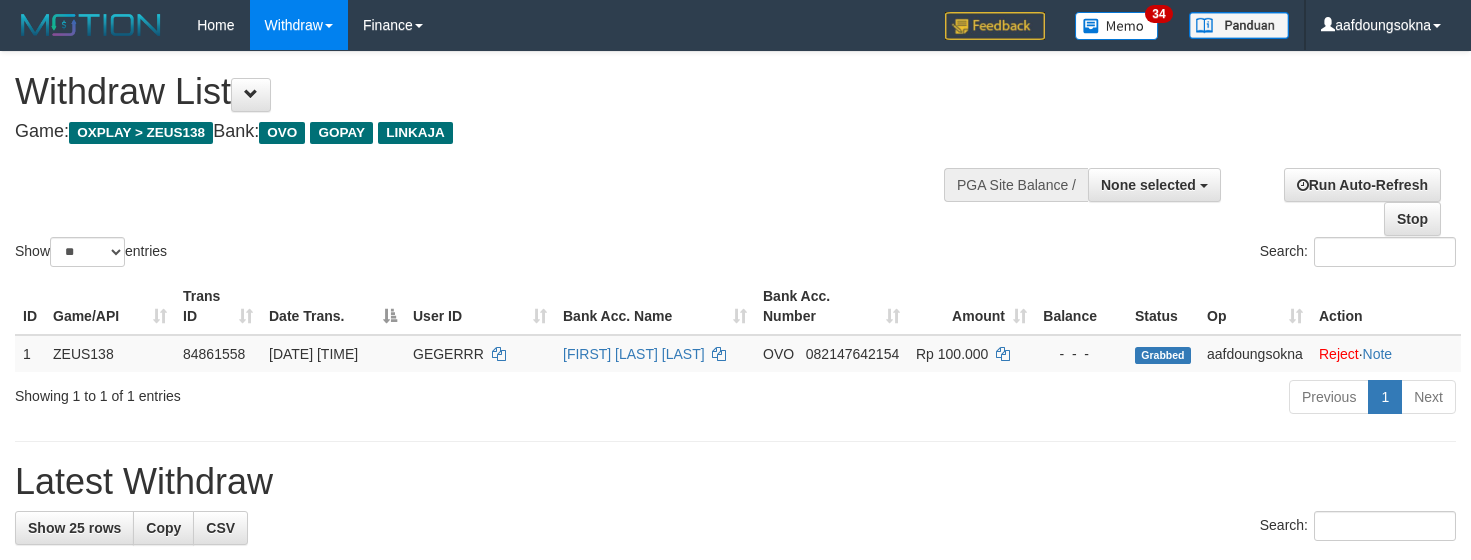 select 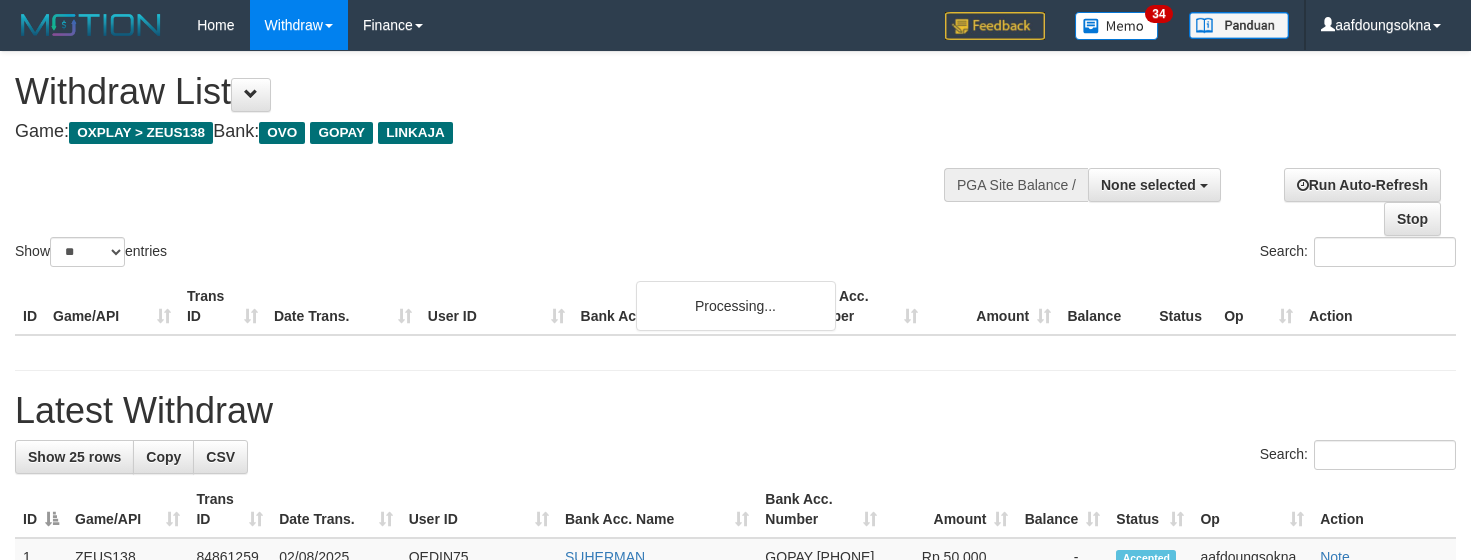select 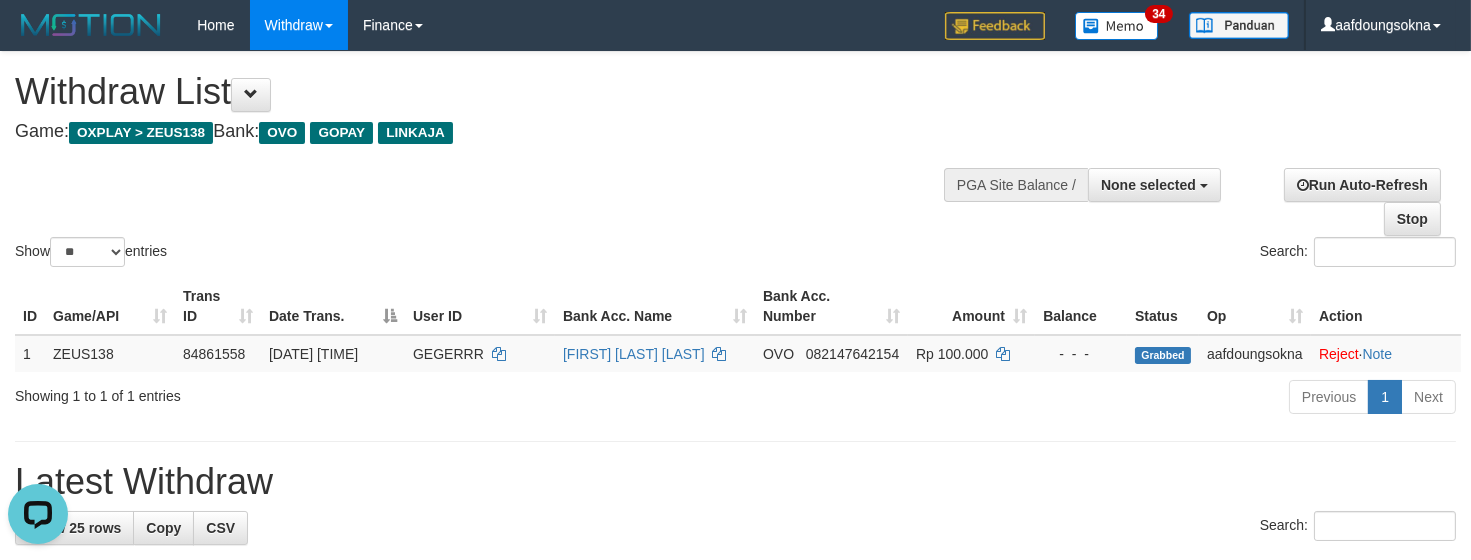 scroll, scrollTop: 0, scrollLeft: 0, axis: both 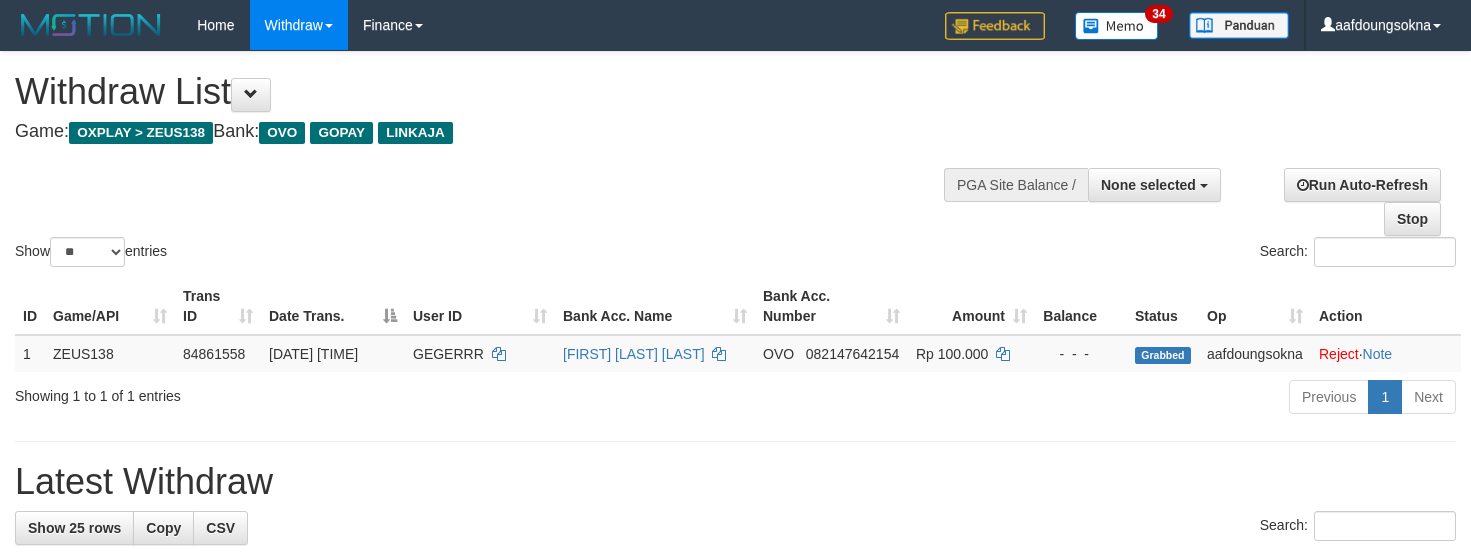 select 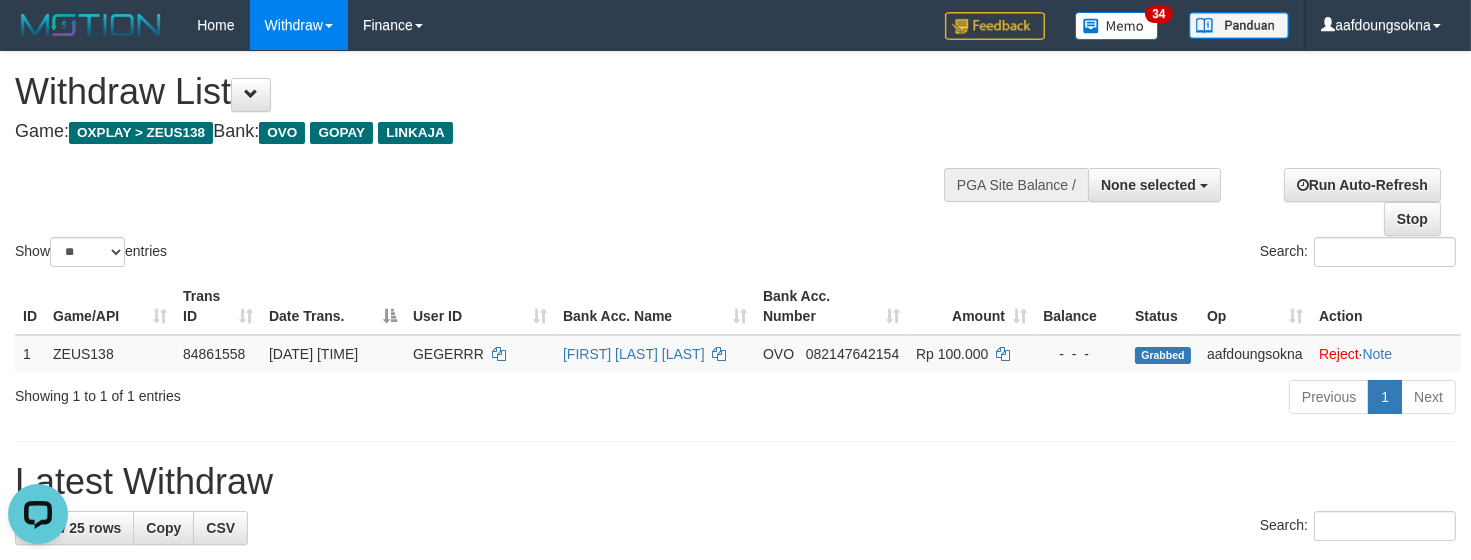 scroll, scrollTop: 0, scrollLeft: 0, axis: both 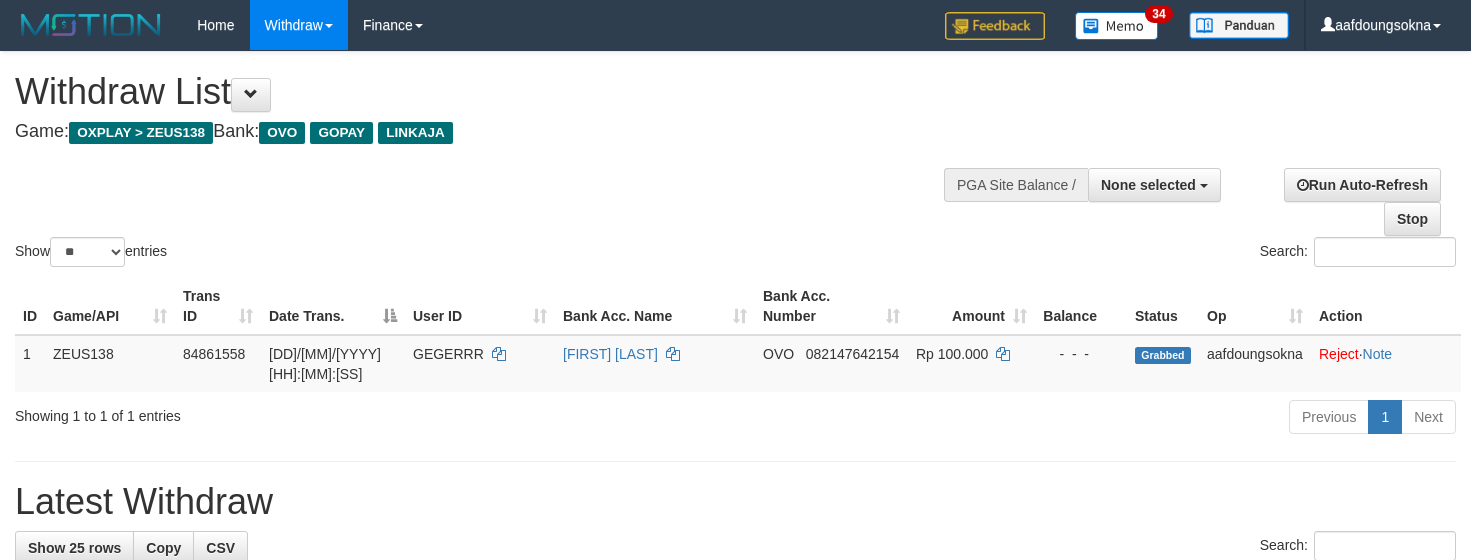 select 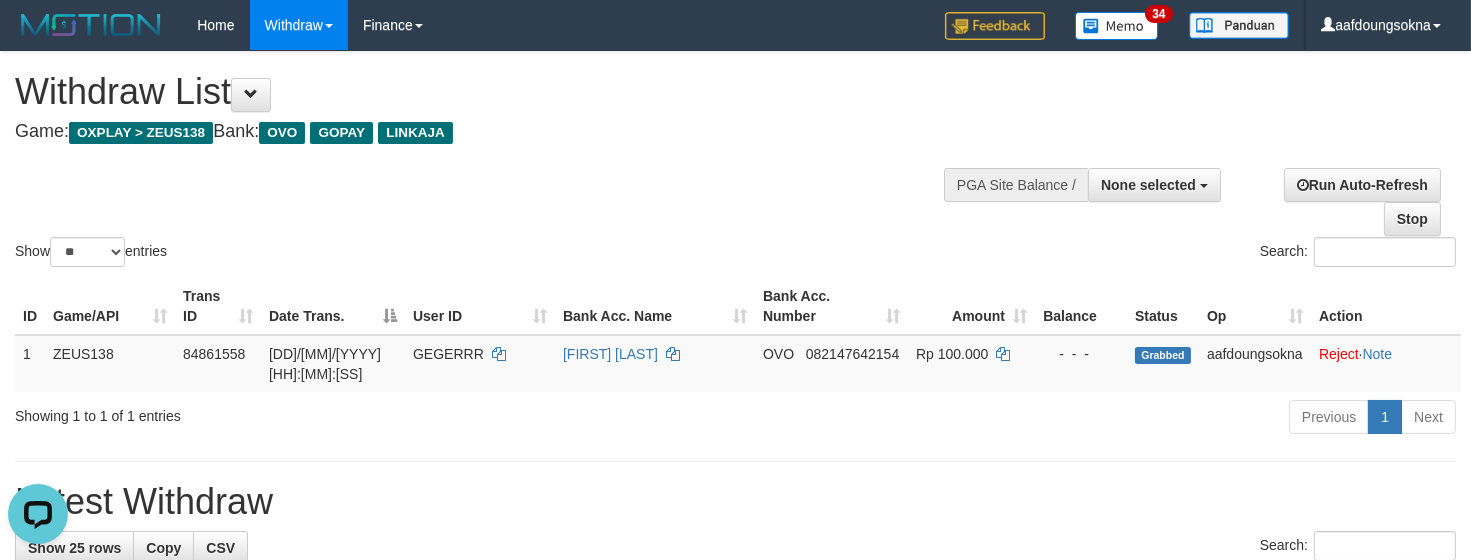 scroll, scrollTop: 0, scrollLeft: 0, axis: both 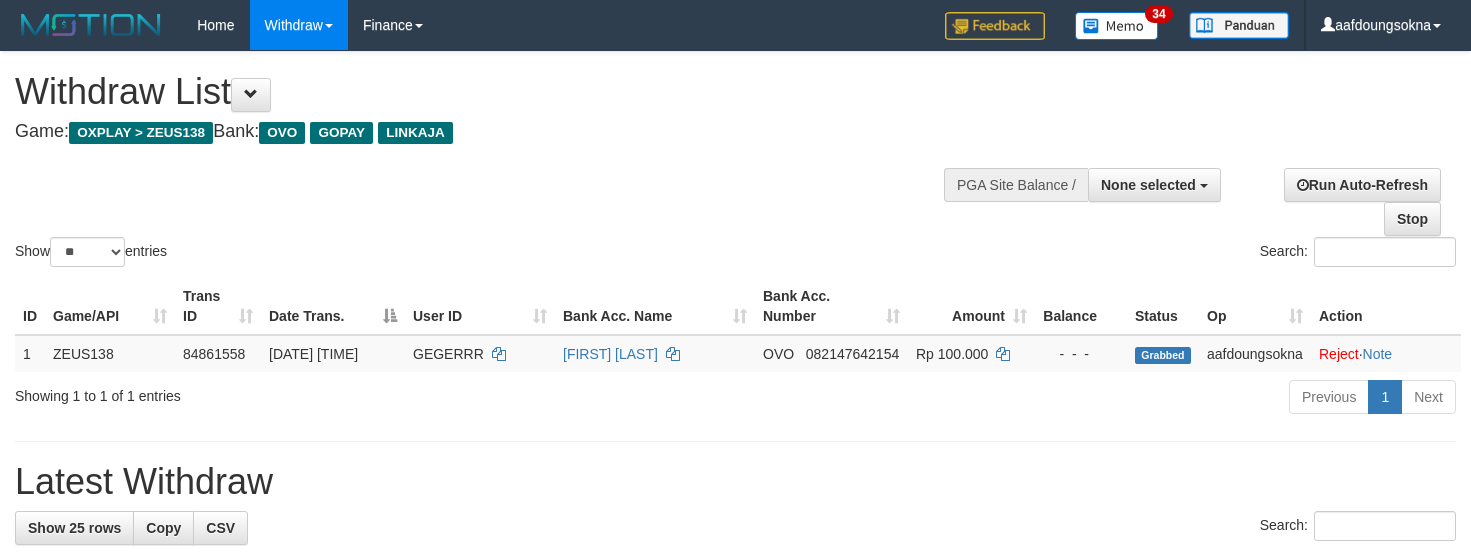 select 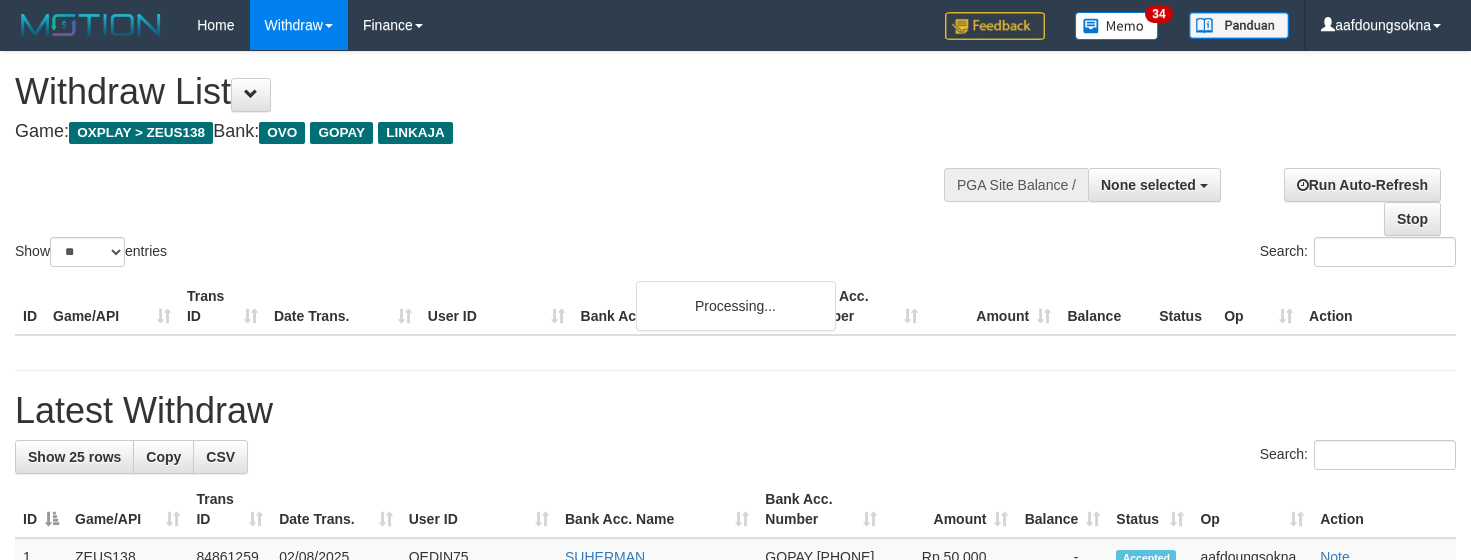 select 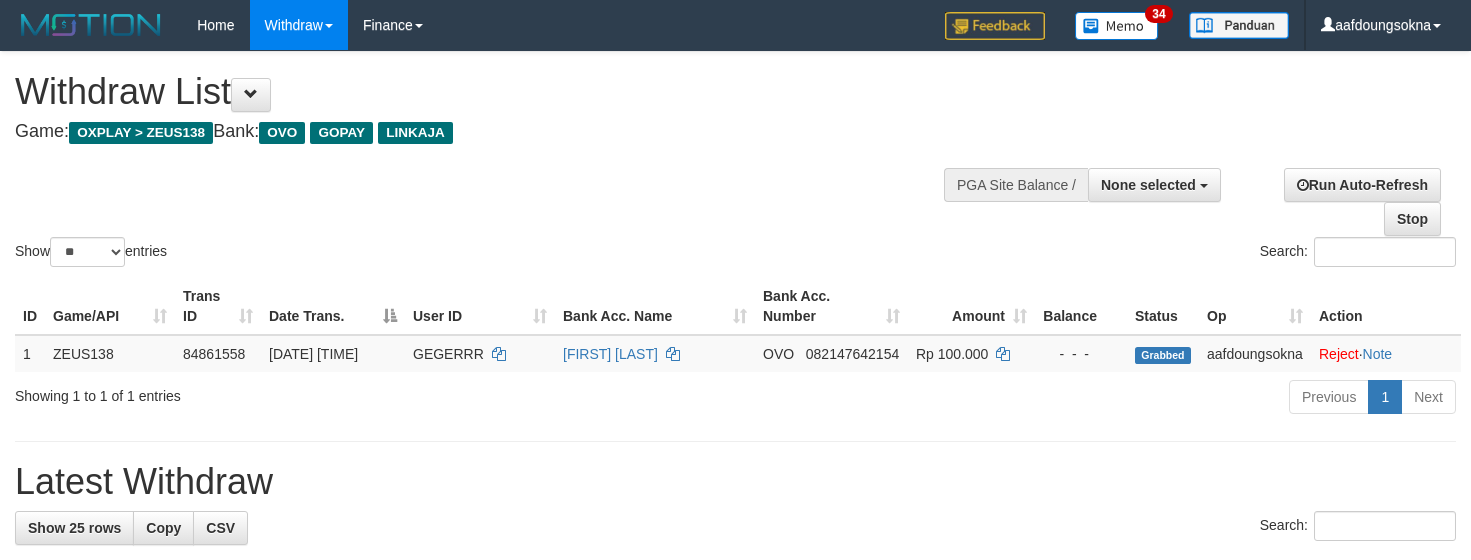 select 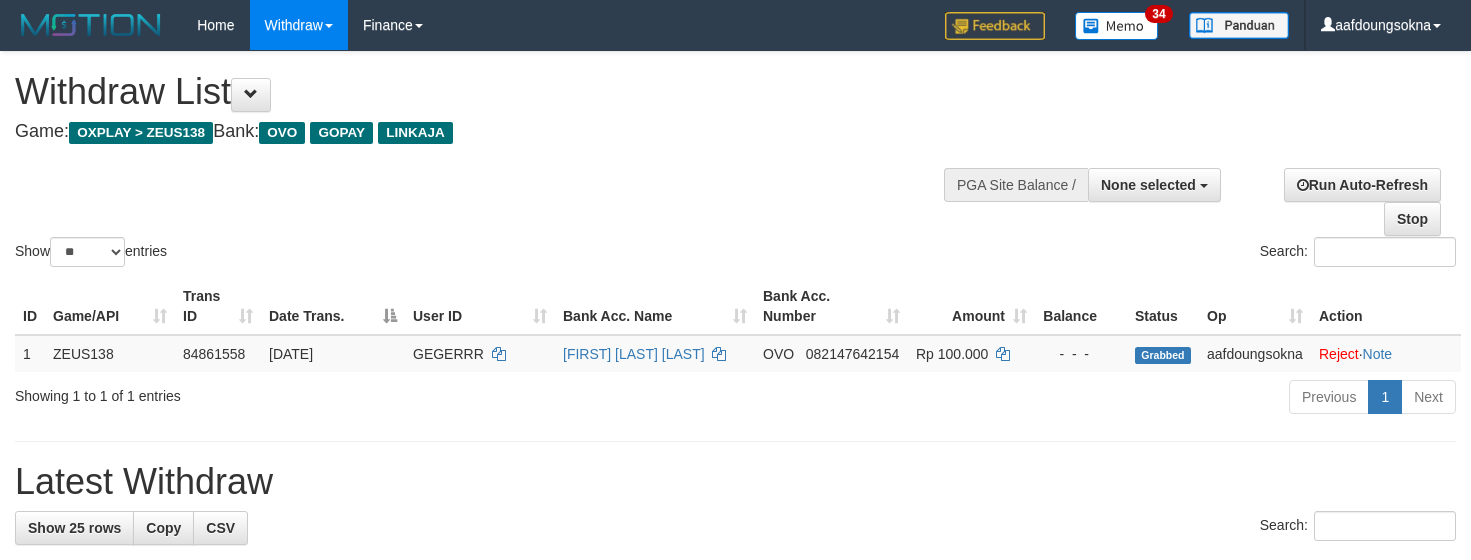 select 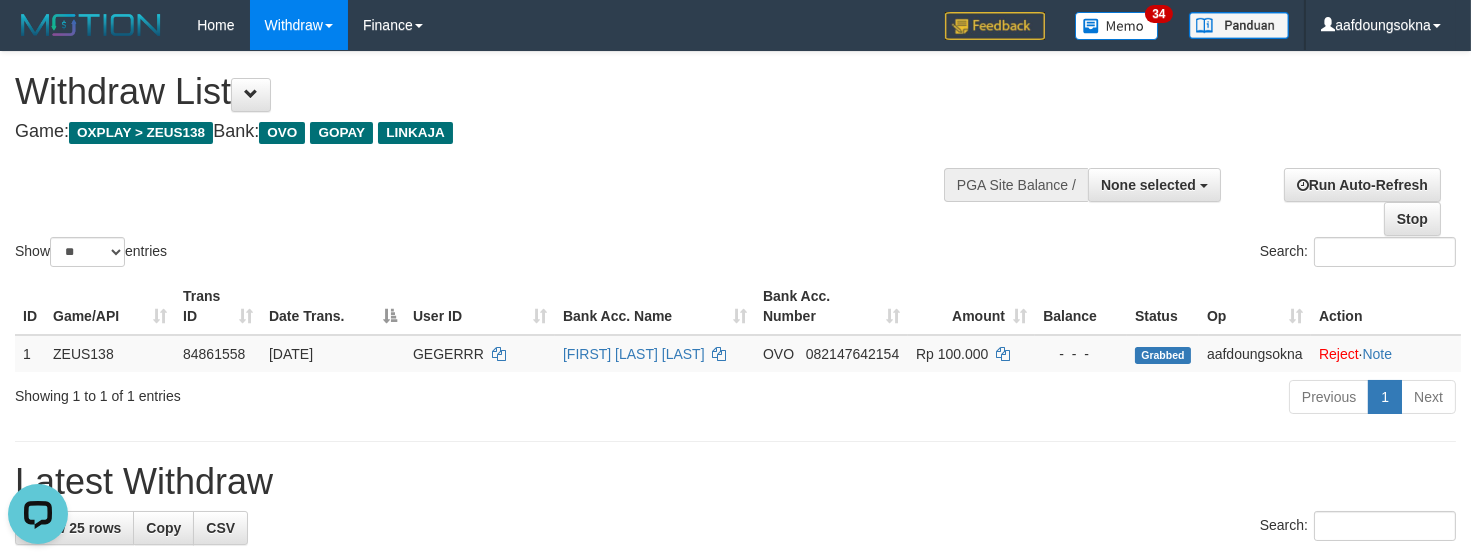 scroll, scrollTop: 0, scrollLeft: 0, axis: both 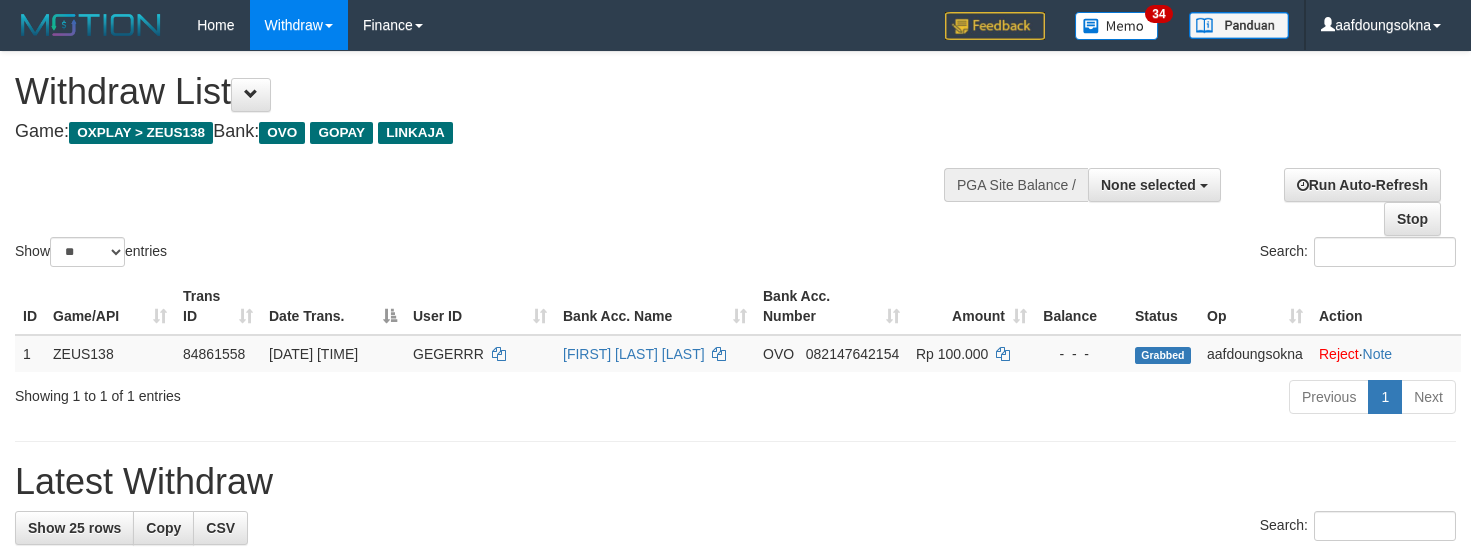 select 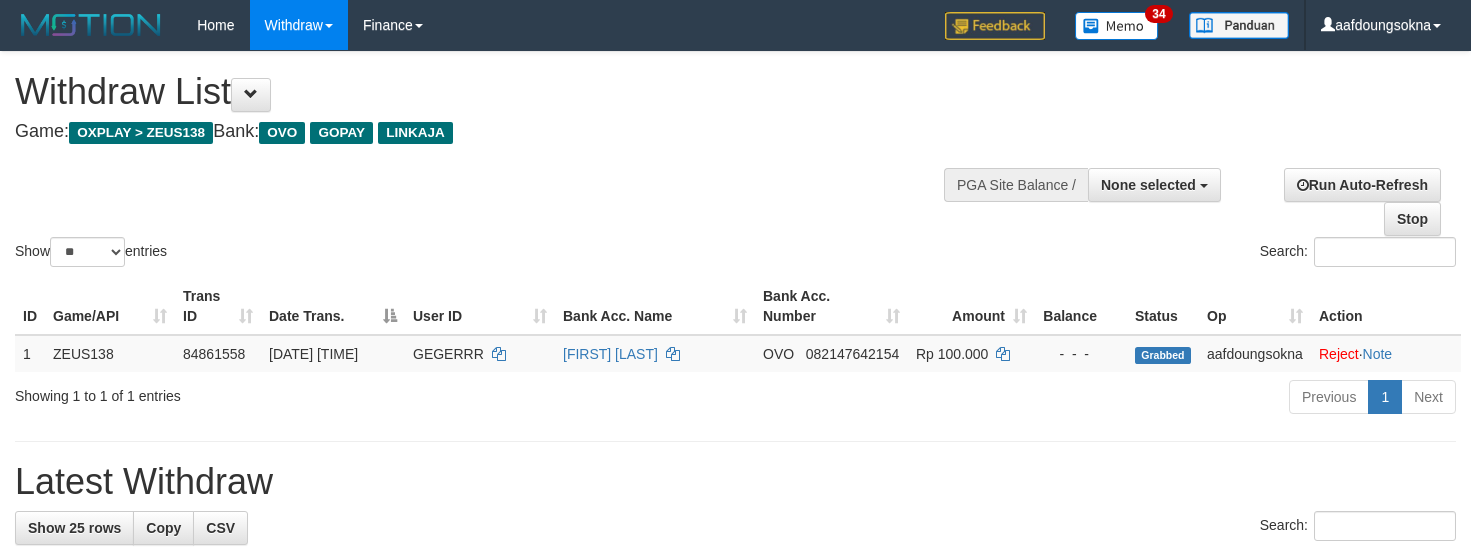 select 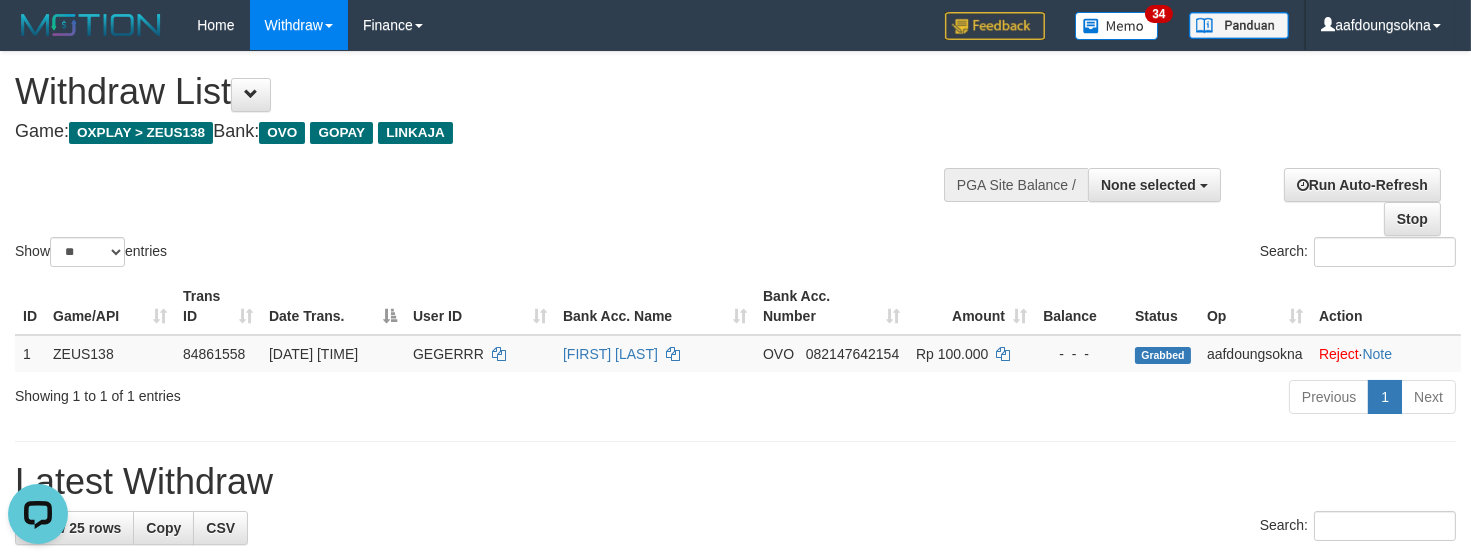 scroll, scrollTop: 0, scrollLeft: 0, axis: both 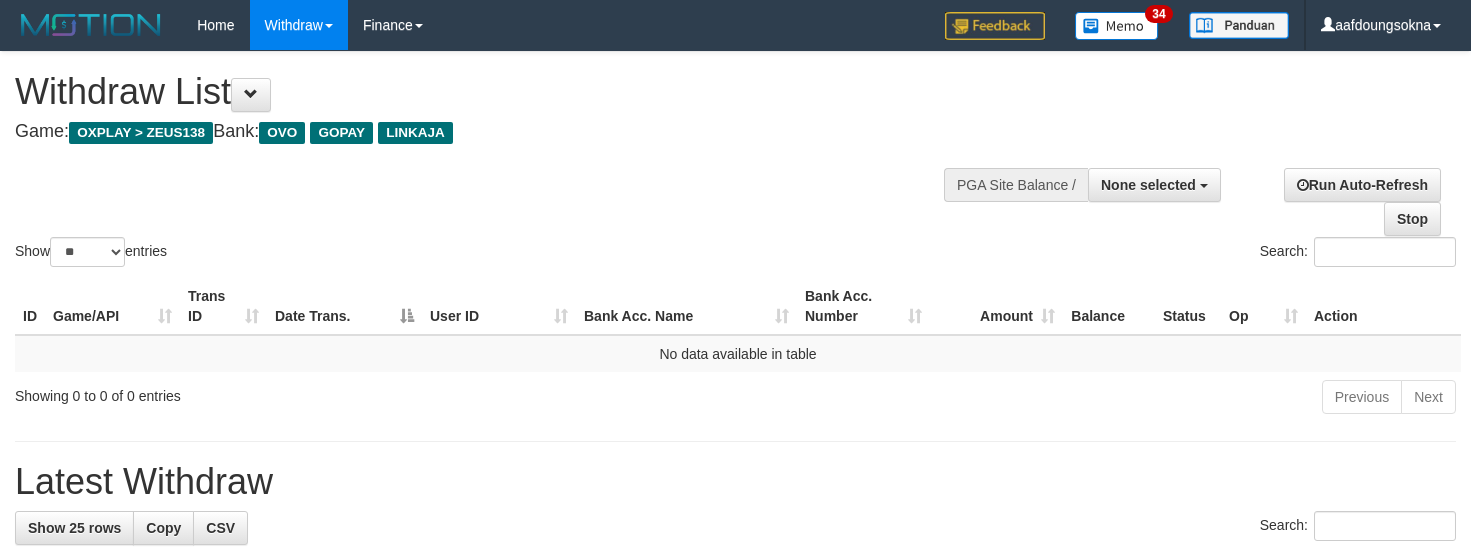 select 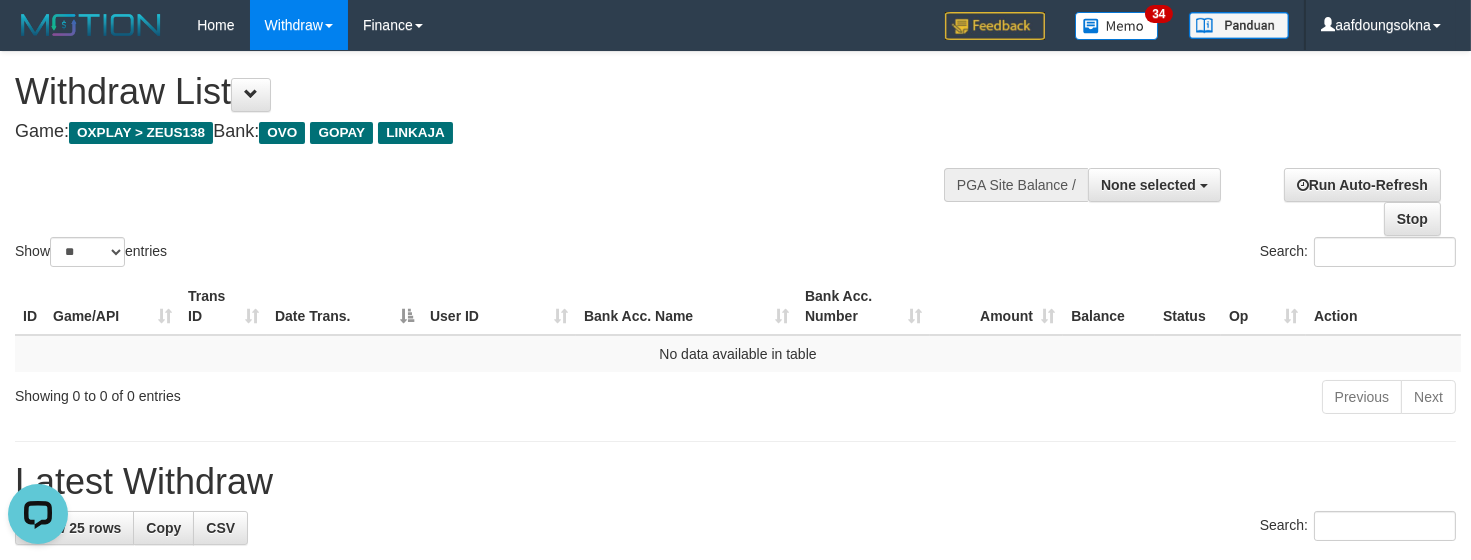 scroll, scrollTop: 0, scrollLeft: 0, axis: both 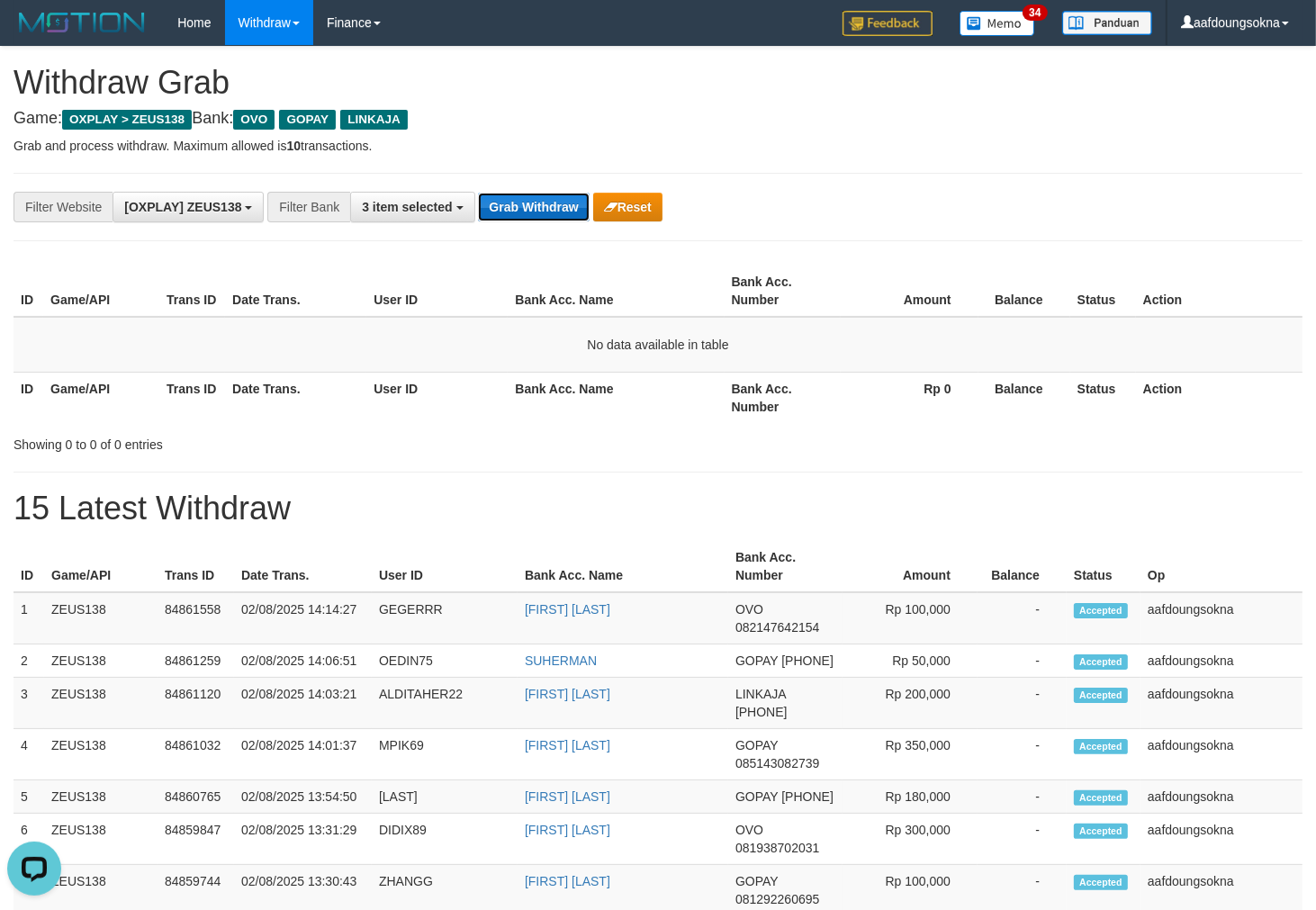 click on "Grab Withdraw" at bounding box center [533, 207] 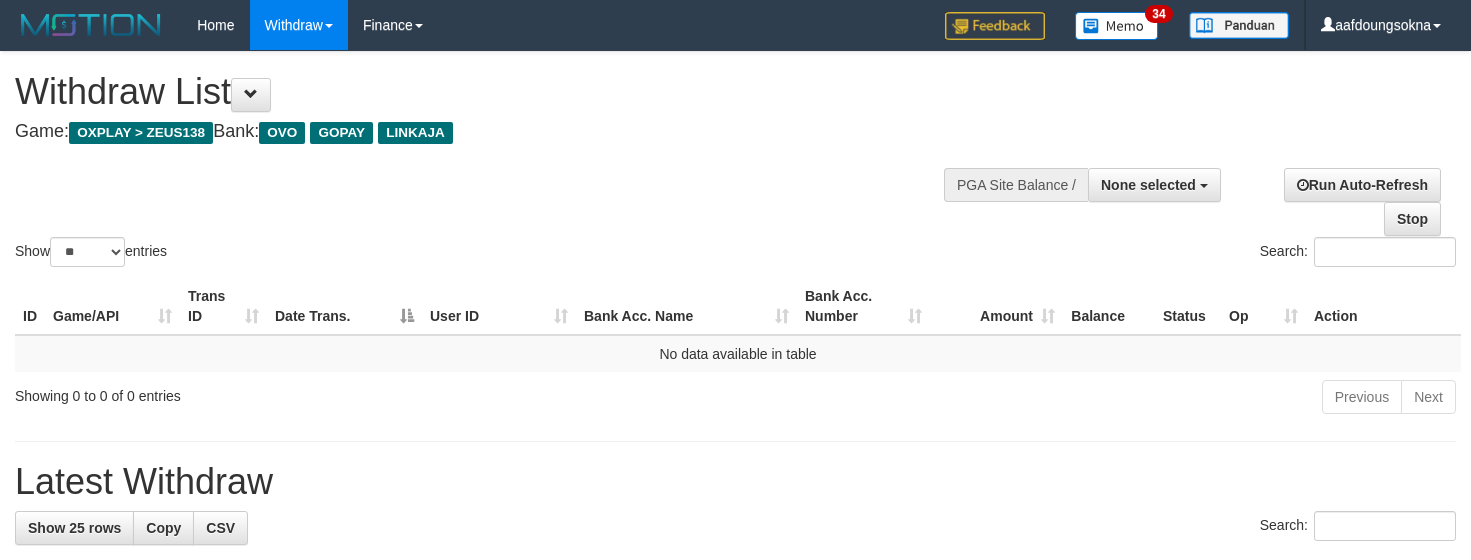 select 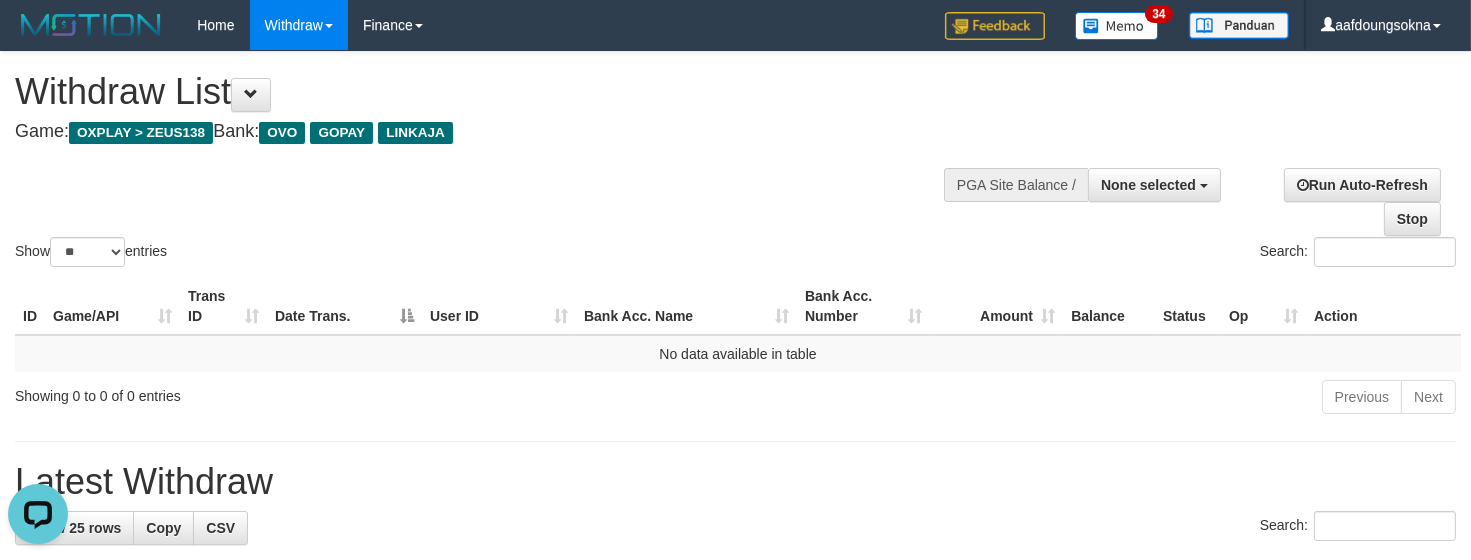 scroll, scrollTop: 0, scrollLeft: 0, axis: both 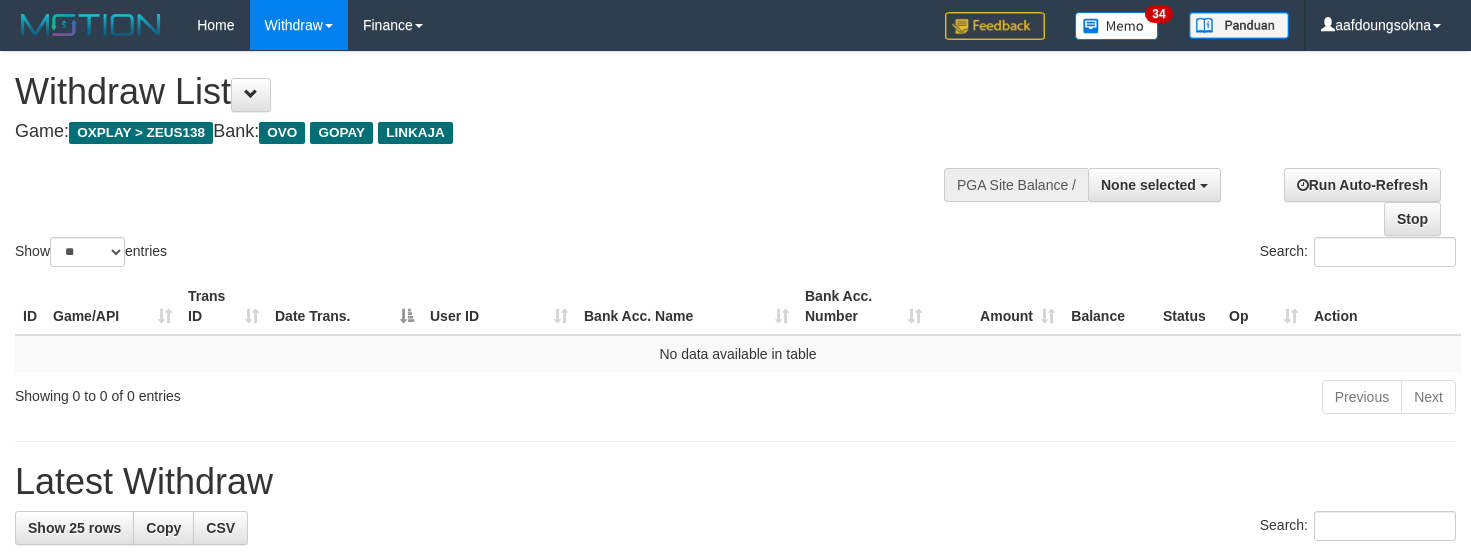 select 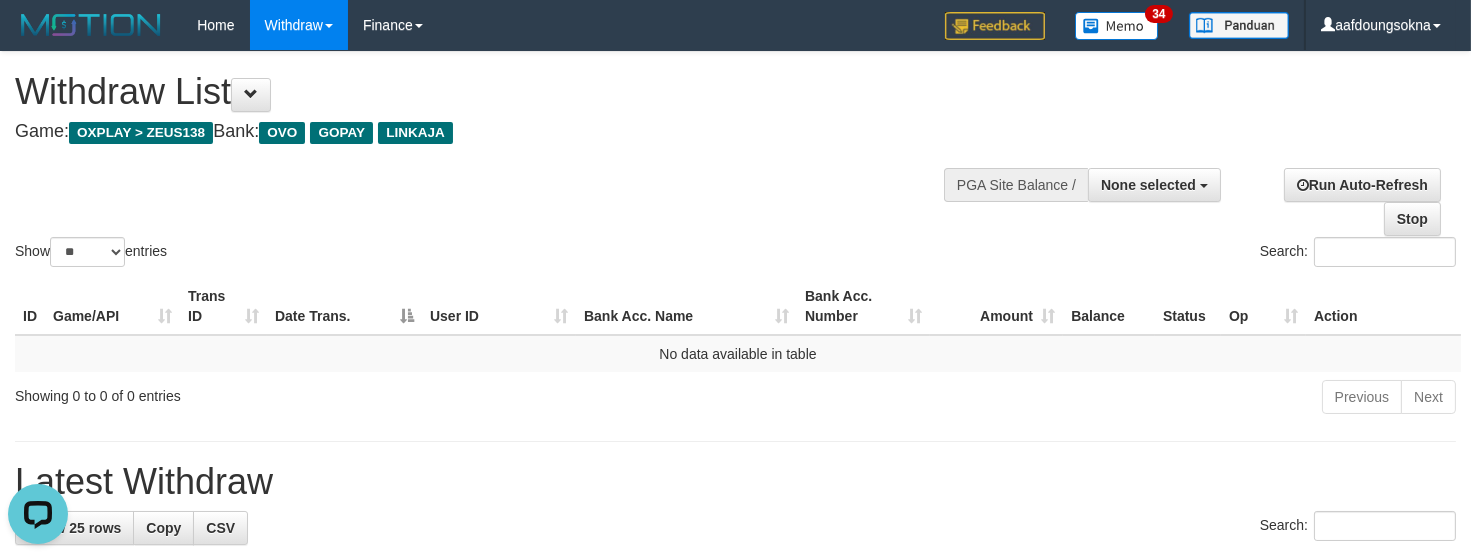 scroll, scrollTop: 0, scrollLeft: 0, axis: both 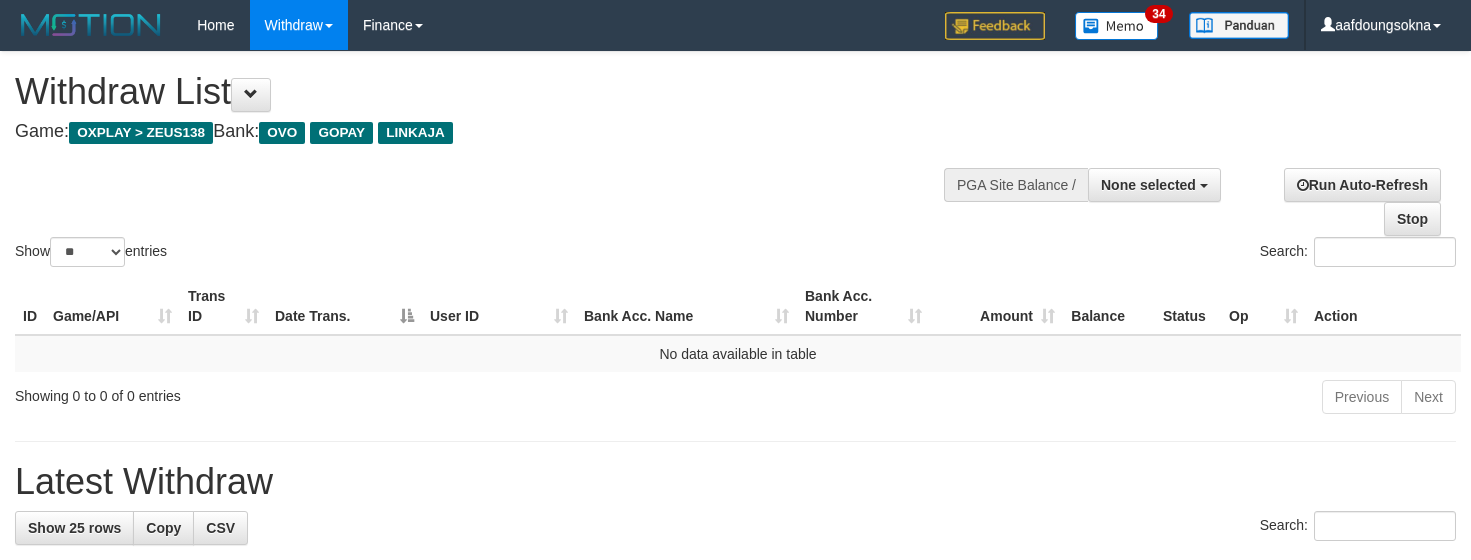 select 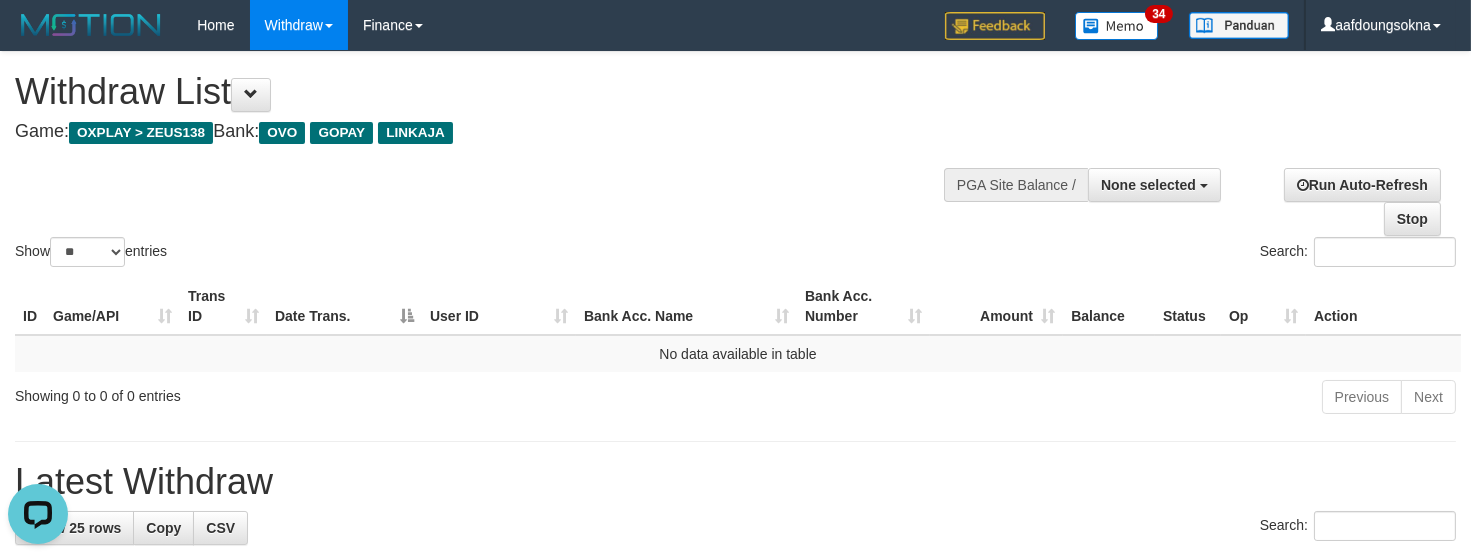 scroll, scrollTop: 0, scrollLeft: 0, axis: both 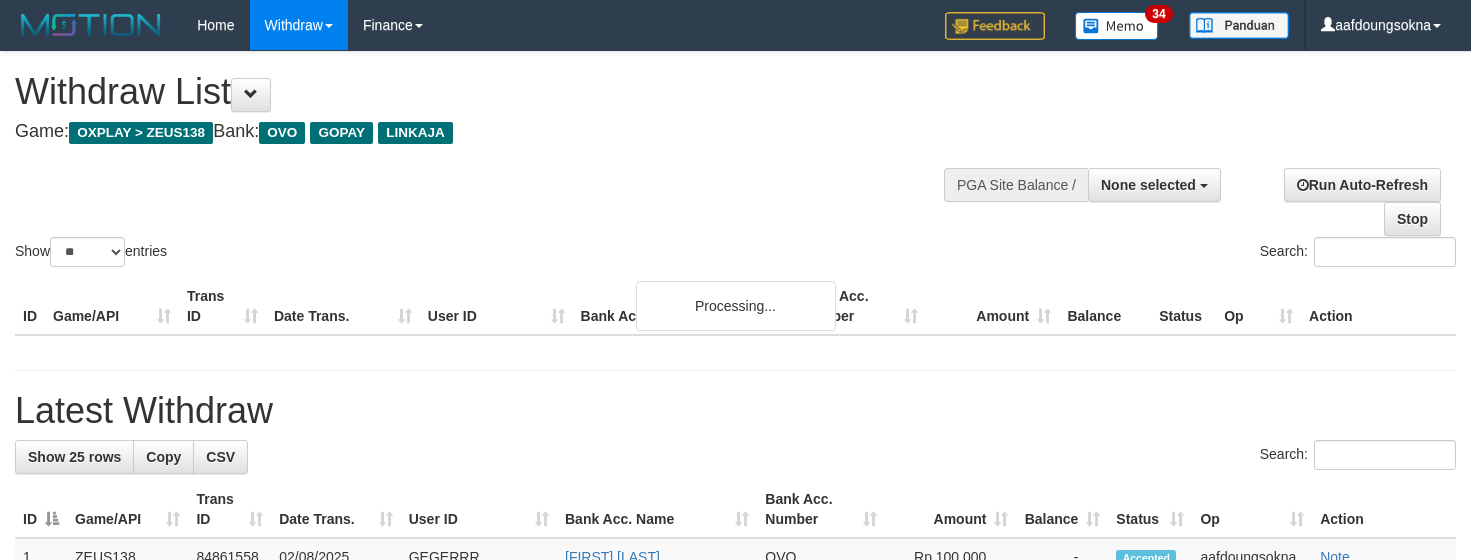 select 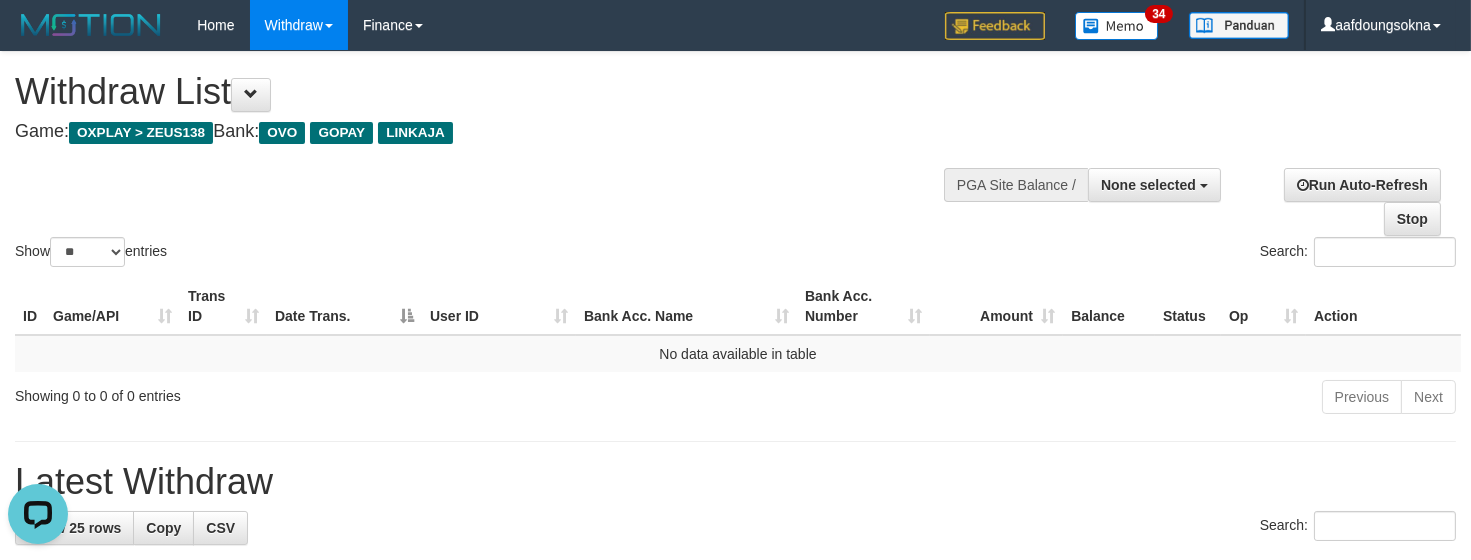 scroll, scrollTop: 0, scrollLeft: 0, axis: both 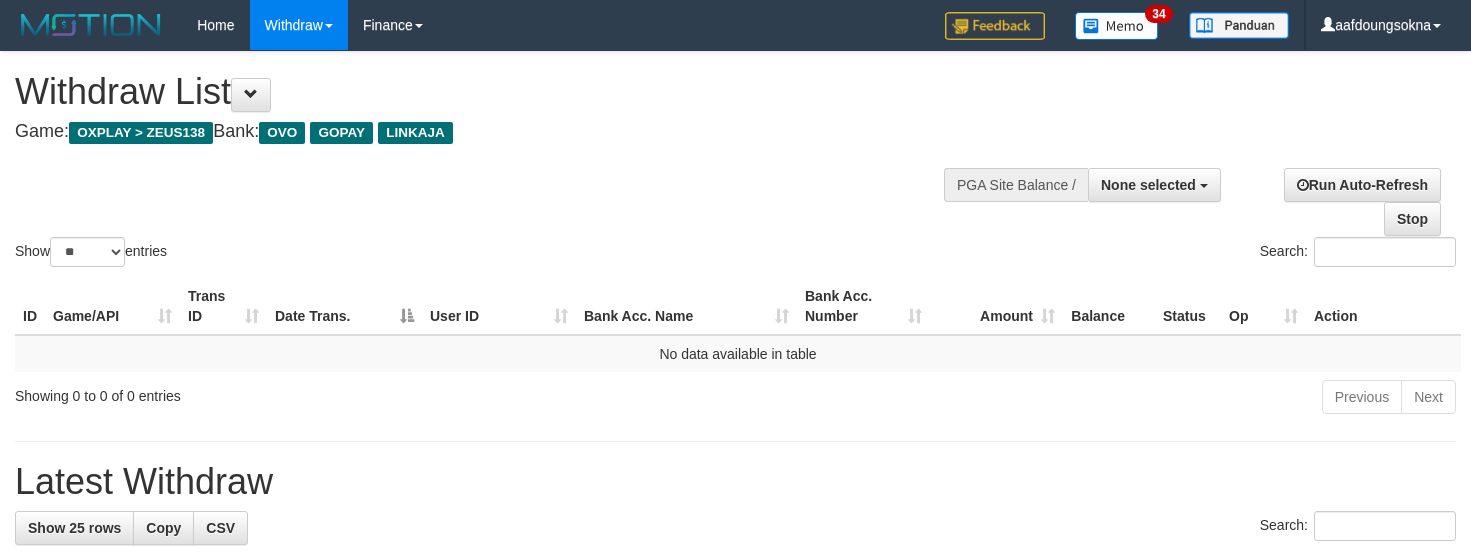select 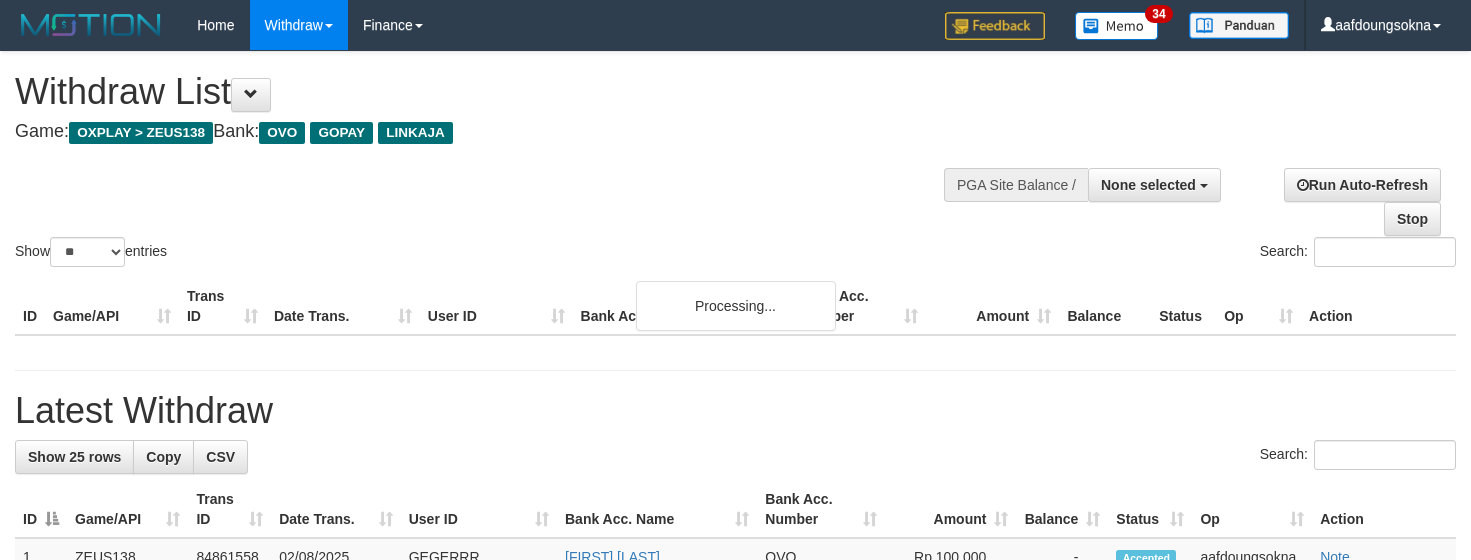 select 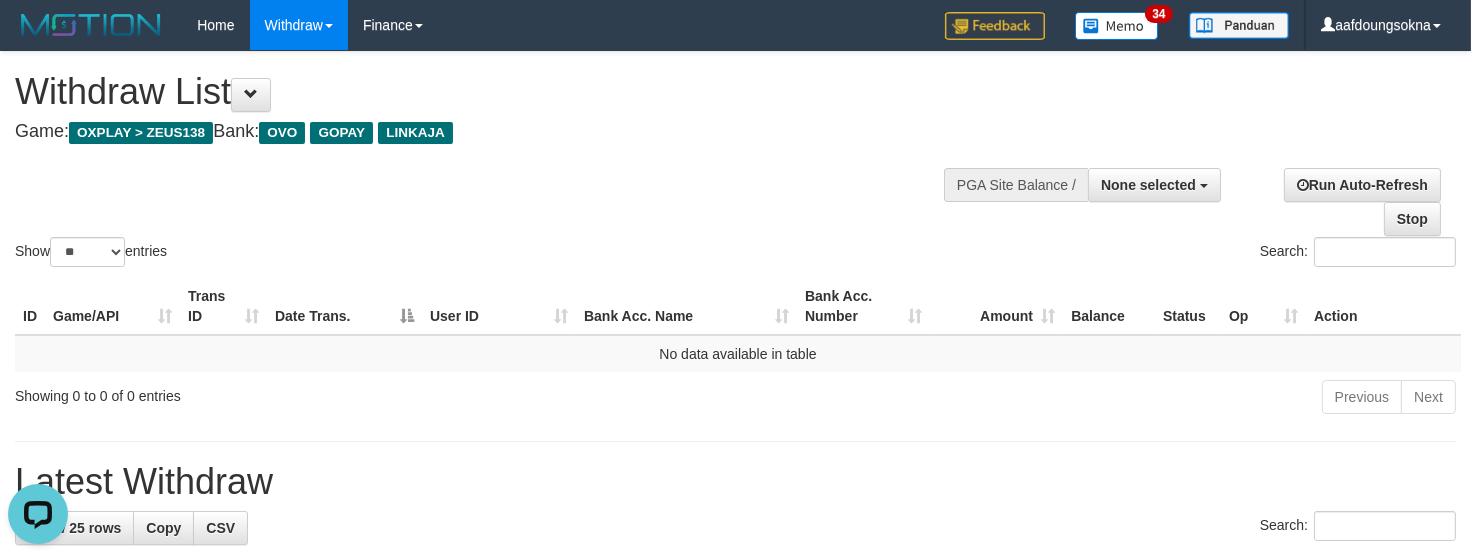 scroll, scrollTop: 0, scrollLeft: 0, axis: both 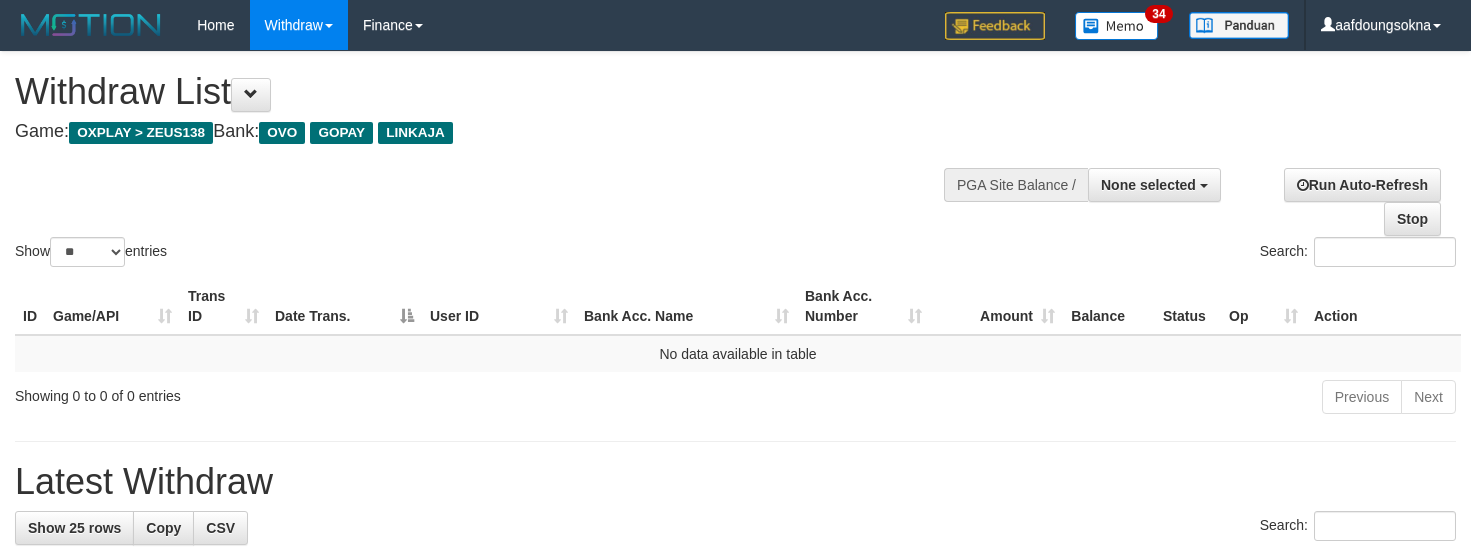 select 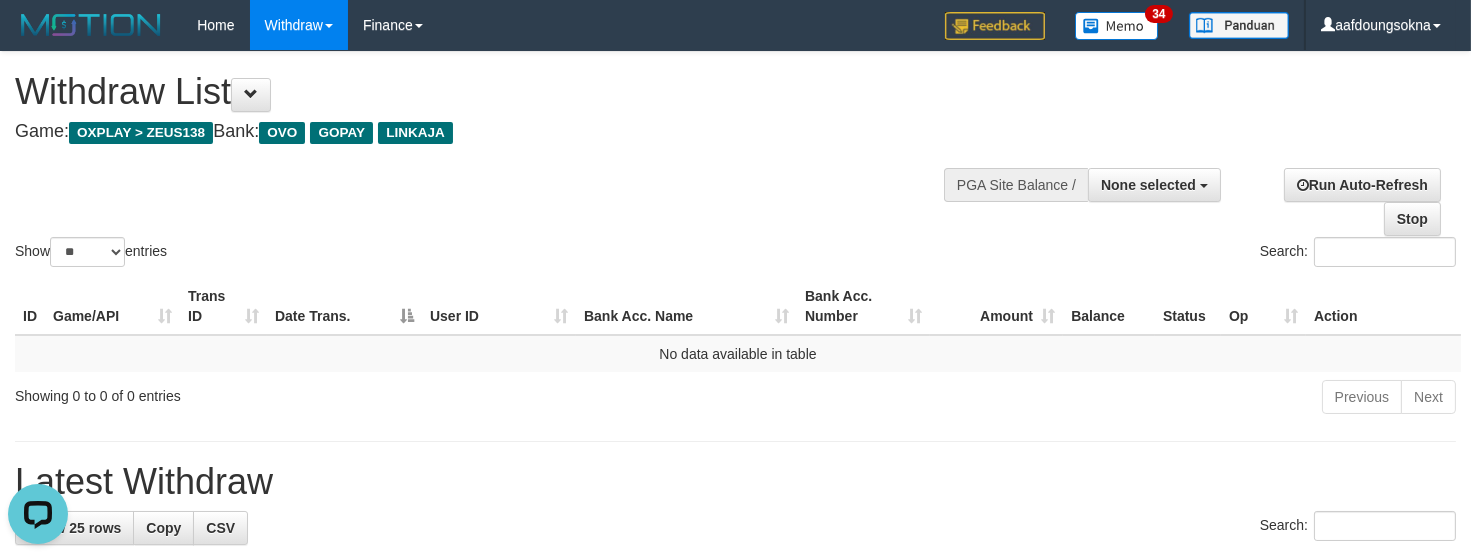 scroll, scrollTop: 0, scrollLeft: 0, axis: both 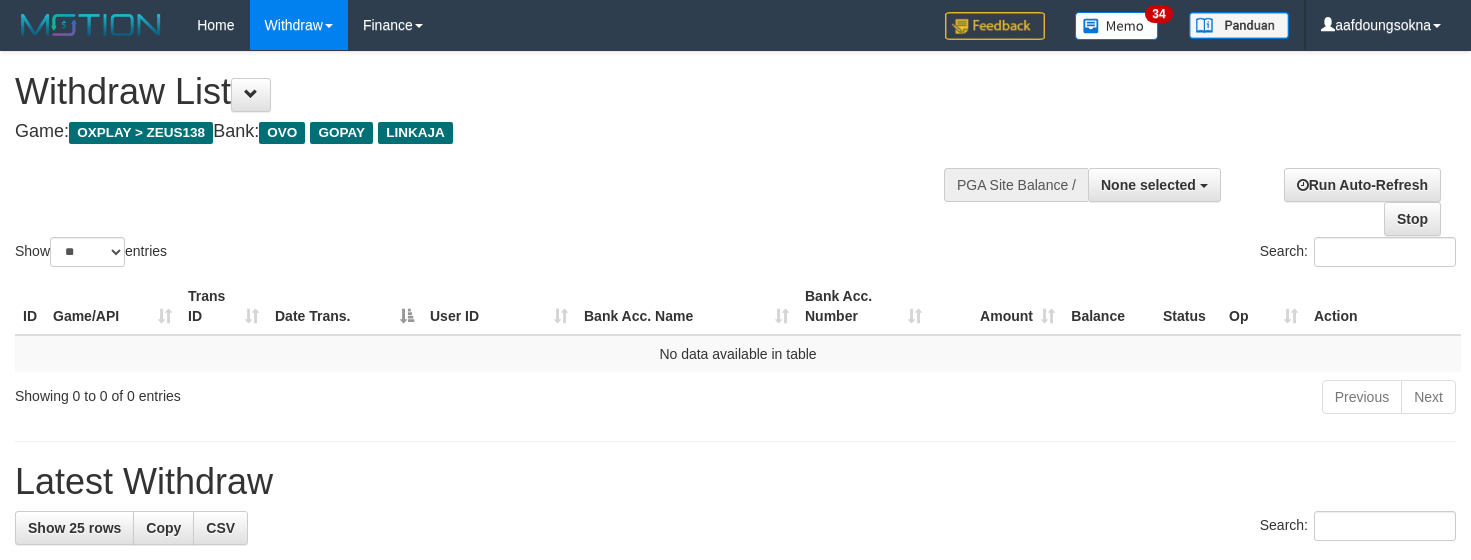 select 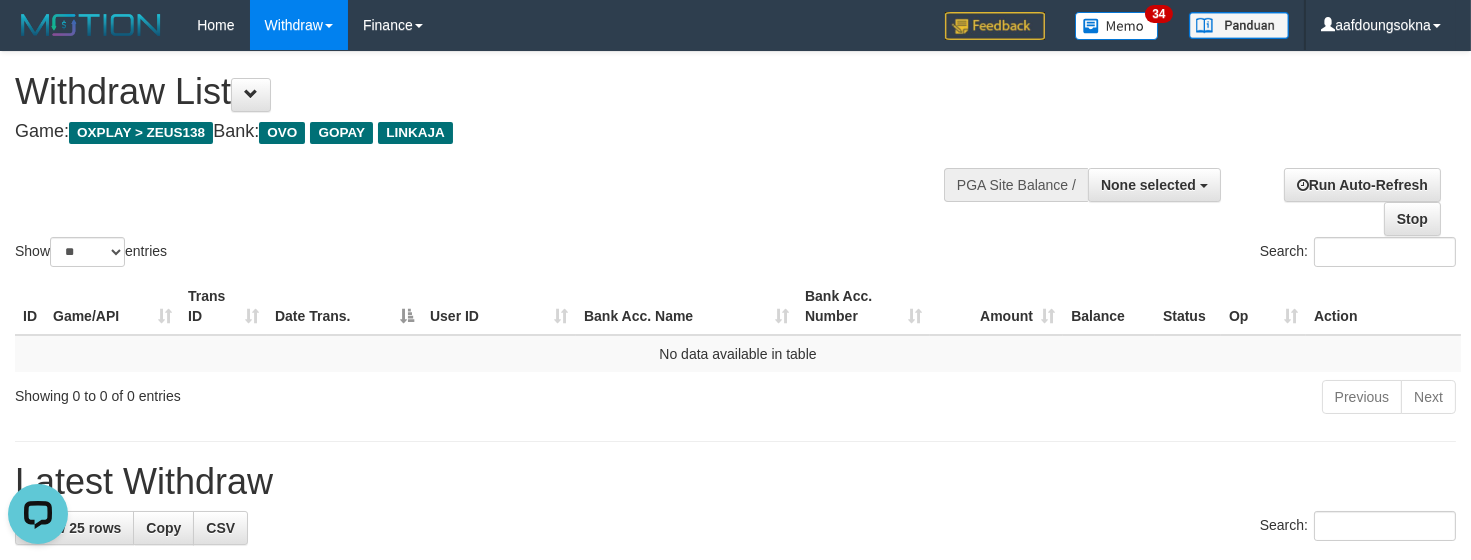 scroll, scrollTop: 0, scrollLeft: 0, axis: both 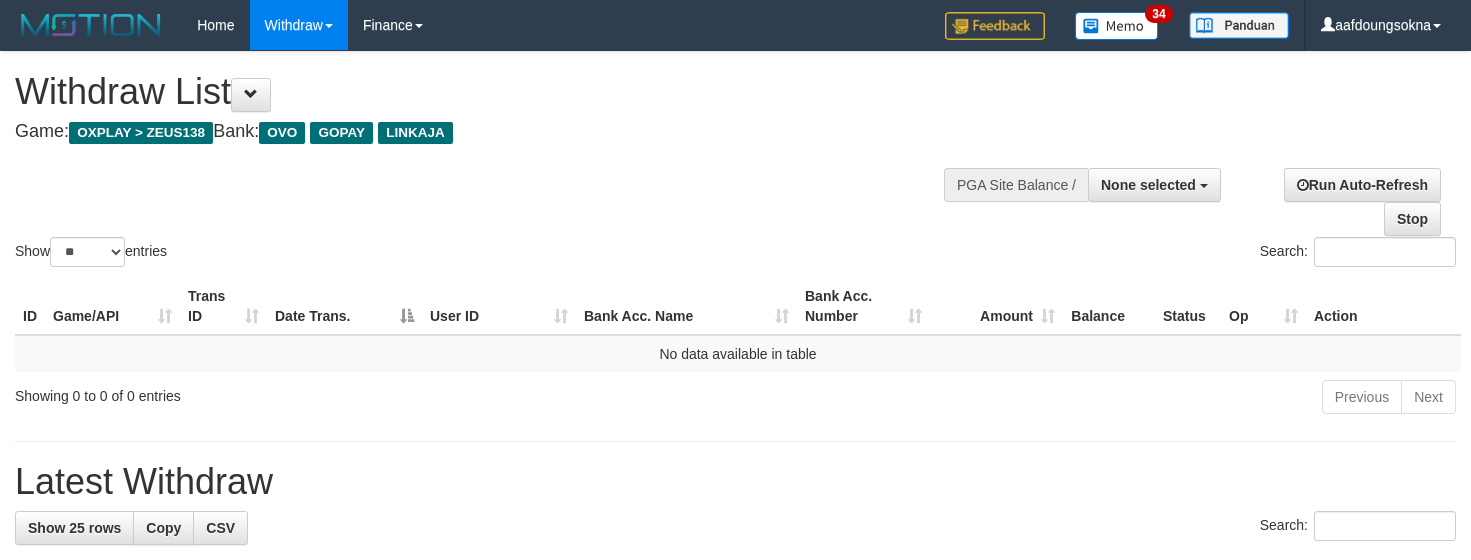 select 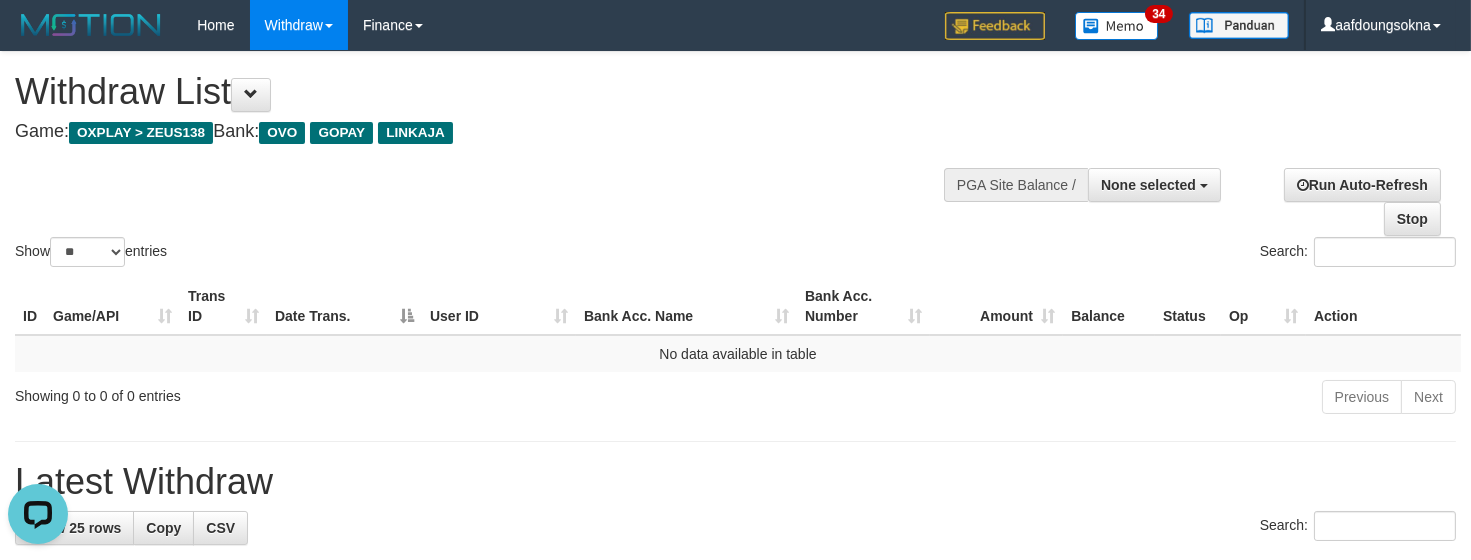scroll, scrollTop: 0, scrollLeft: 0, axis: both 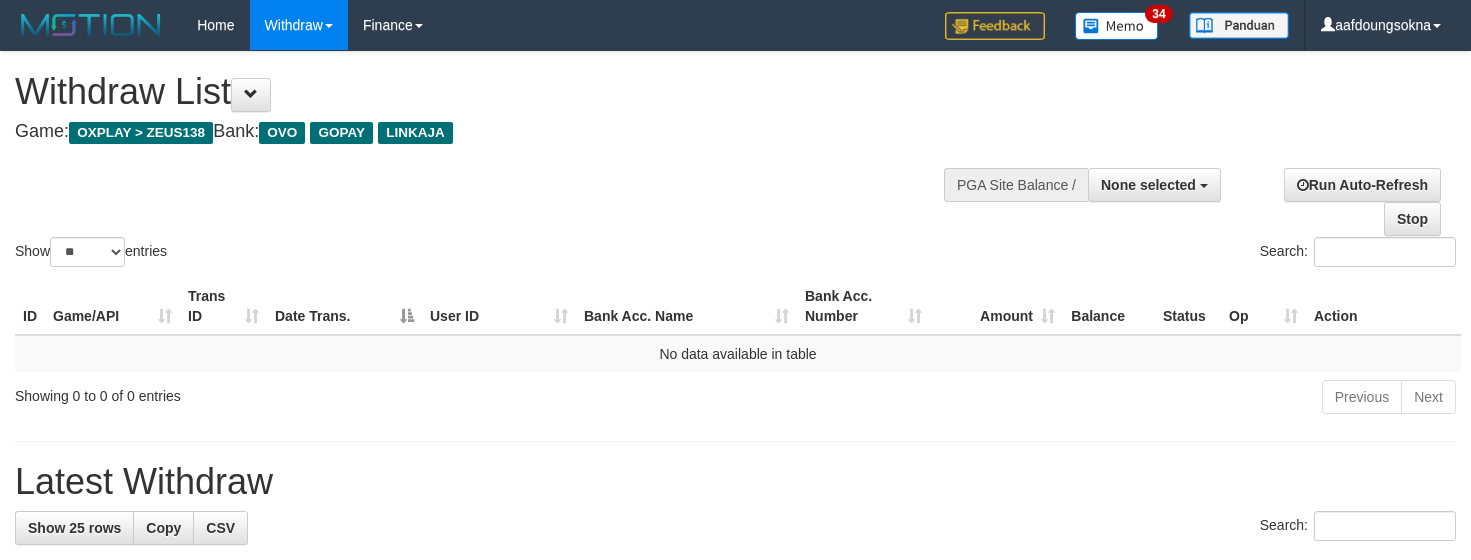 select 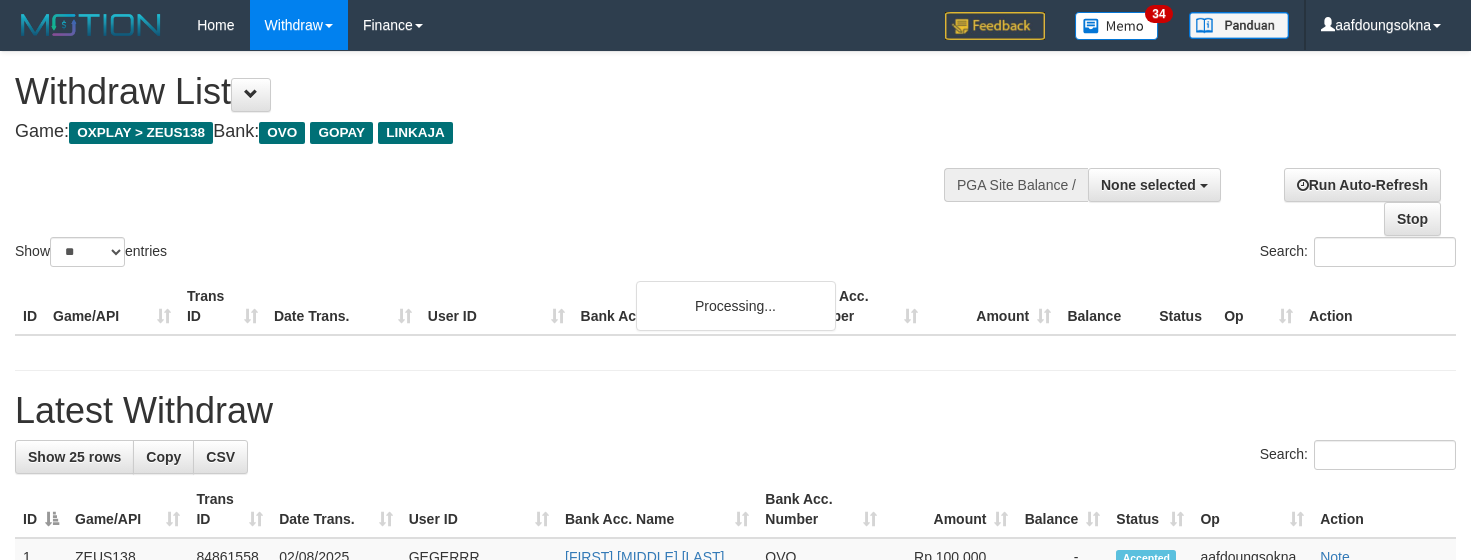 select 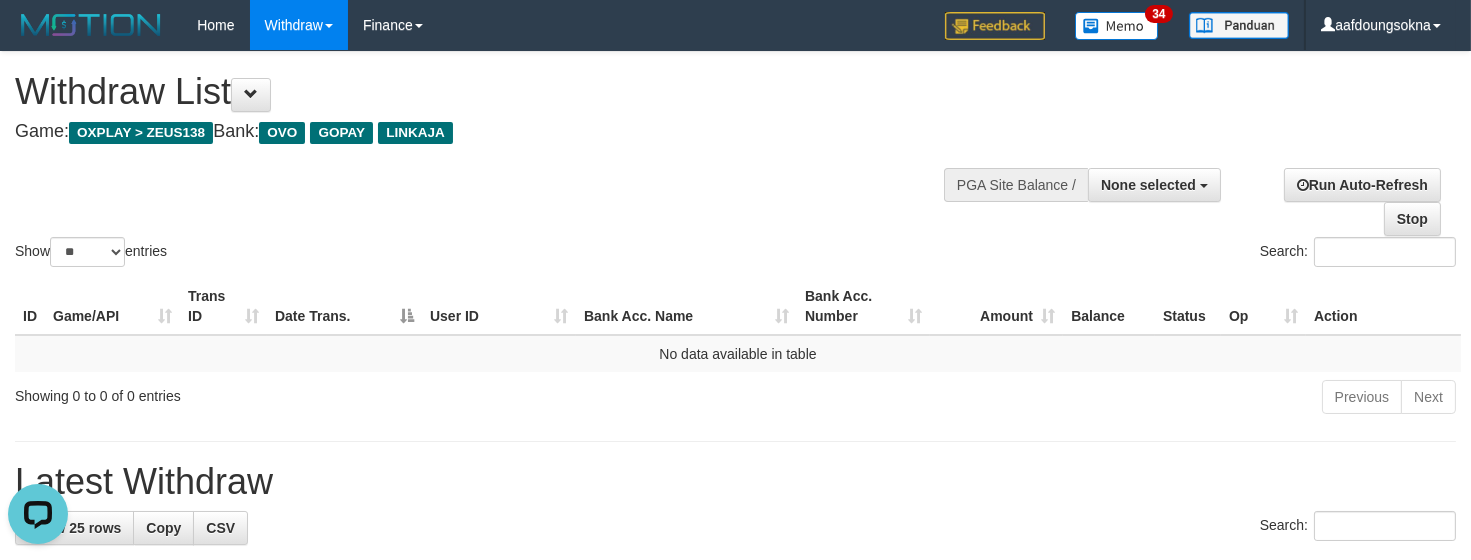 scroll, scrollTop: 0, scrollLeft: 0, axis: both 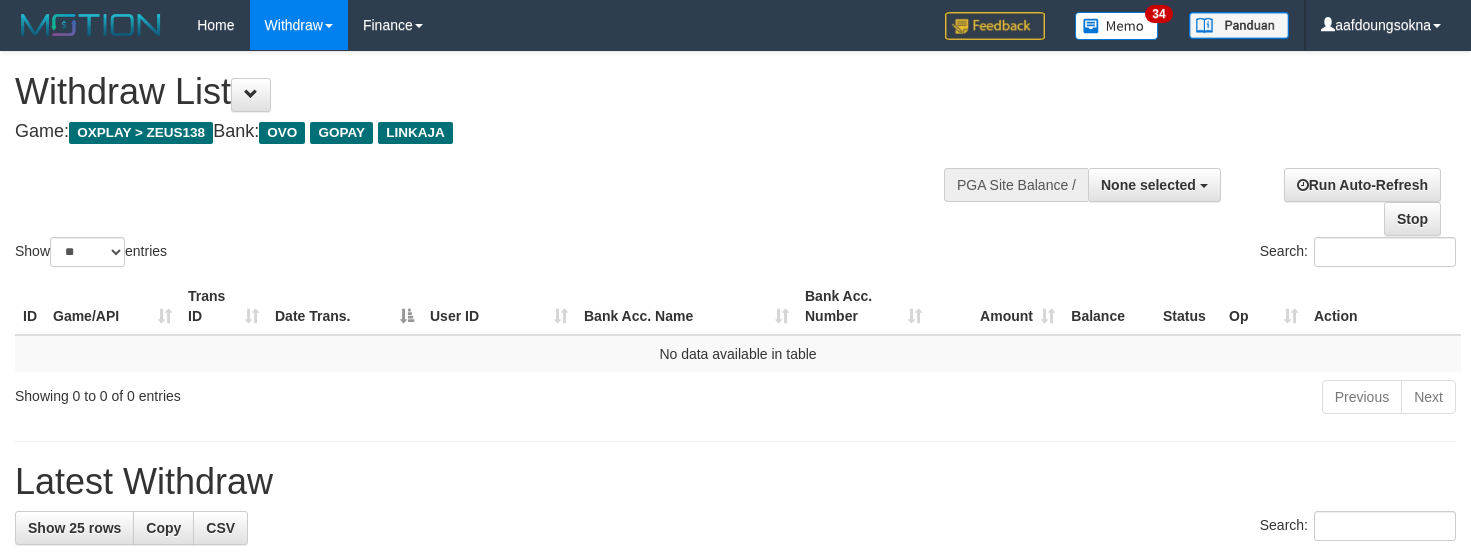 select 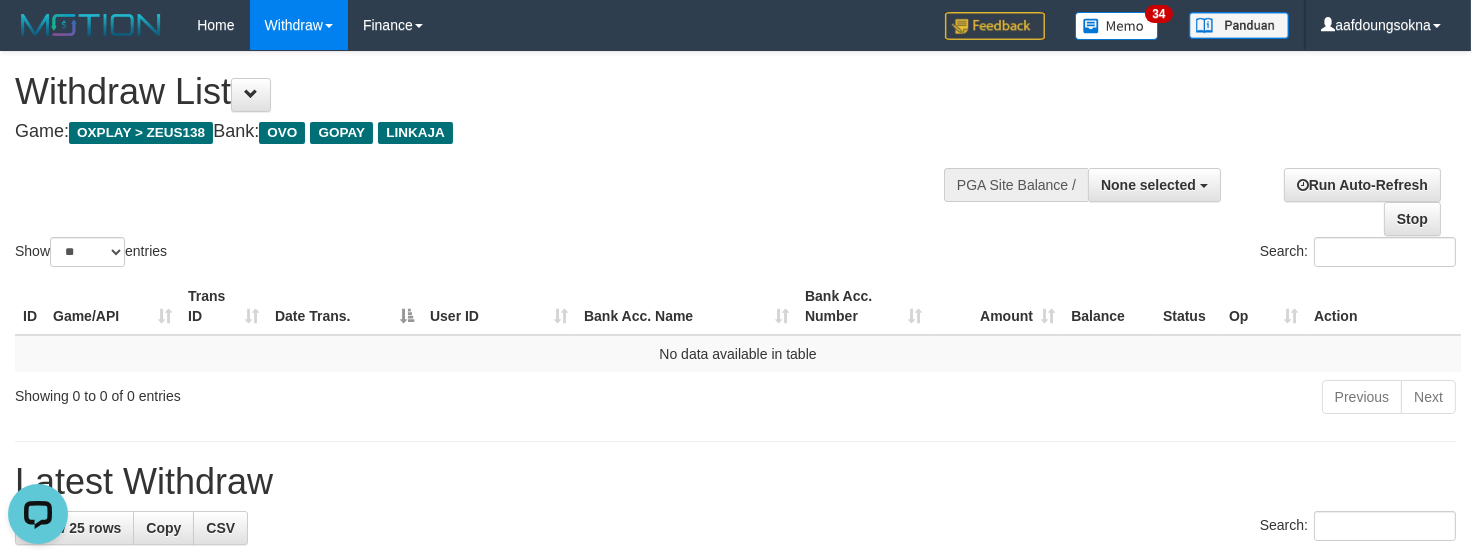 scroll, scrollTop: 0, scrollLeft: 0, axis: both 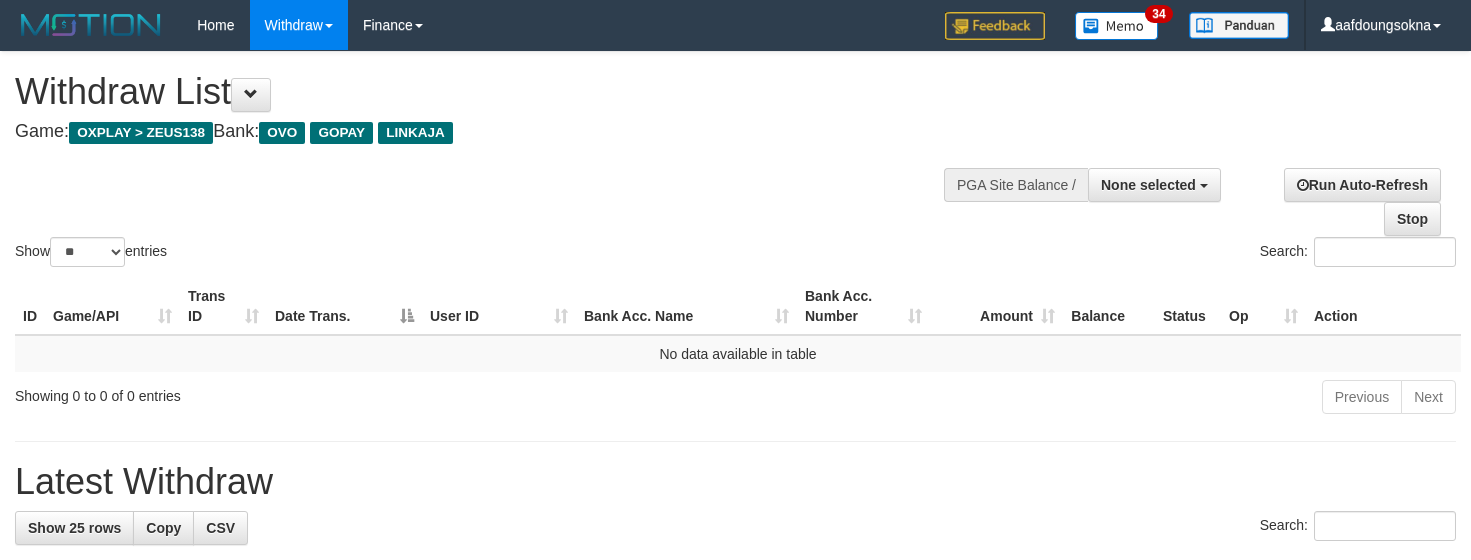 select 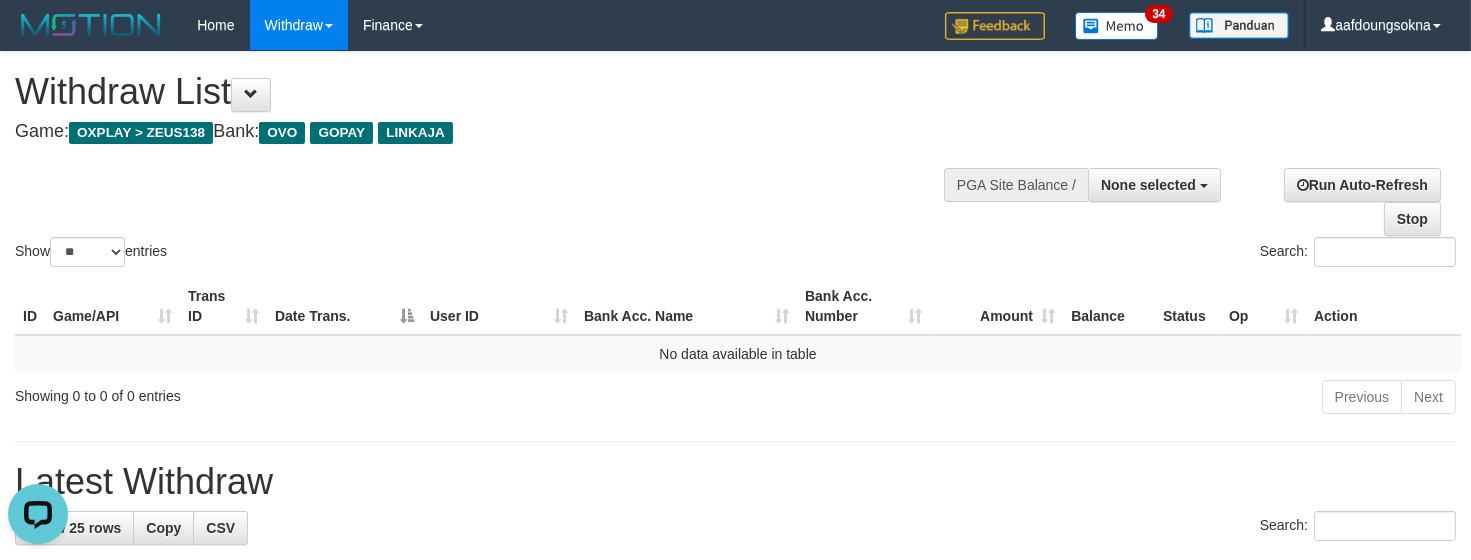 scroll, scrollTop: 0, scrollLeft: 0, axis: both 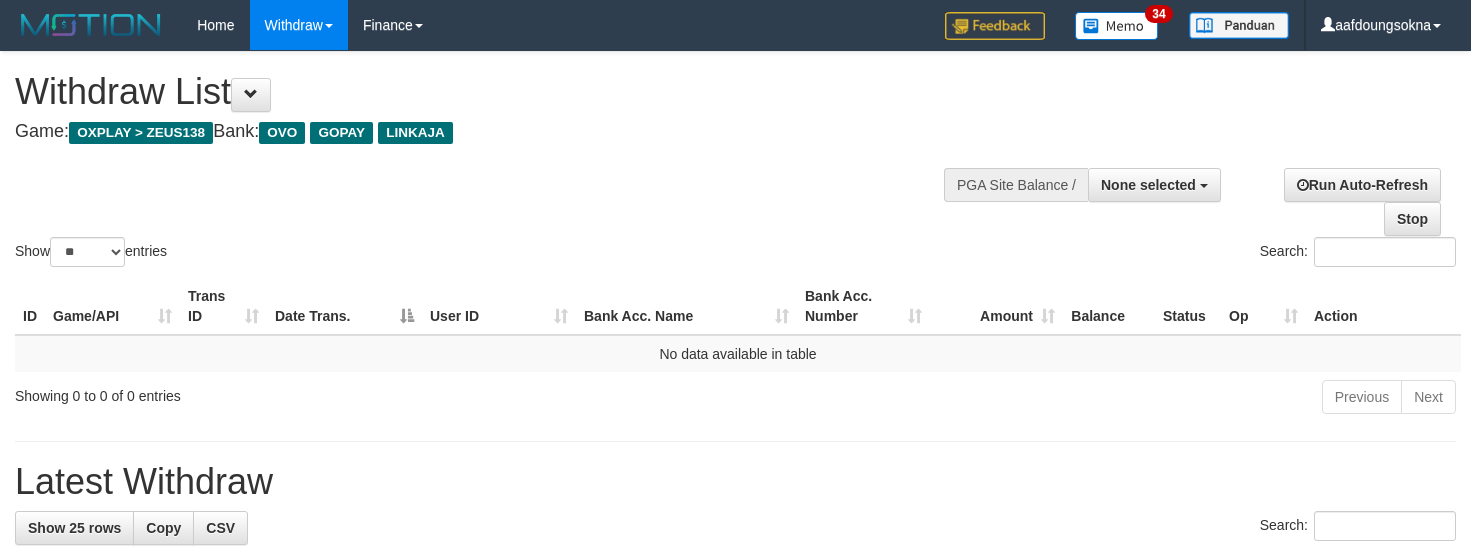 select 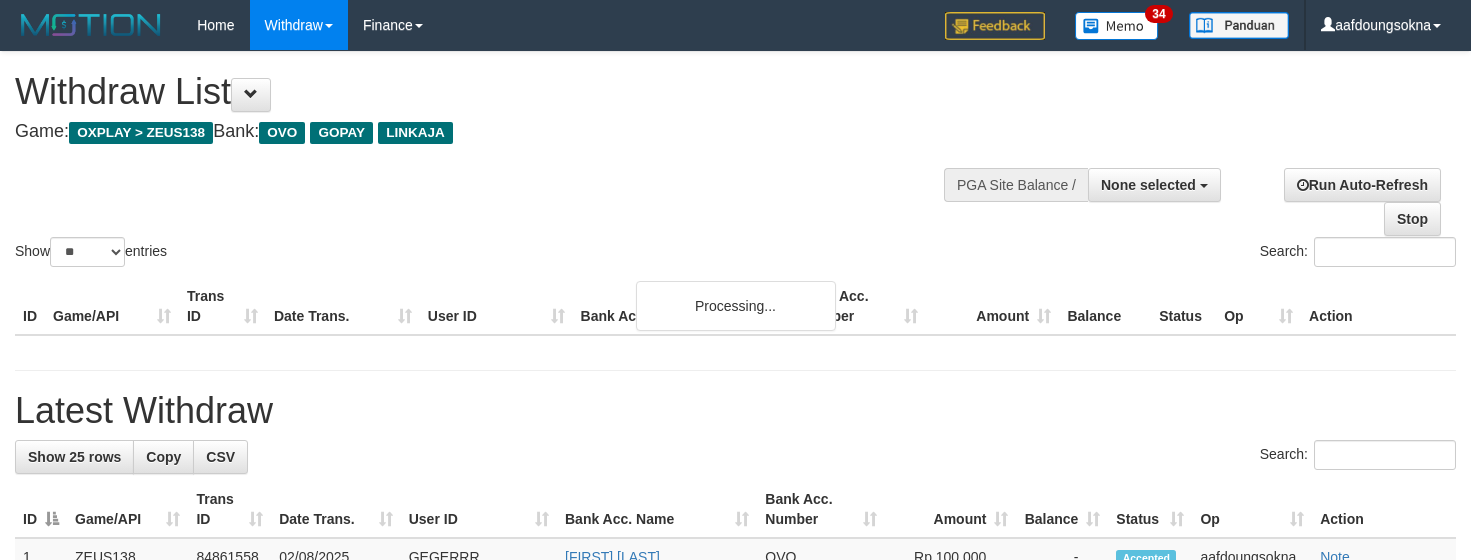 select 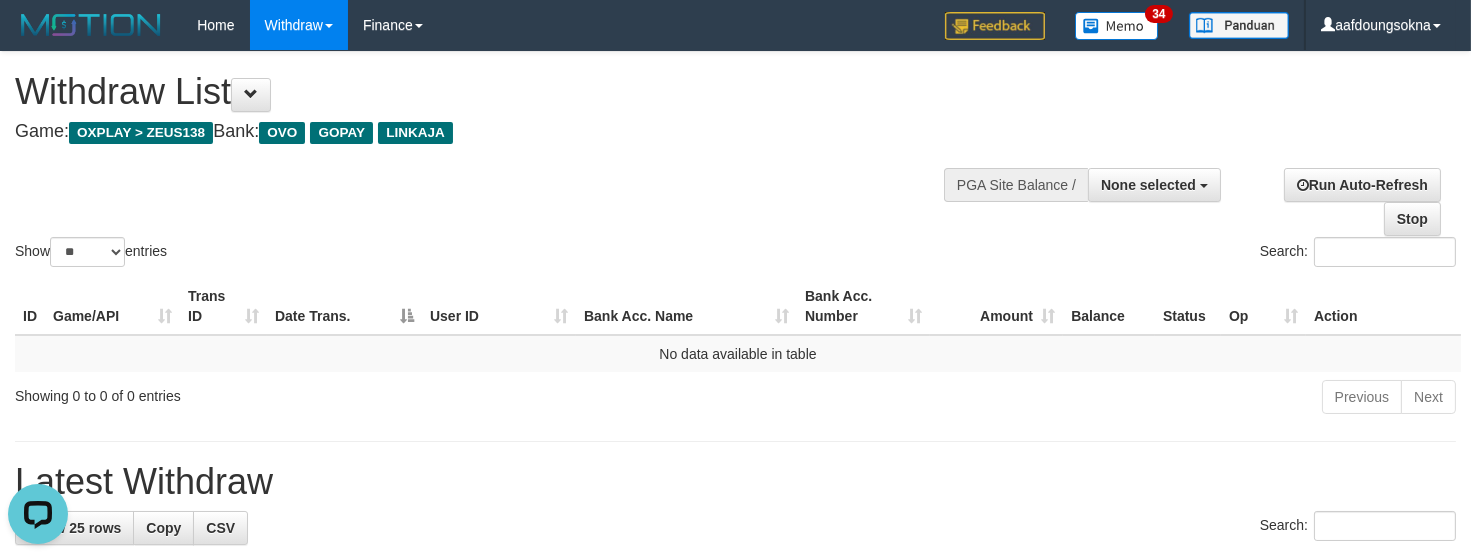 scroll, scrollTop: 0, scrollLeft: 0, axis: both 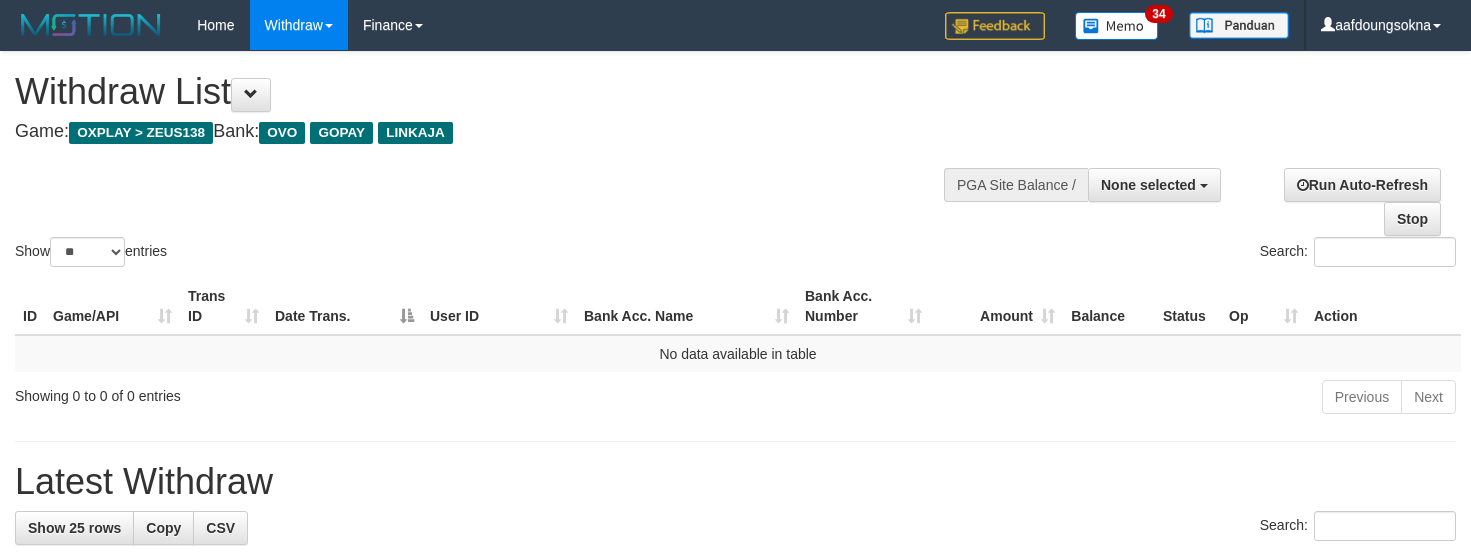 select 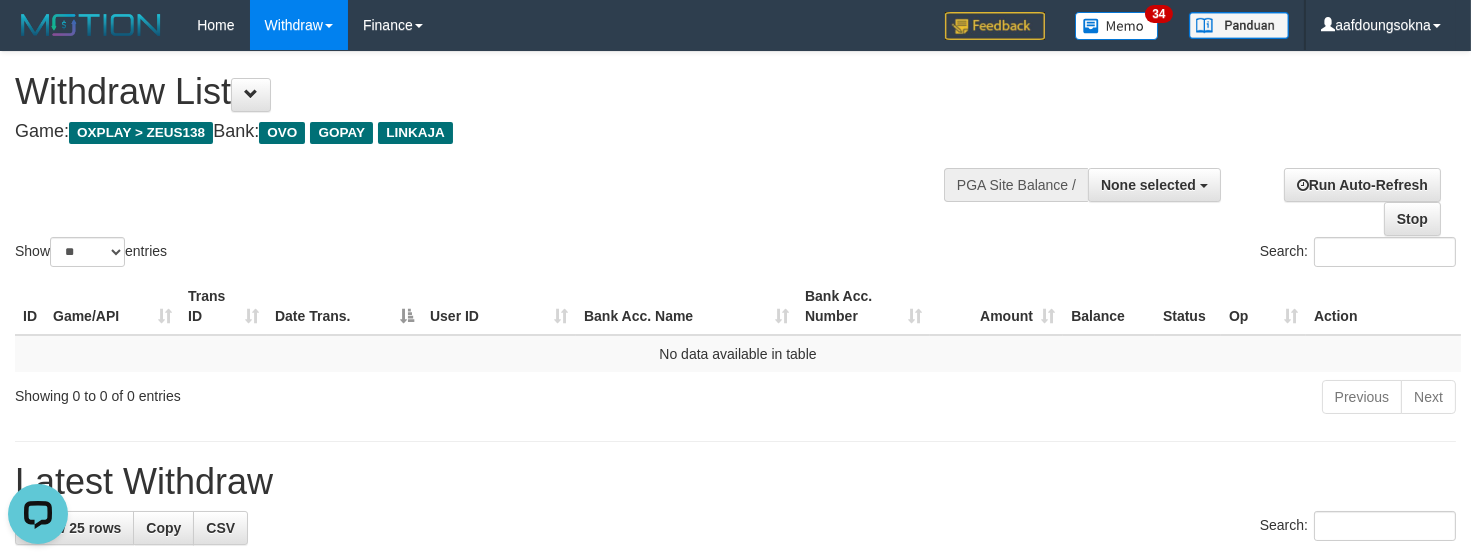 scroll, scrollTop: 0, scrollLeft: 0, axis: both 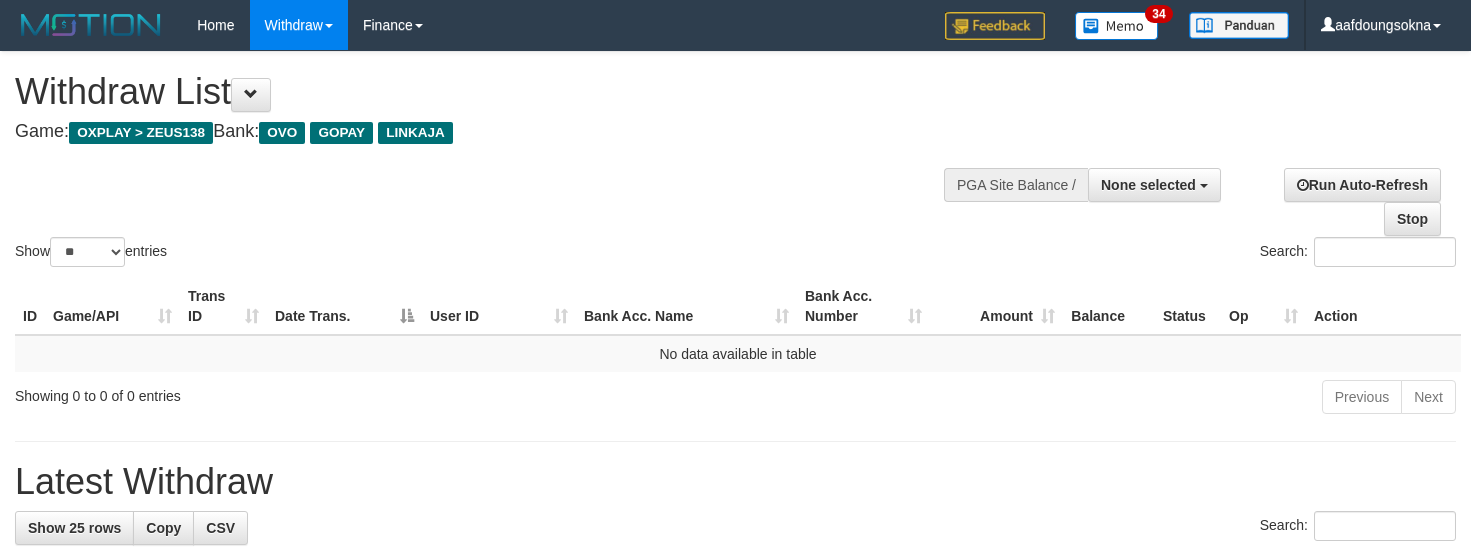 select 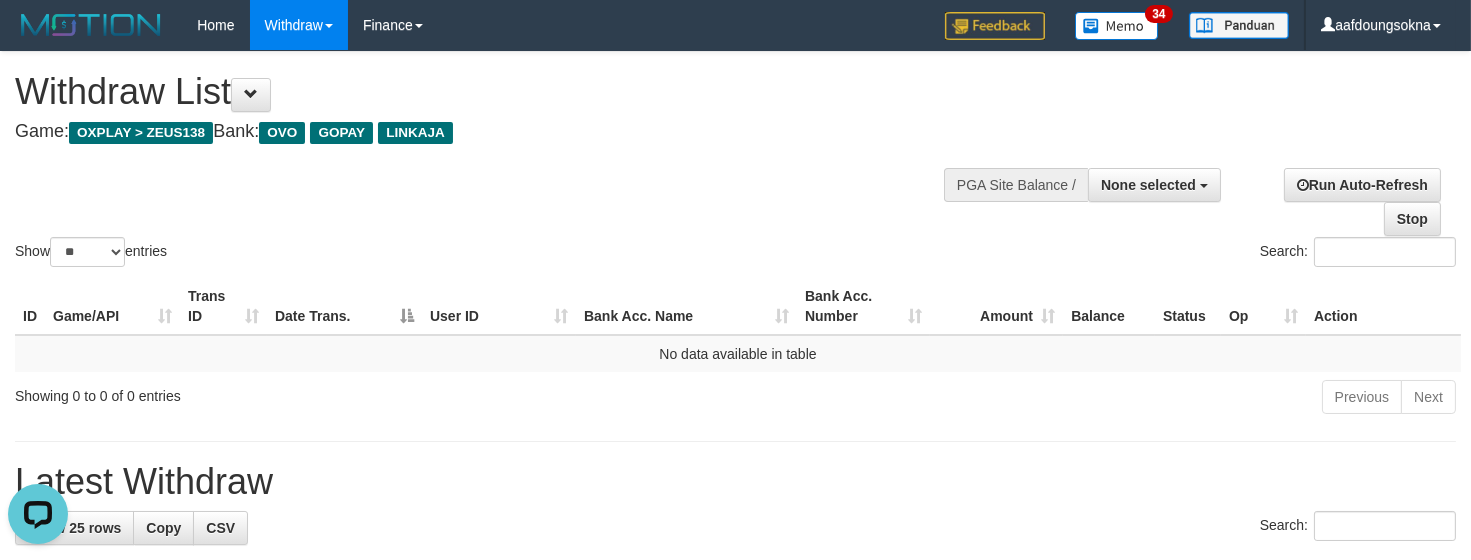 scroll, scrollTop: 0, scrollLeft: 0, axis: both 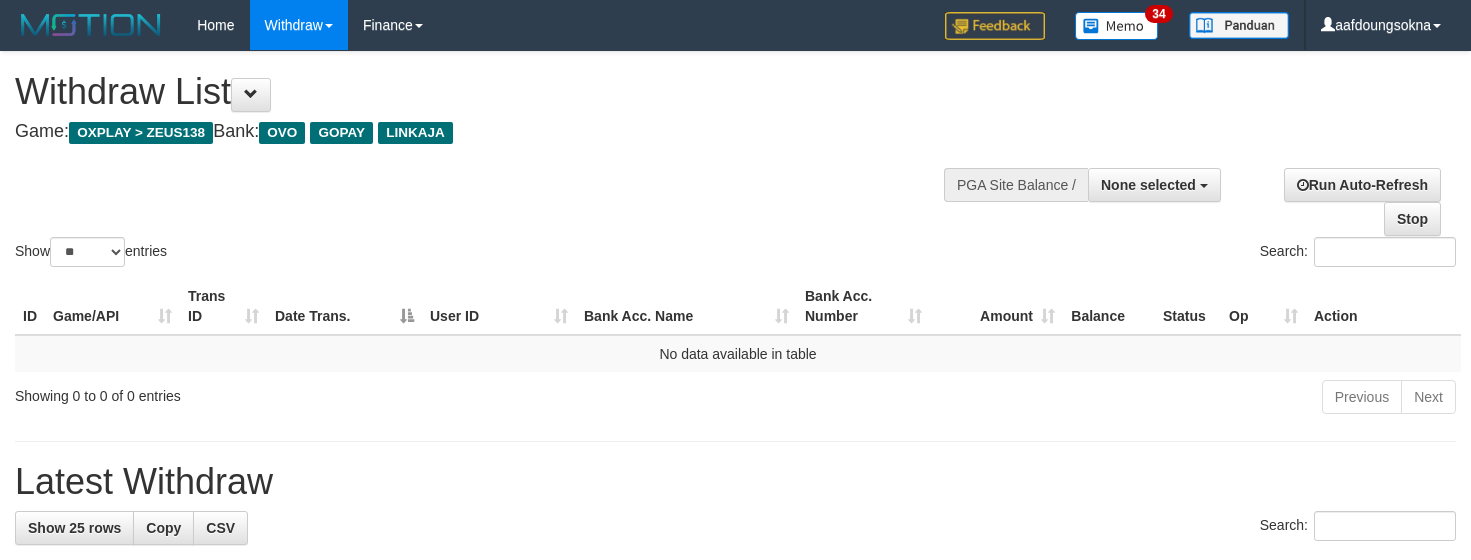 select 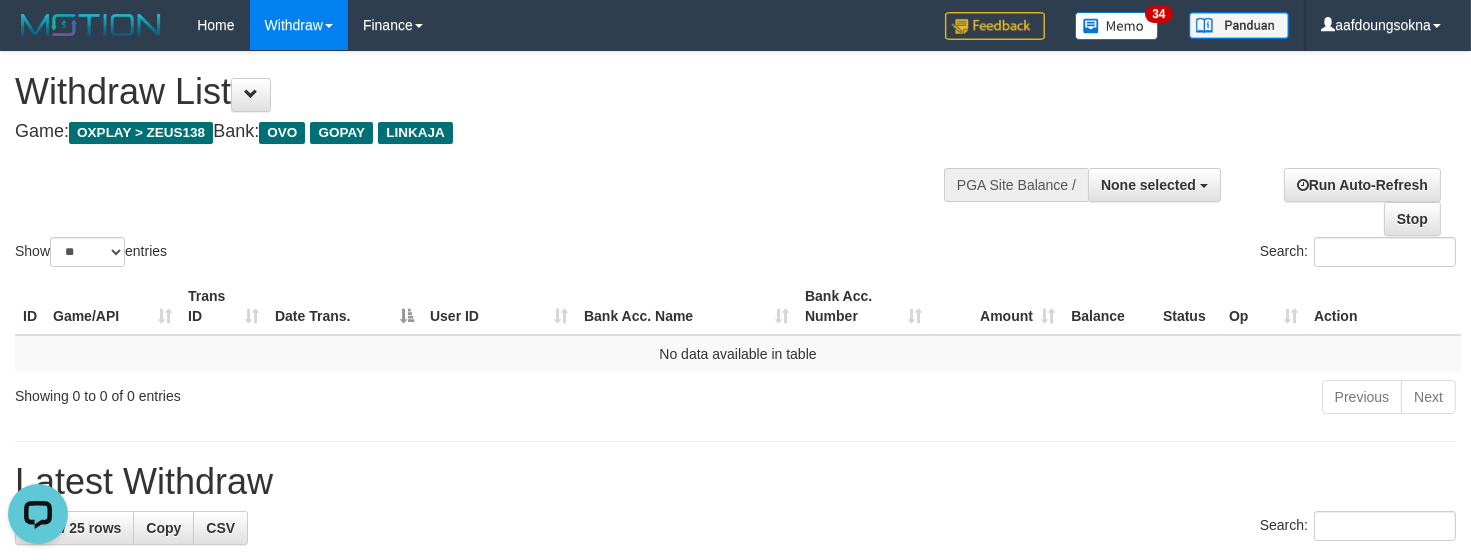 scroll, scrollTop: 0, scrollLeft: 0, axis: both 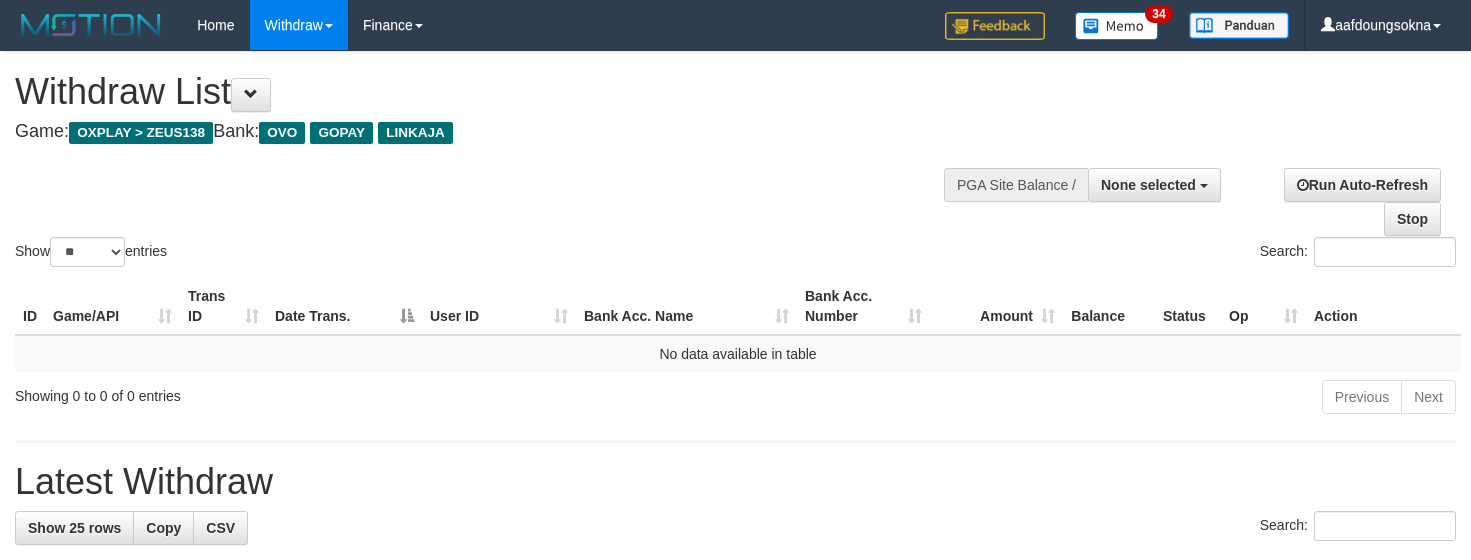 select 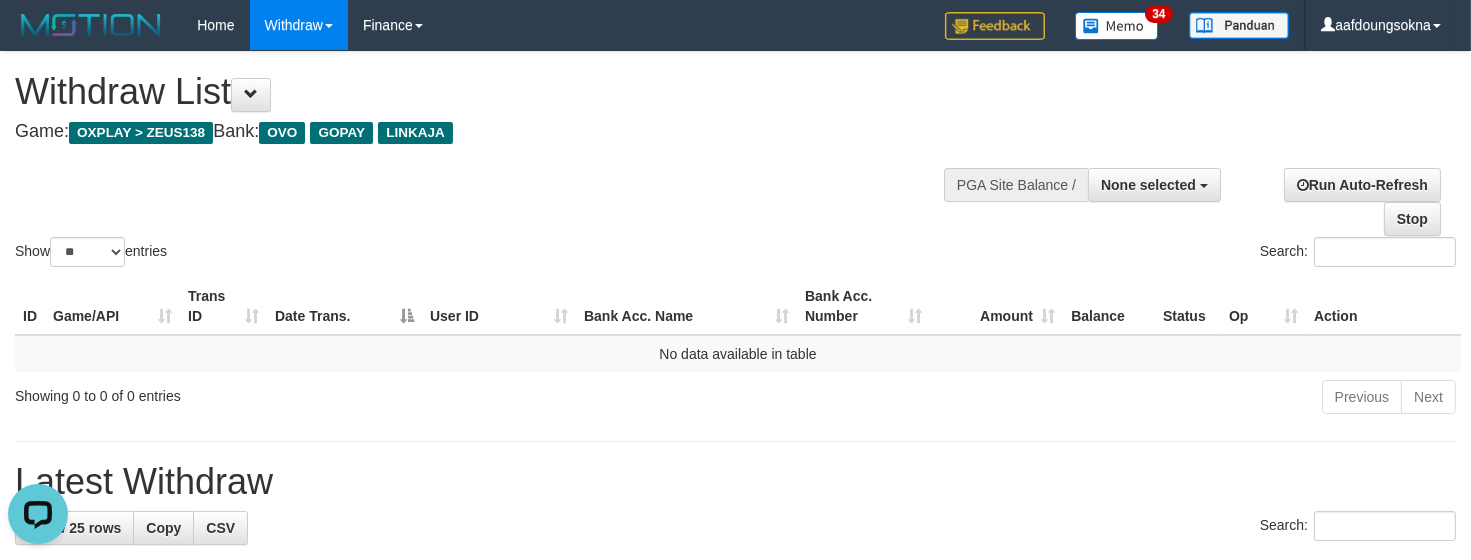 scroll, scrollTop: 0, scrollLeft: 0, axis: both 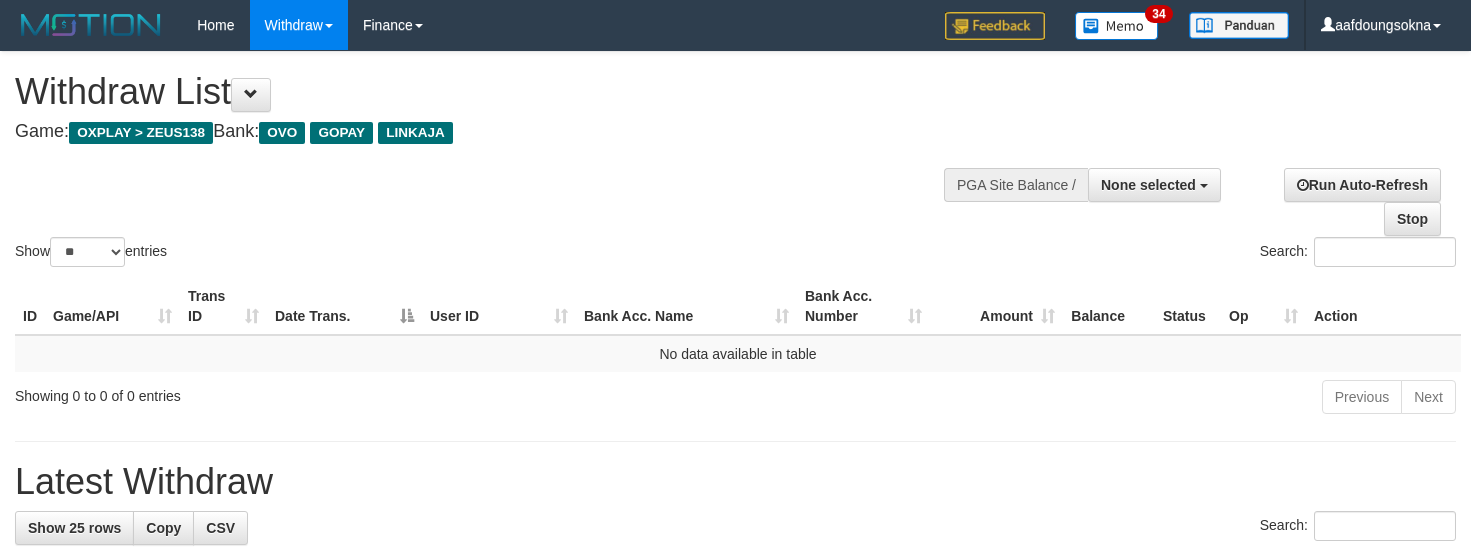 select 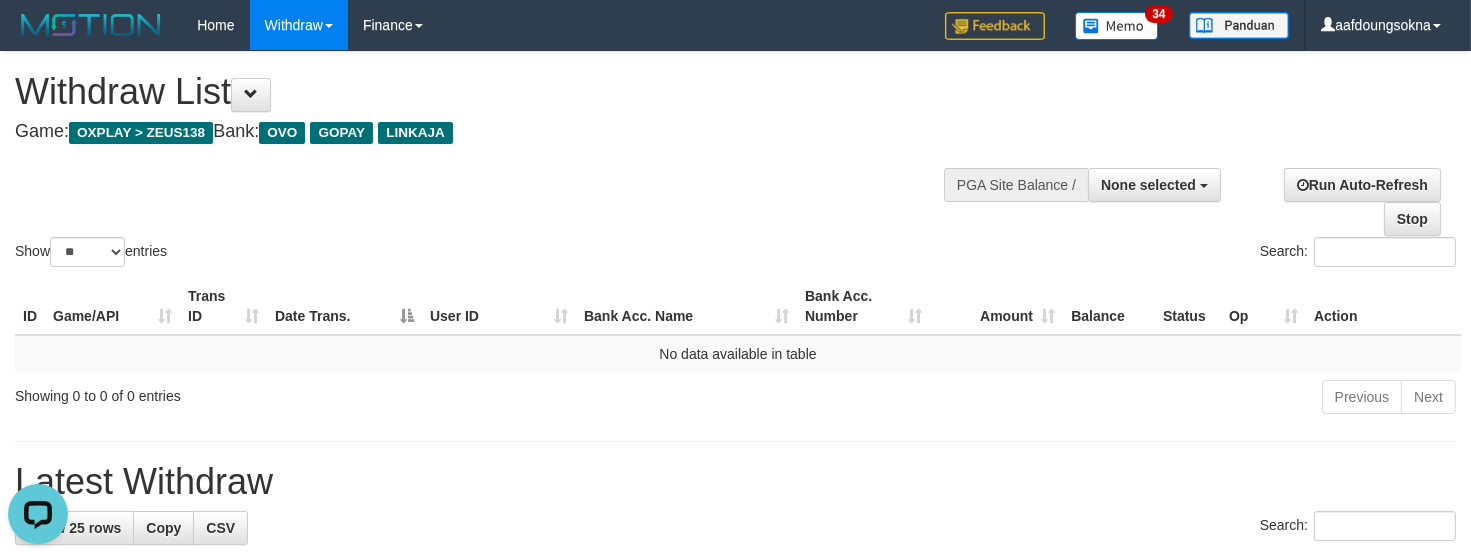 scroll, scrollTop: 0, scrollLeft: 0, axis: both 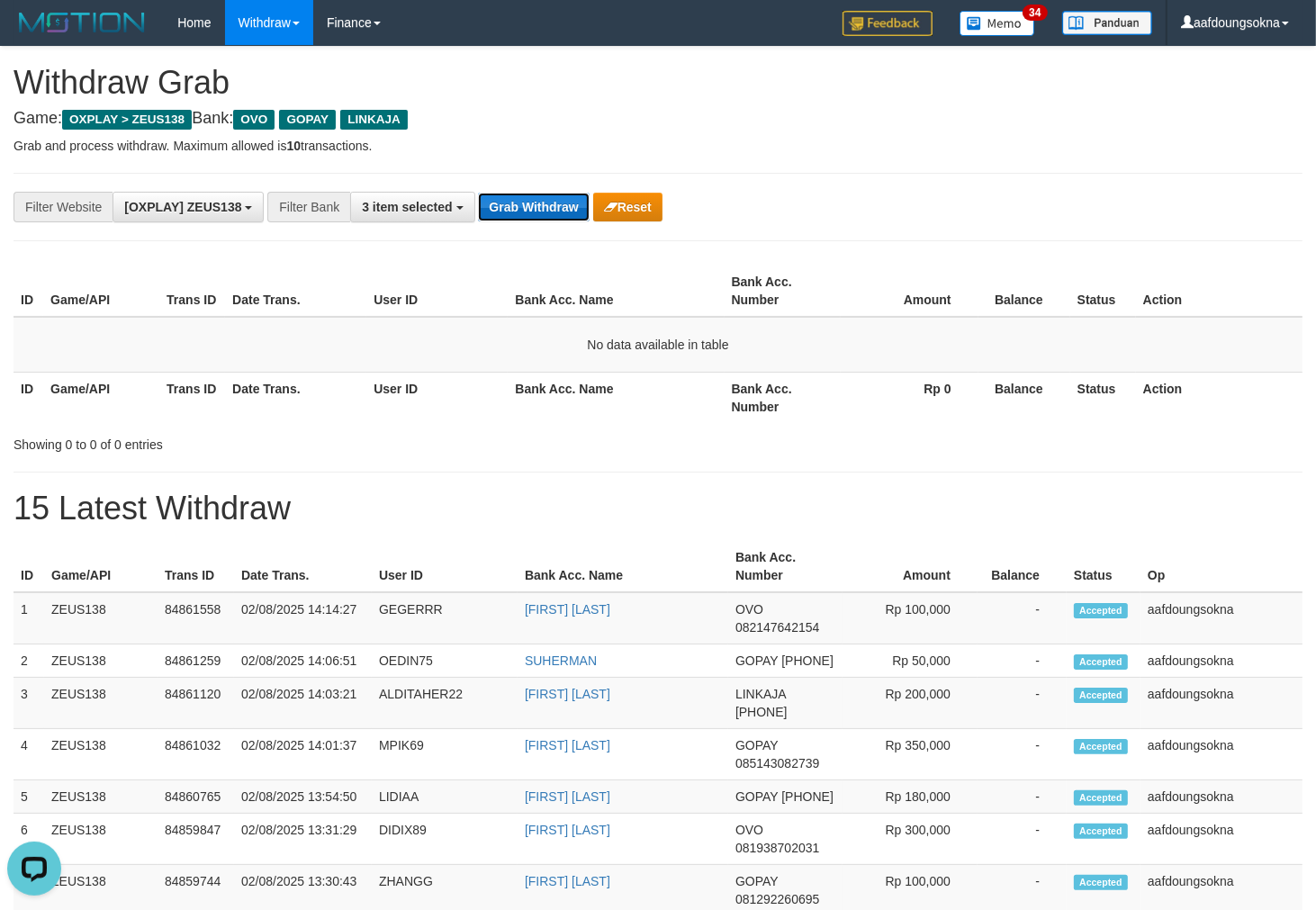 click on "Grab Withdraw" at bounding box center [533, 207] 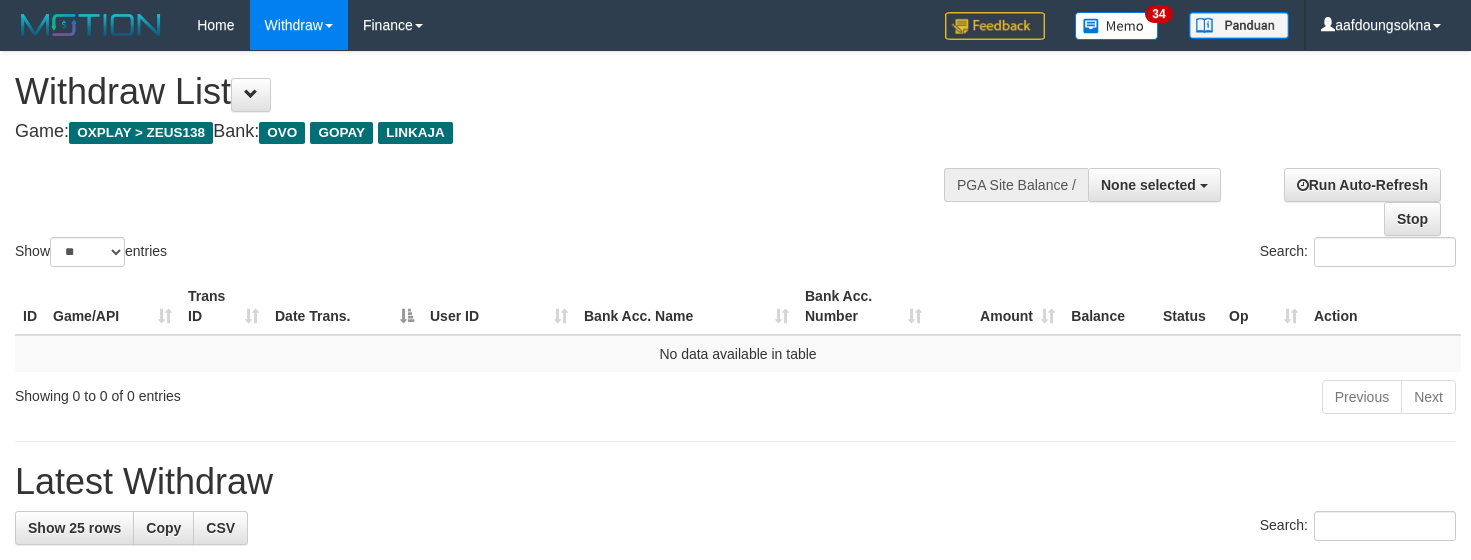 select 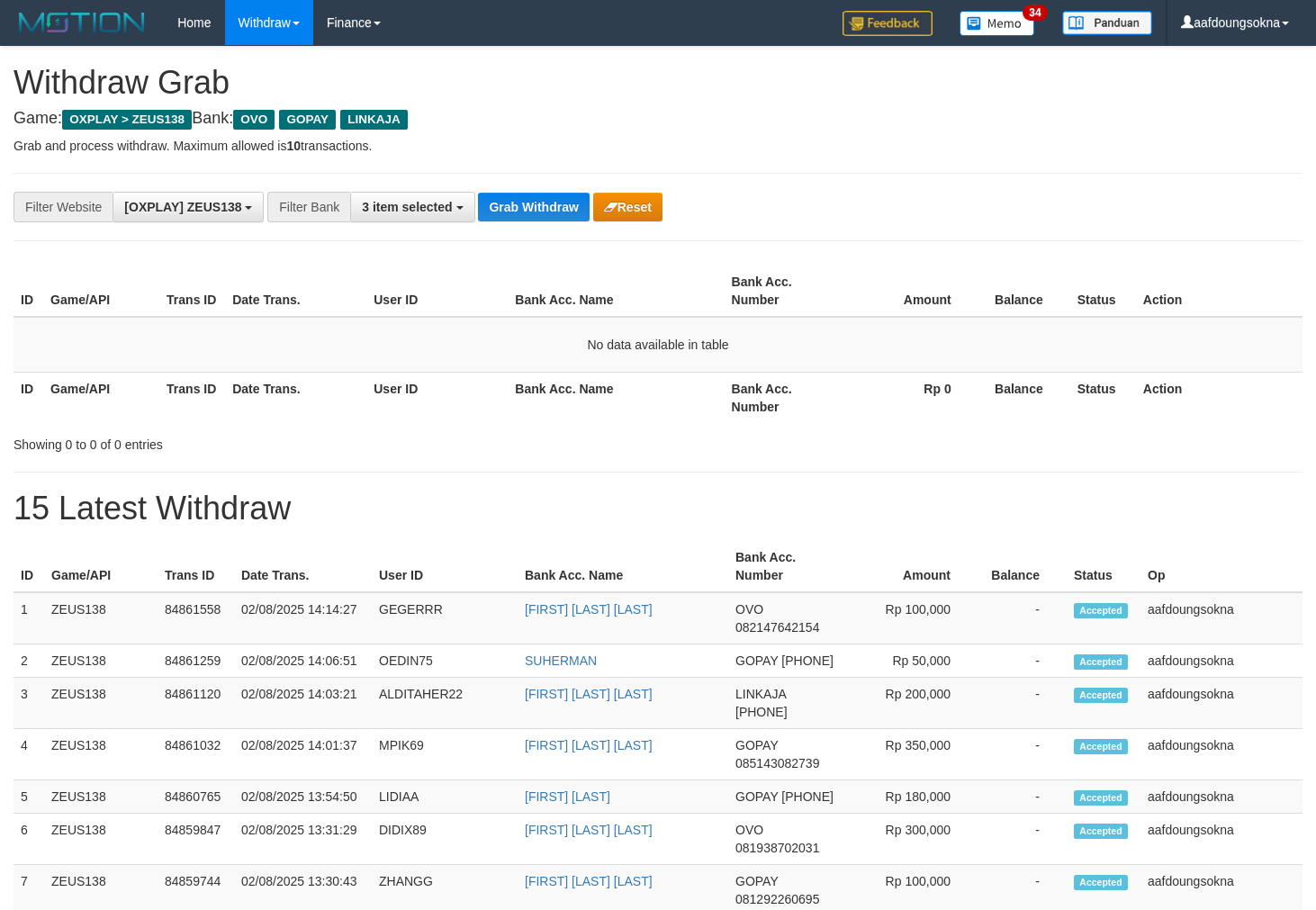 scroll, scrollTop: 0, scrollLeft: 0, axis: both 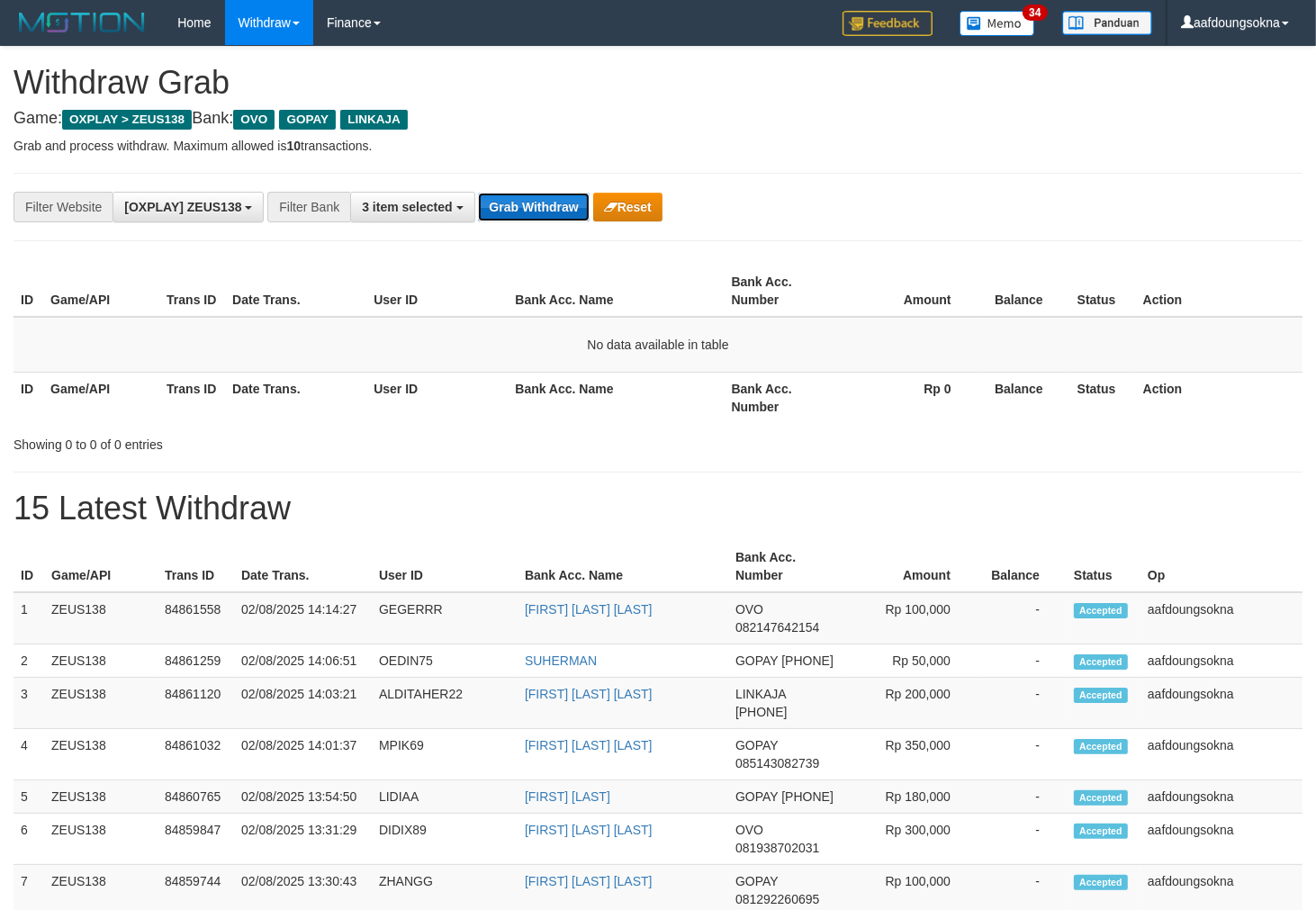 click on "Grab Withdraw" at bounding box center (533, 207) 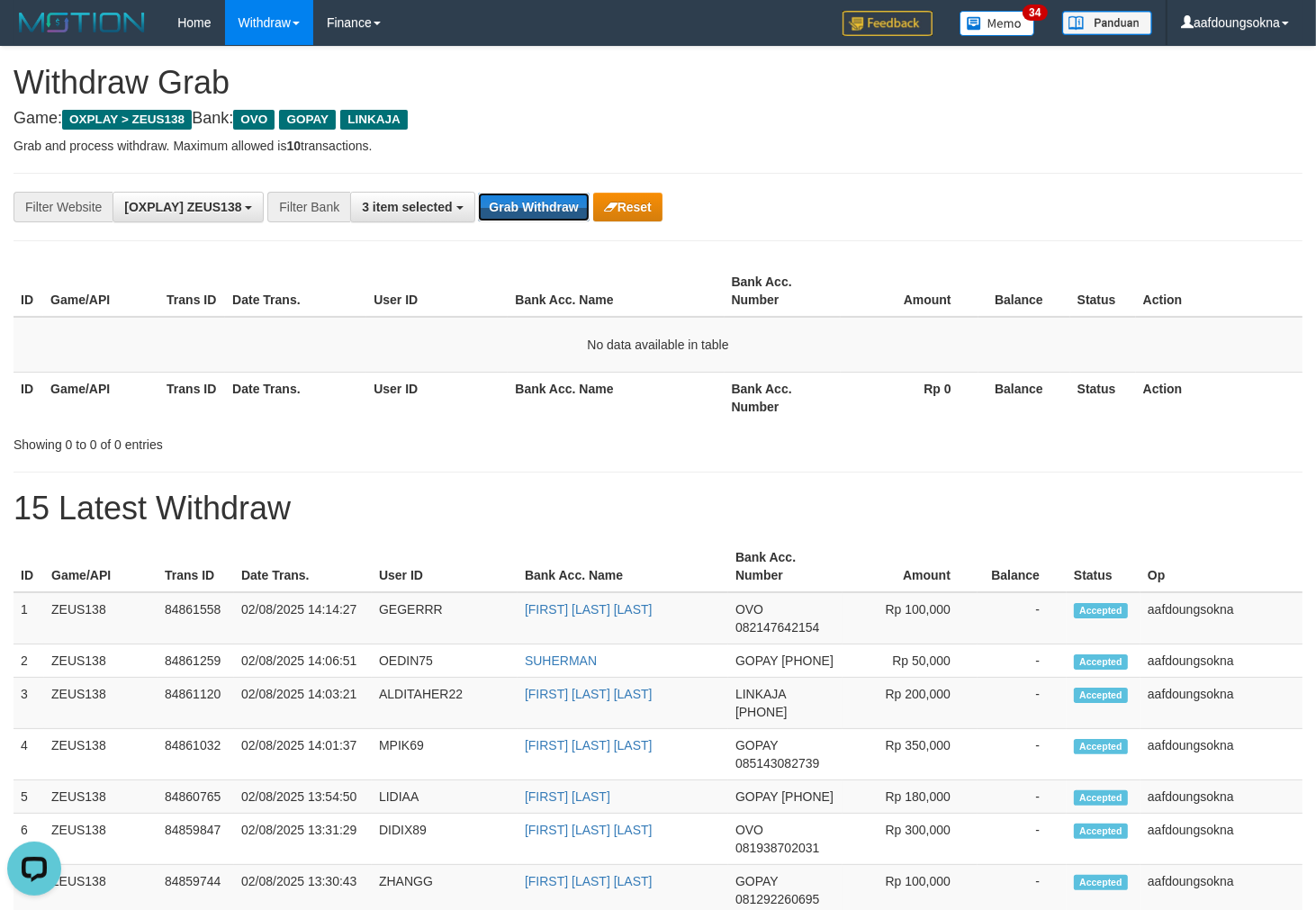 scroll, scrollTop: 0, scrollLeft: 0, axis: both 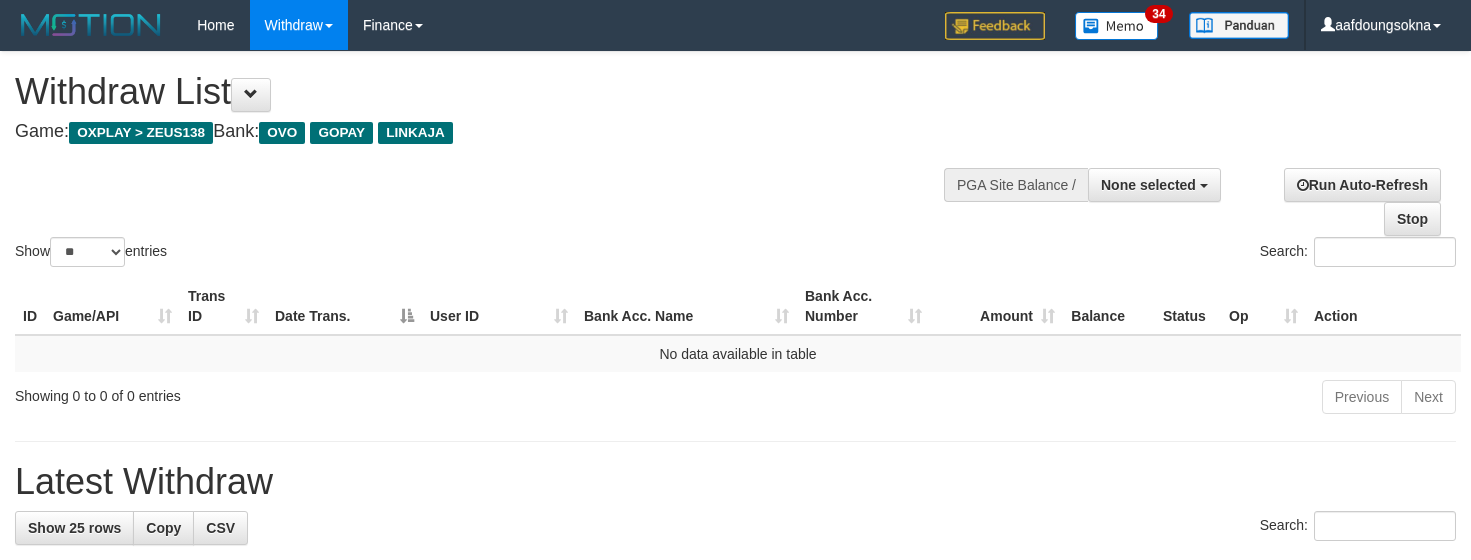 select 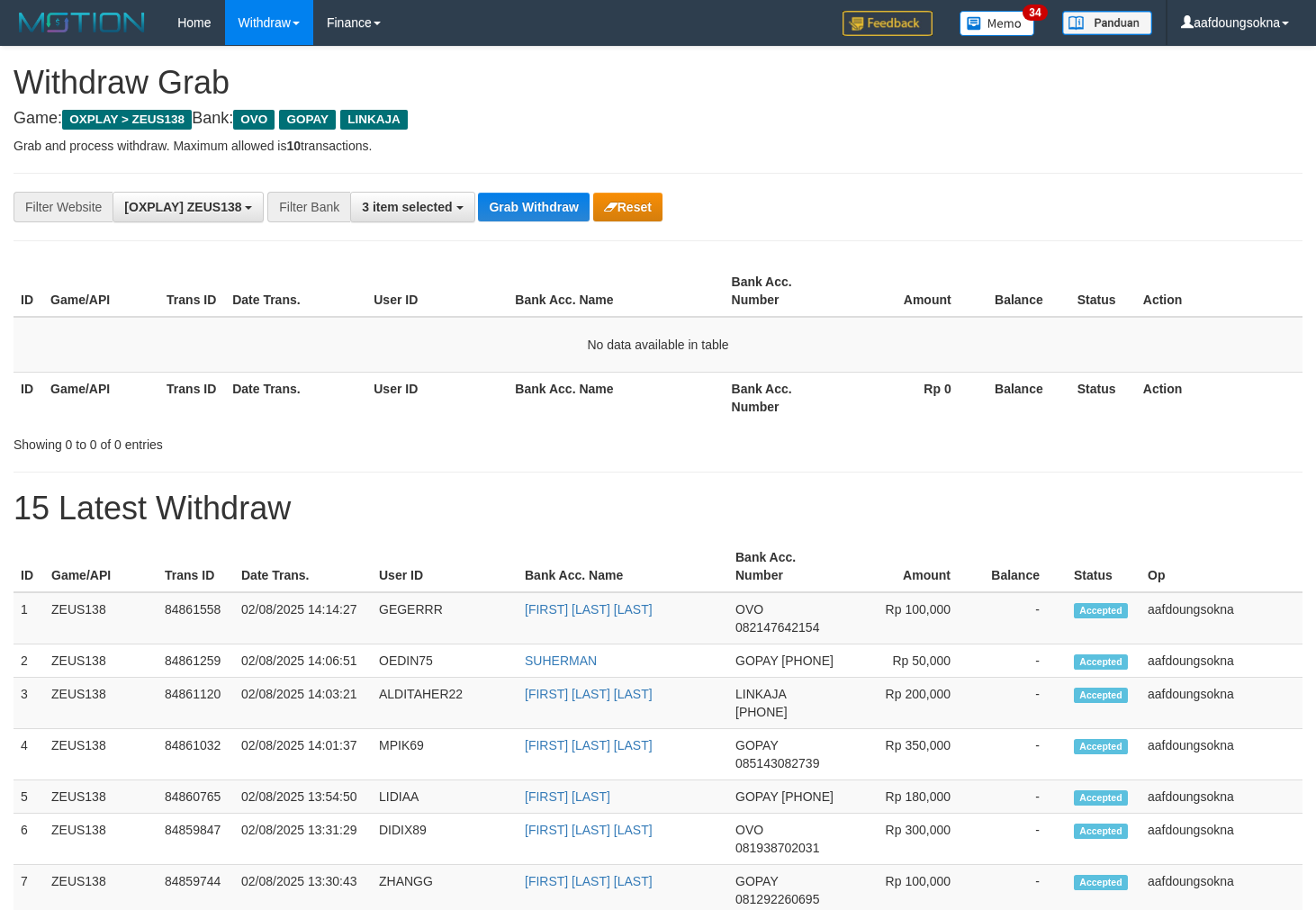 scroll, scrollTop: 0, scrollLeft: 0, axis: both 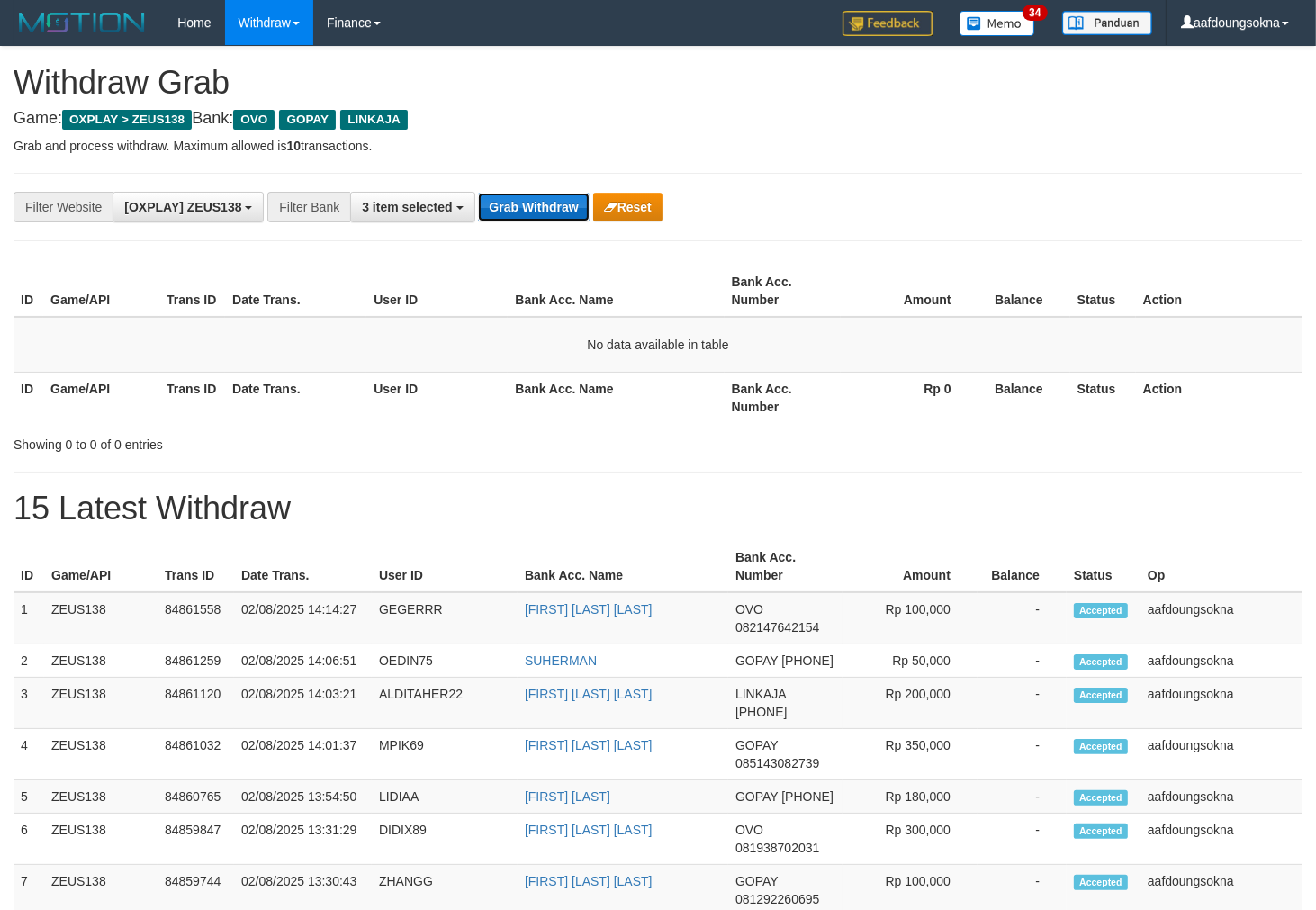 click on "Grab Withdraw" at bounding box center (533, 207) 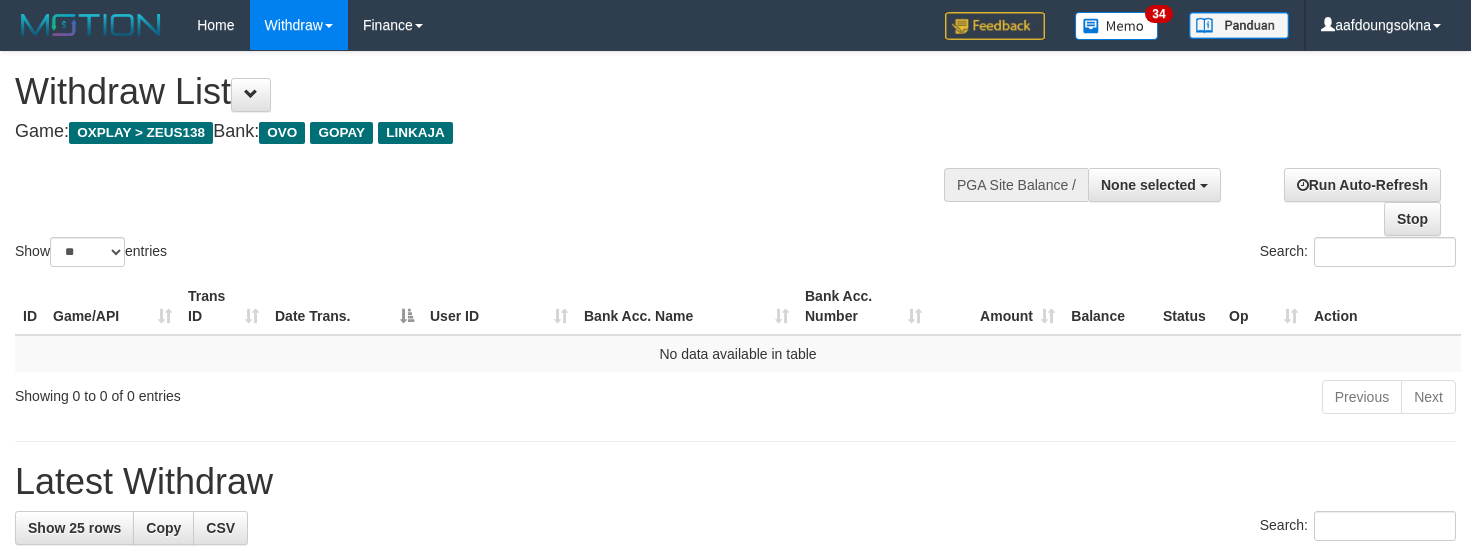 select 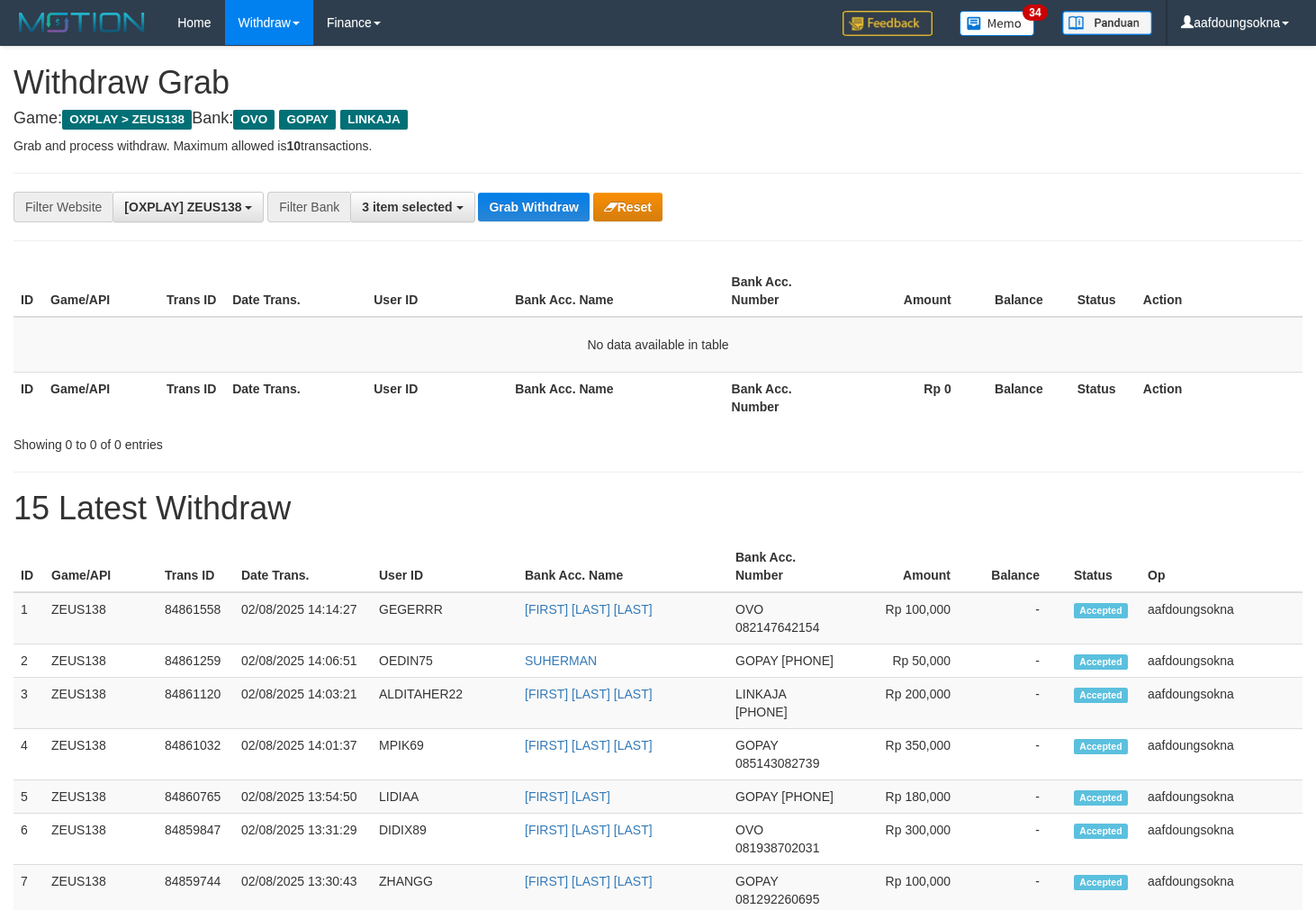 scroll, scrollTop: 0, scrollLeft: 0, axis: both 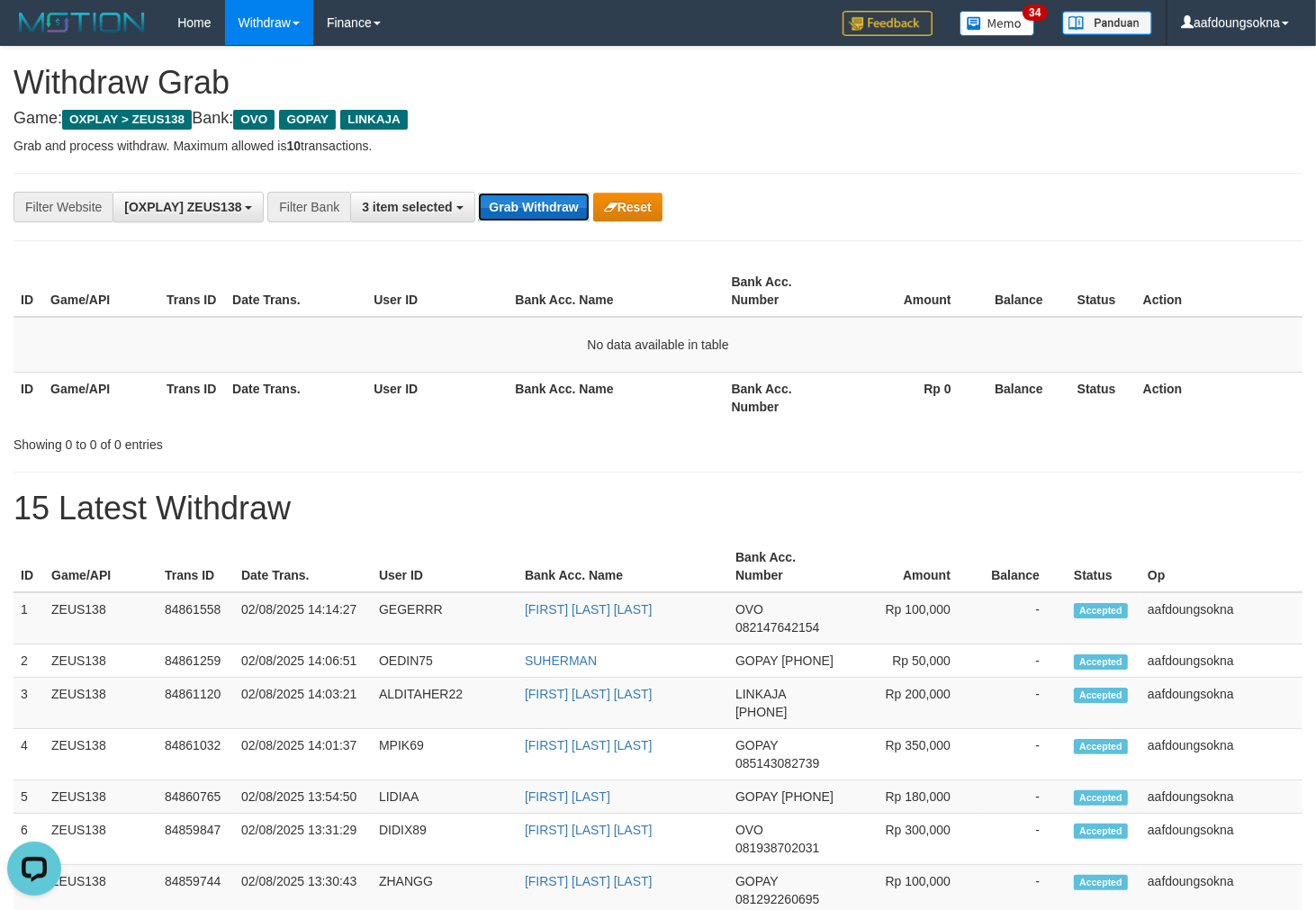 drag, startPoint x: 487, startPoint y: 193, endPoint x: 509, endPoint y: 203, distance: 24.166 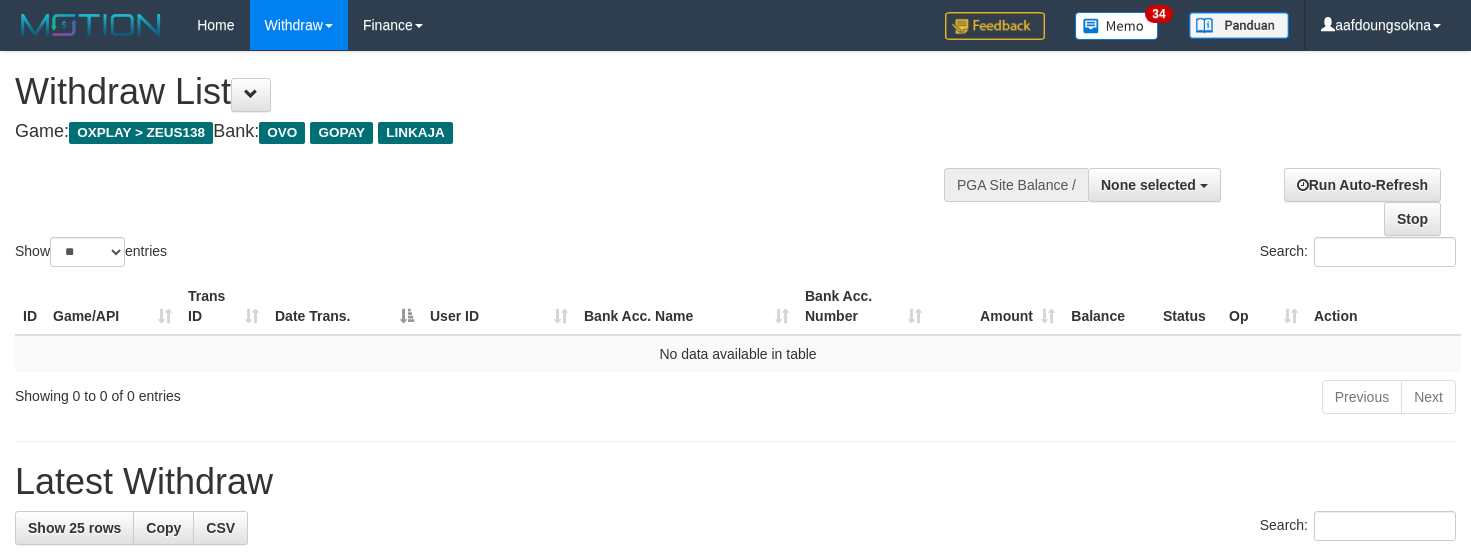 select 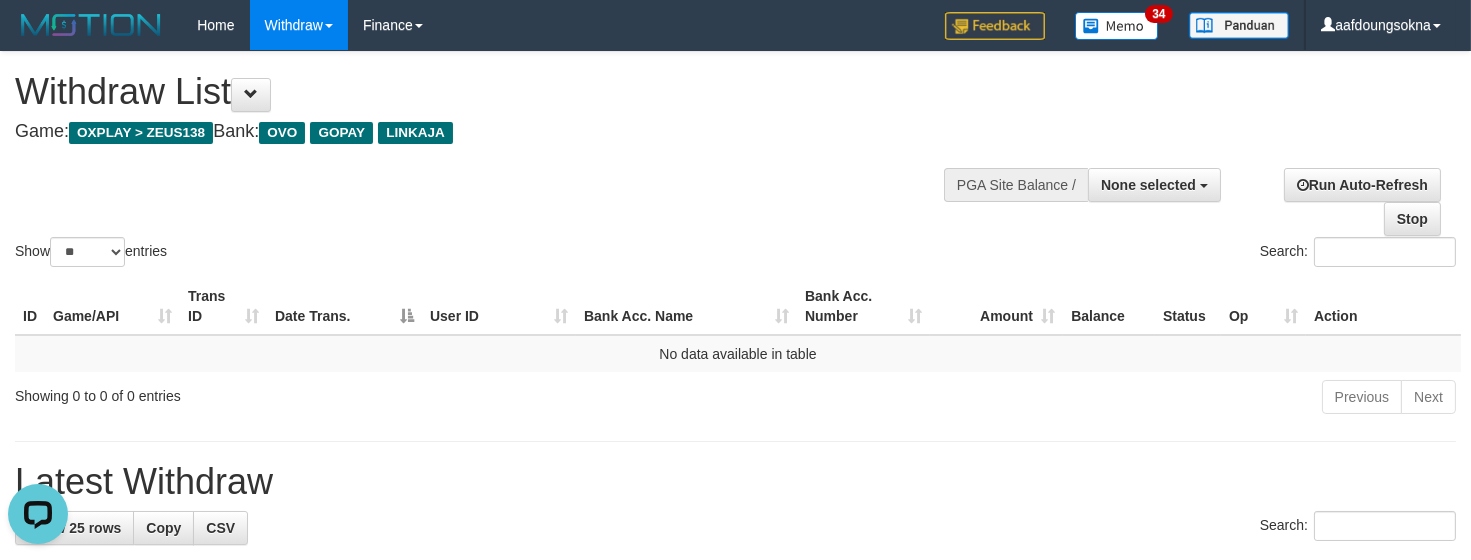 scroll, scrollTop: 0, scrollLeft: 0, axis: both 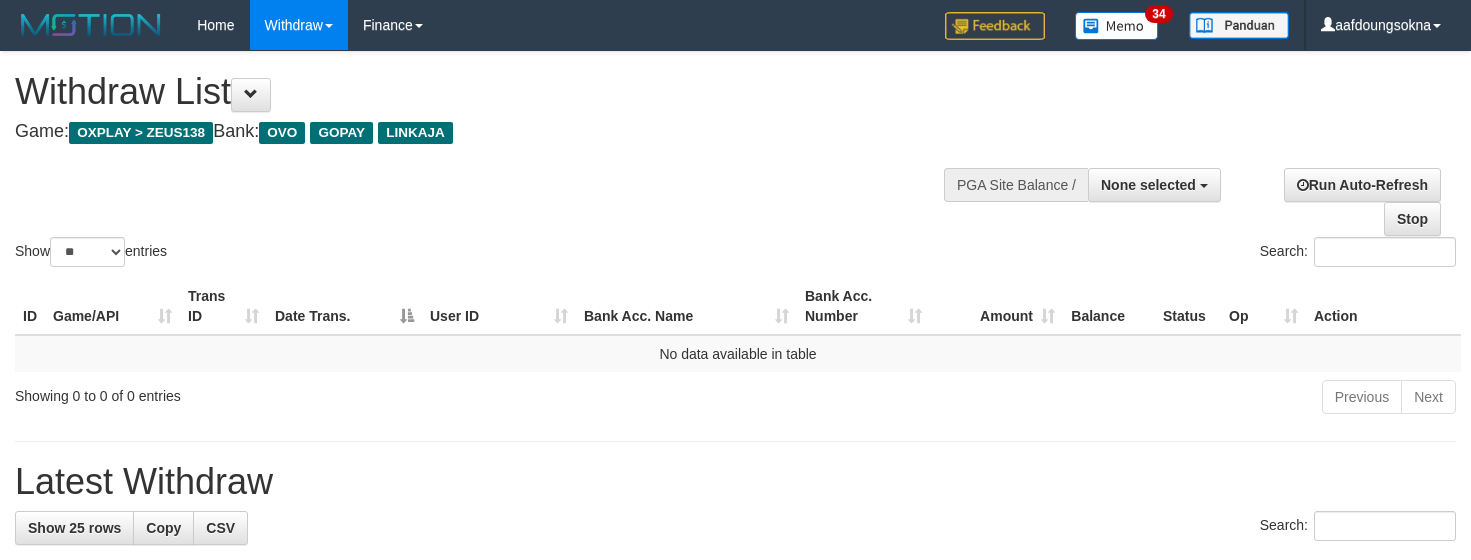 select 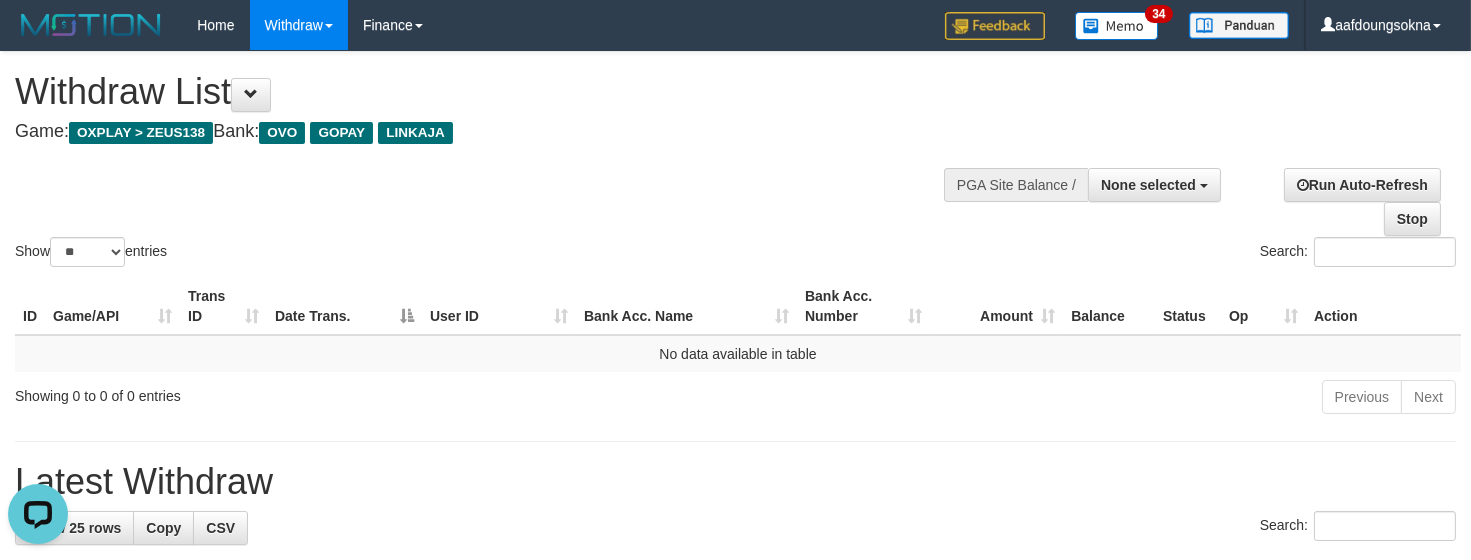 scroll, scrollTop: 0, scrollLeft: 0, axis: both 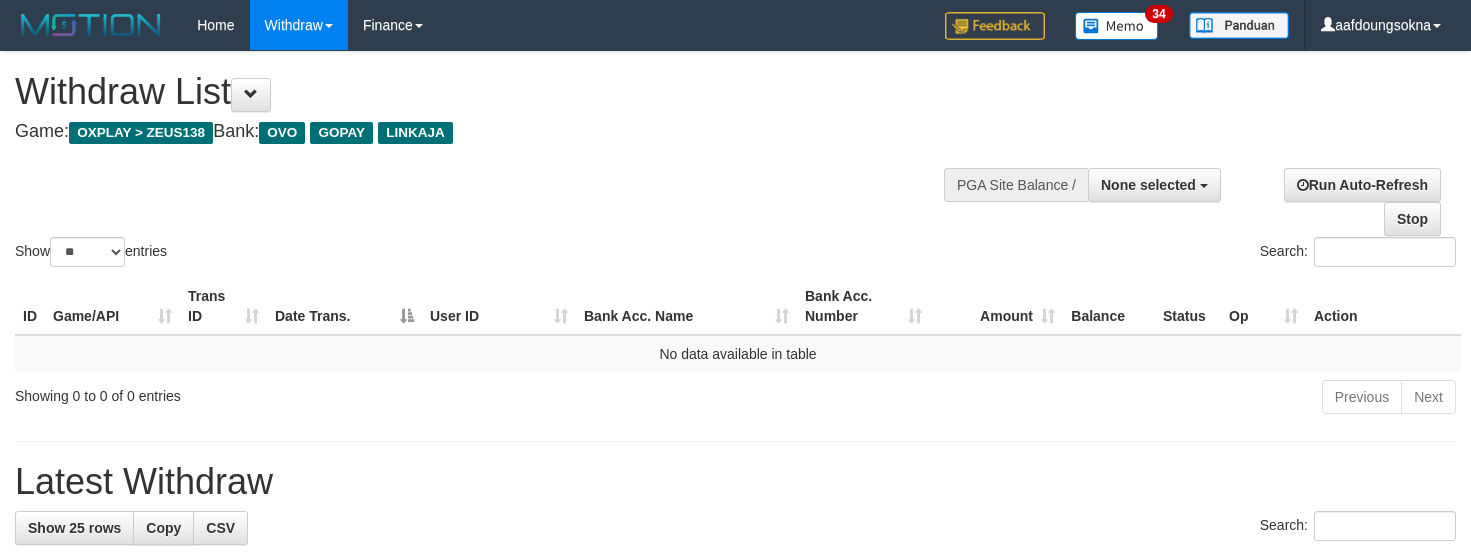 select 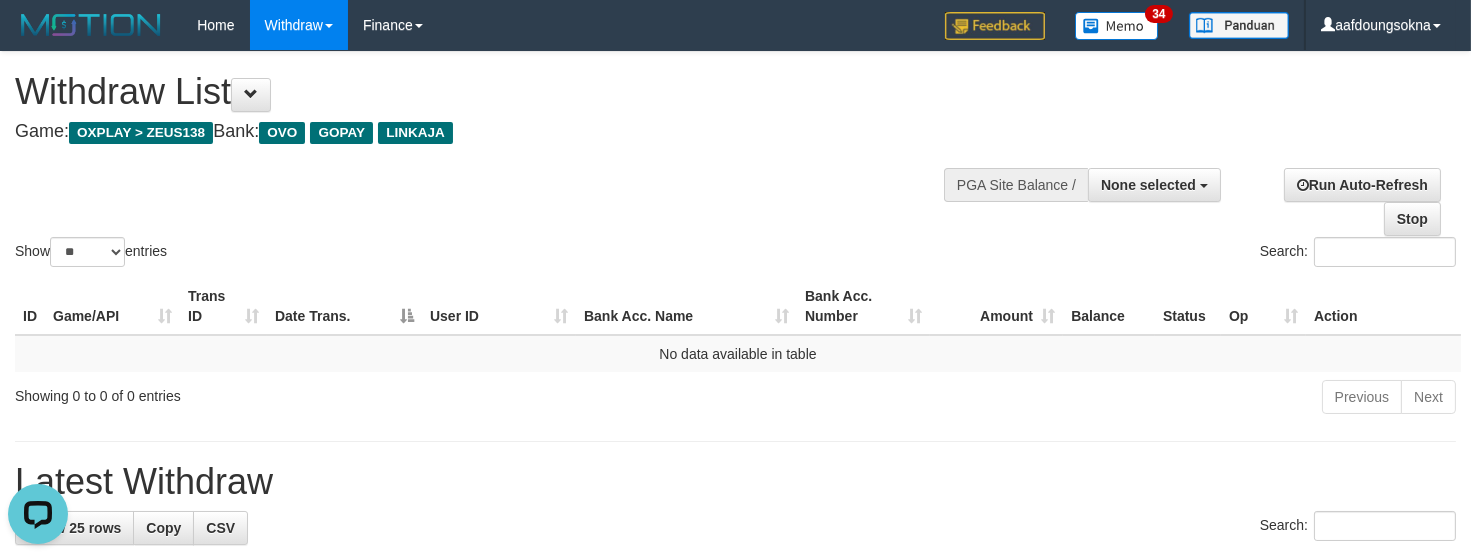 scroll, scrollTop: 0, scrollLeft: 0, axis: both 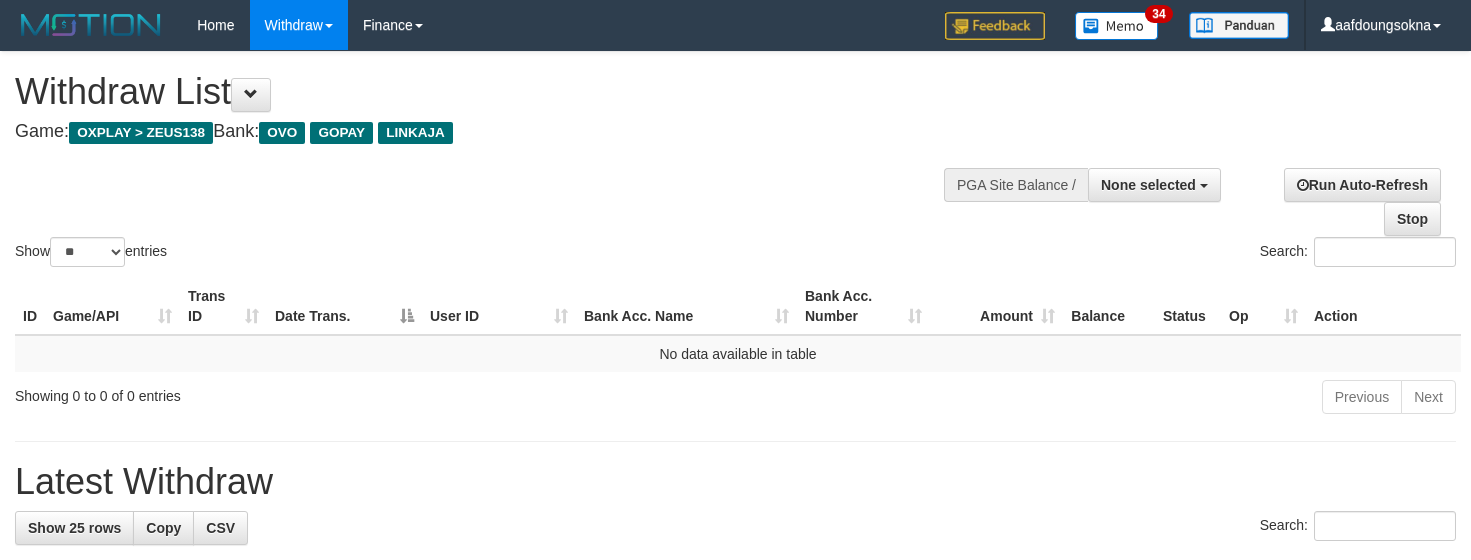 select 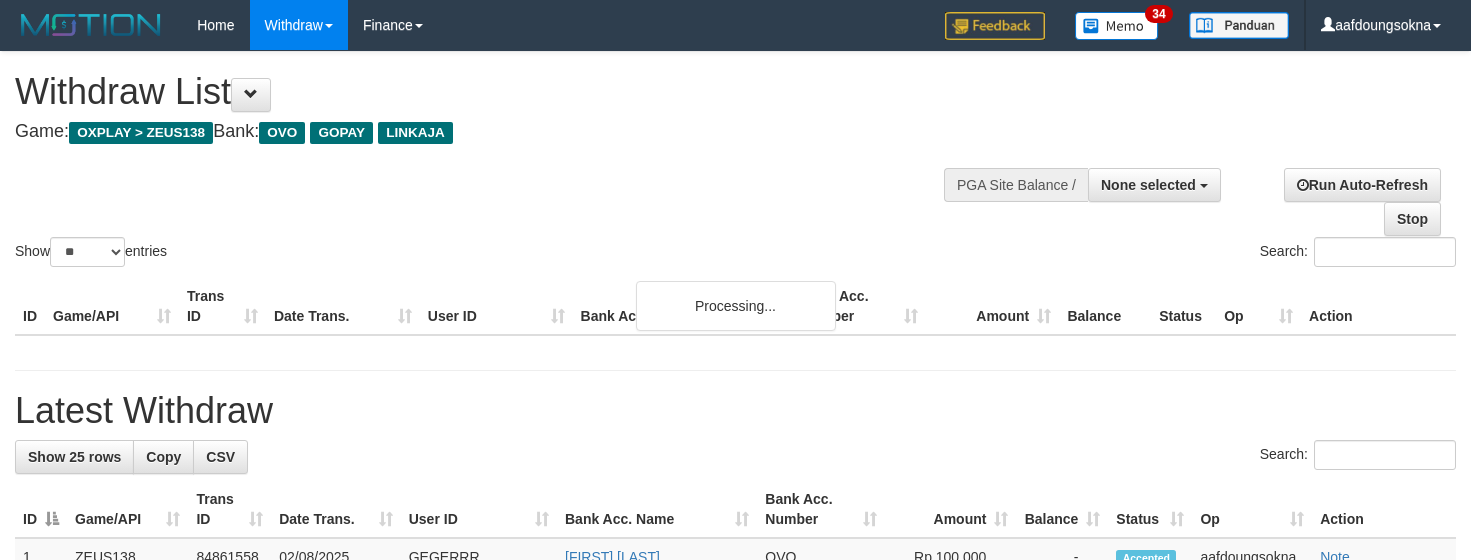 select 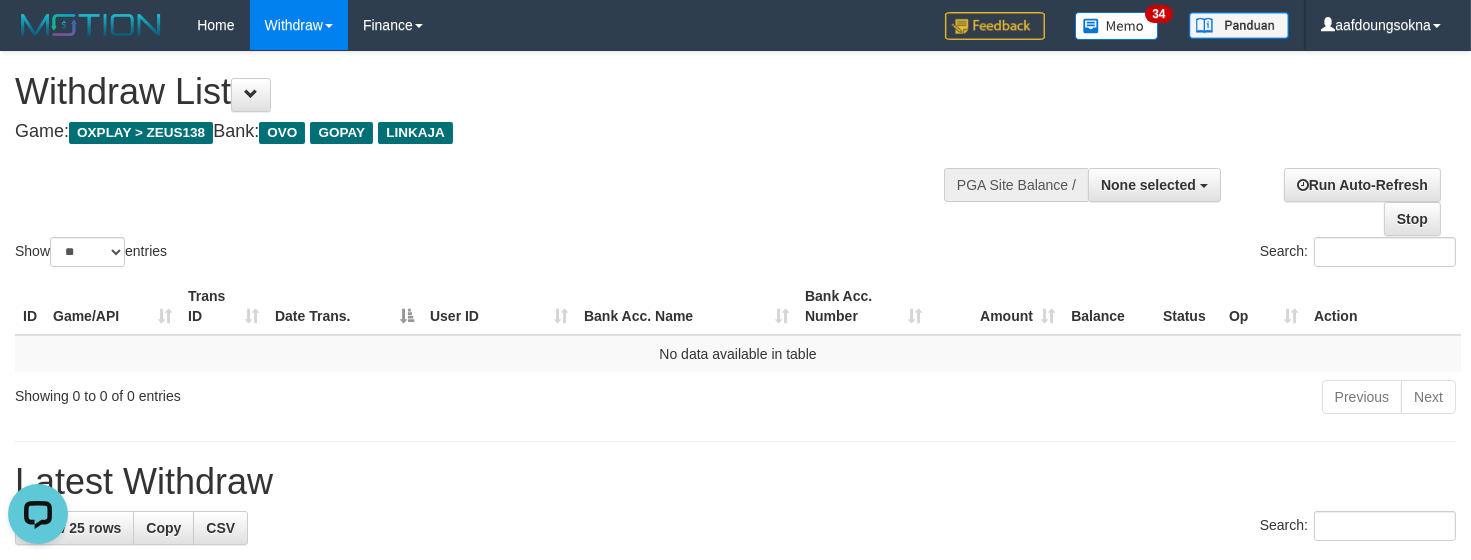 scroll, scrollTop: 0, scrollLeft: 0, axis: both 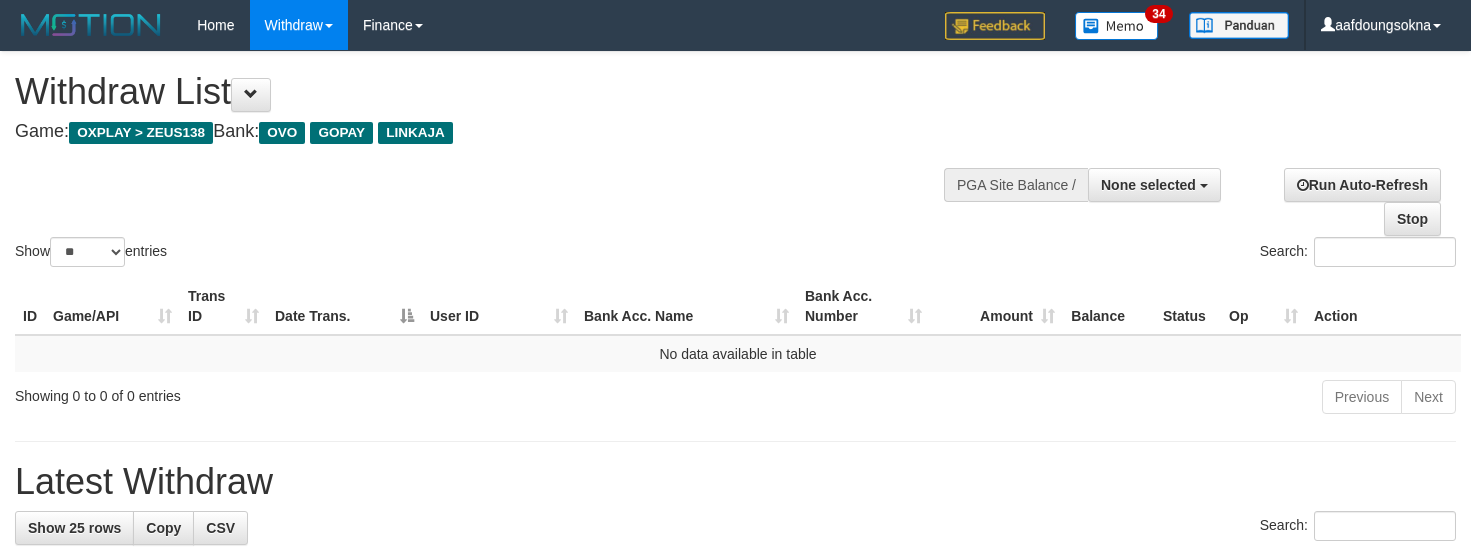 select 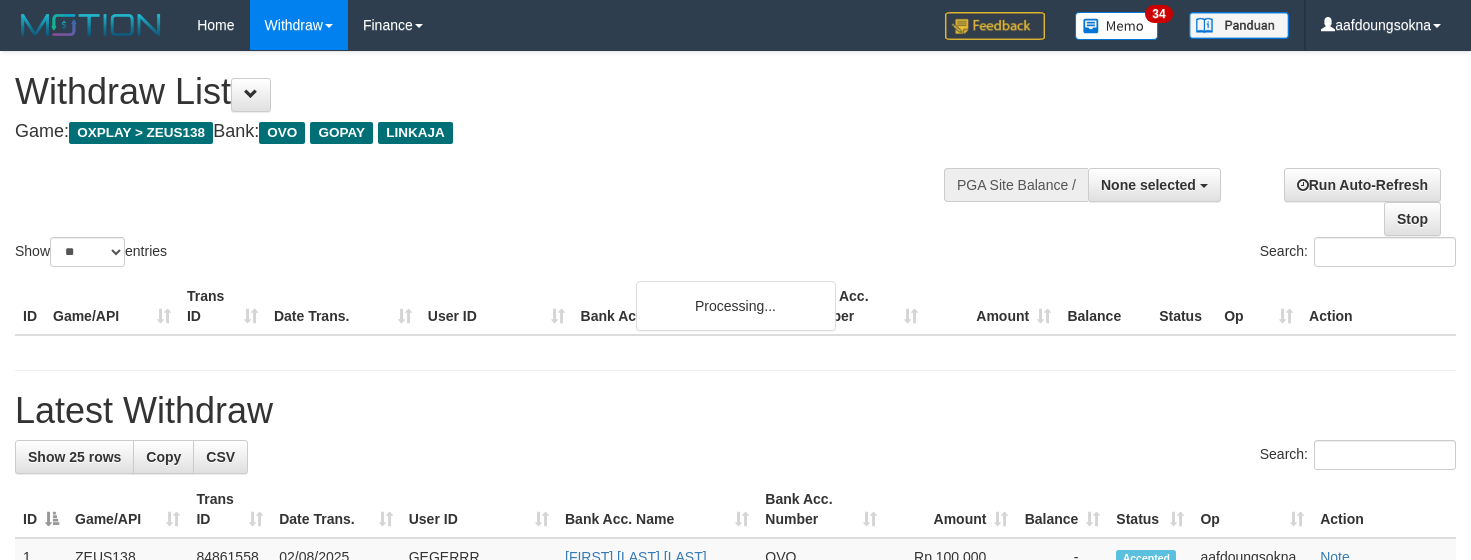select 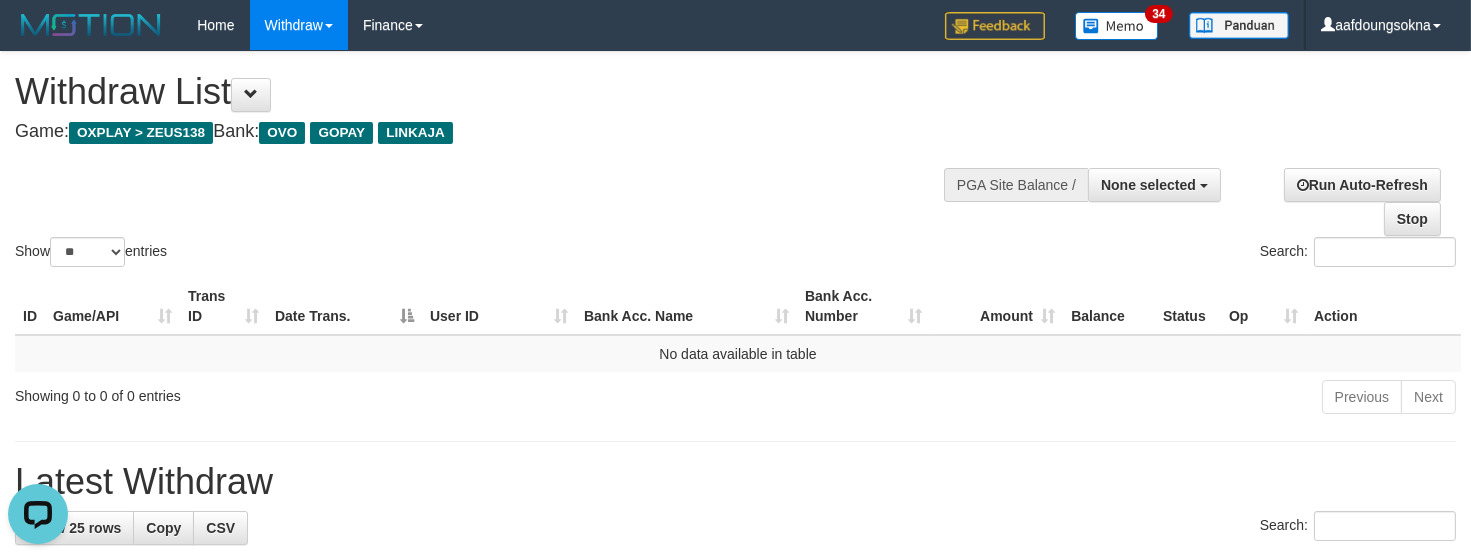 scroll, scrollTop: 0, scrollLeft: 0, axis: both 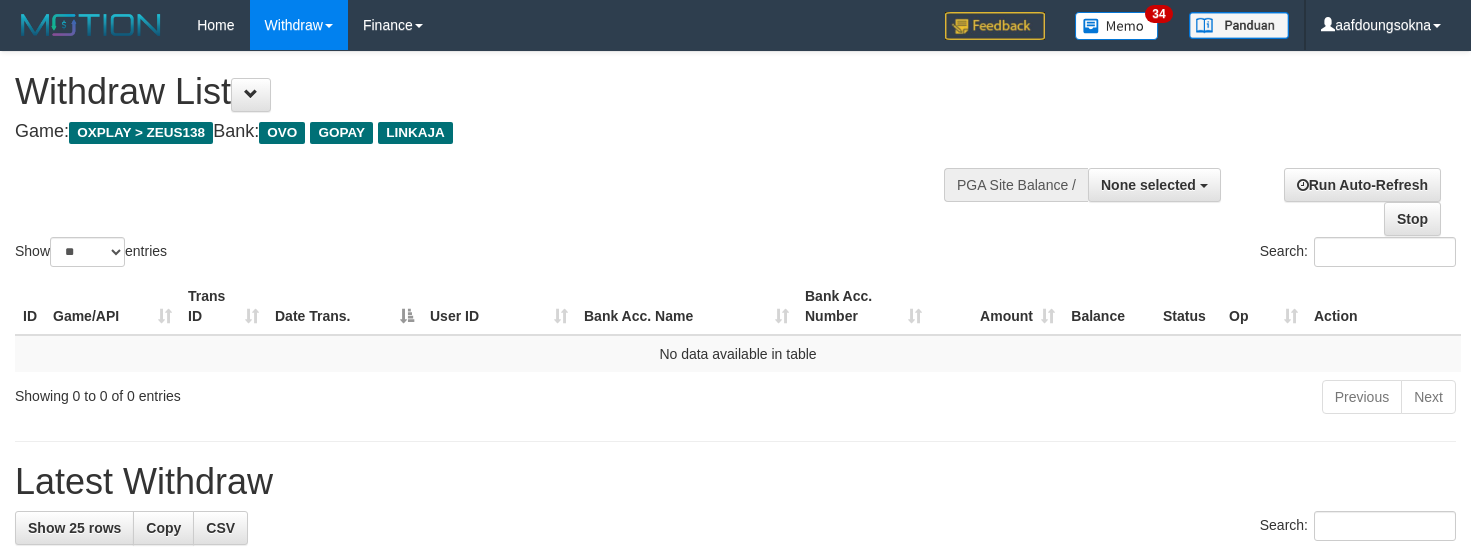 select 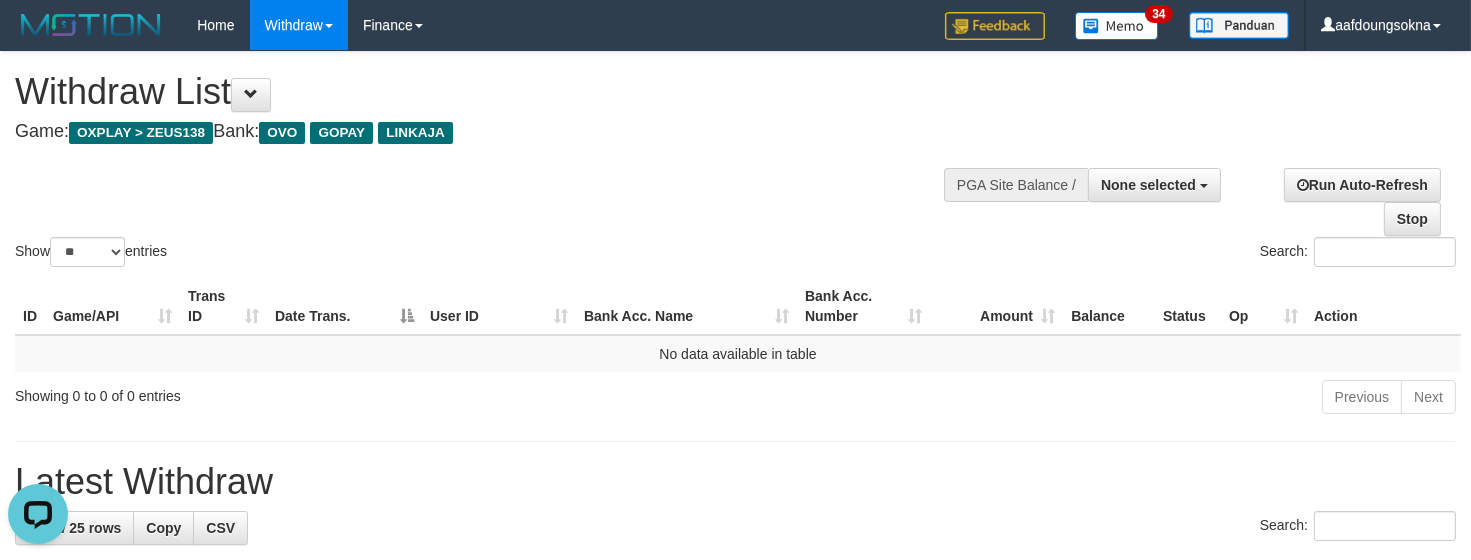 scroll, scrollTop: 0, scrollLeft: 0, axis: both 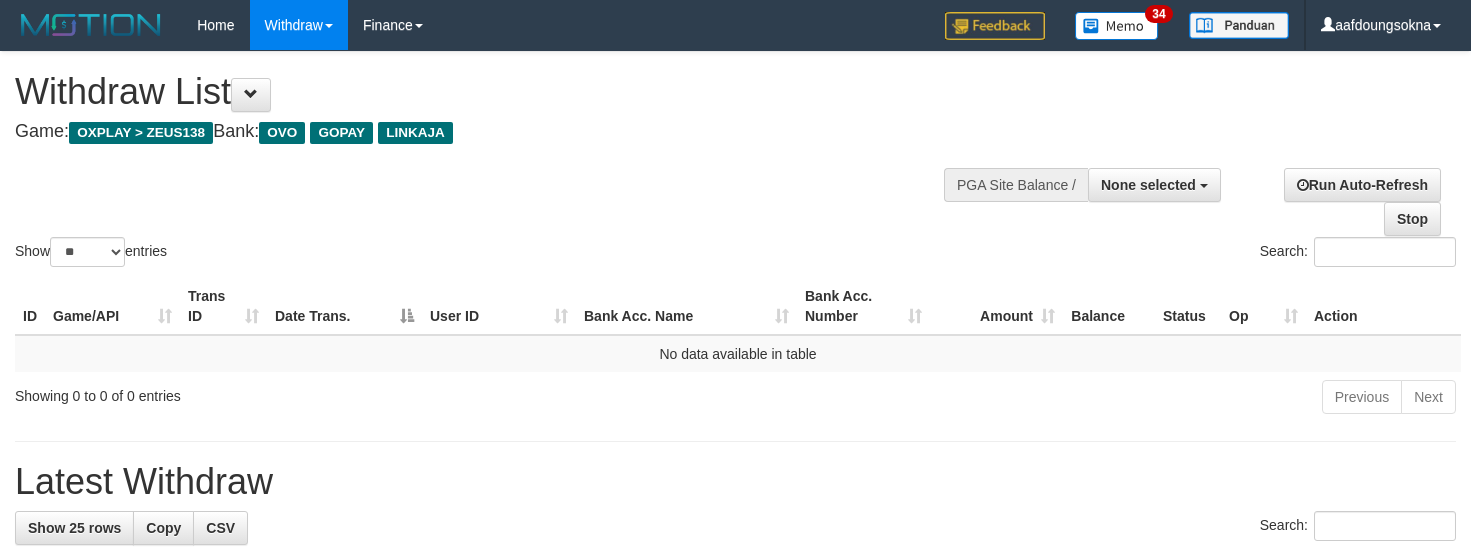 select 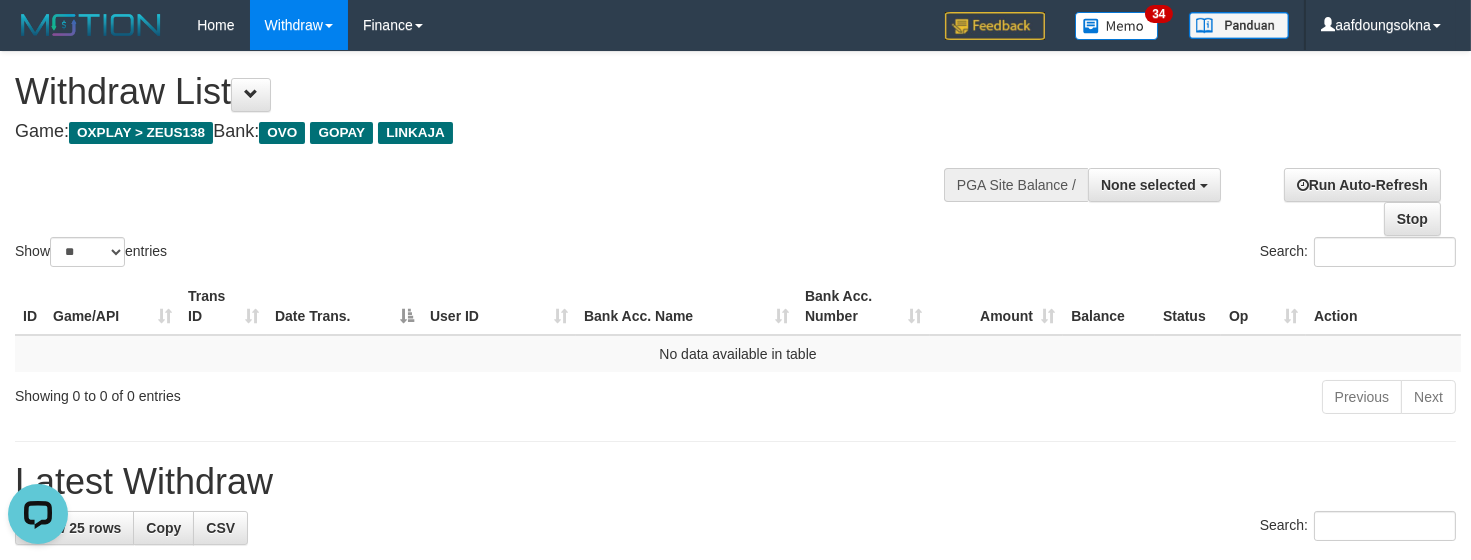 scroll, scrollTop: 0, scrollLeft: 0, axis: both 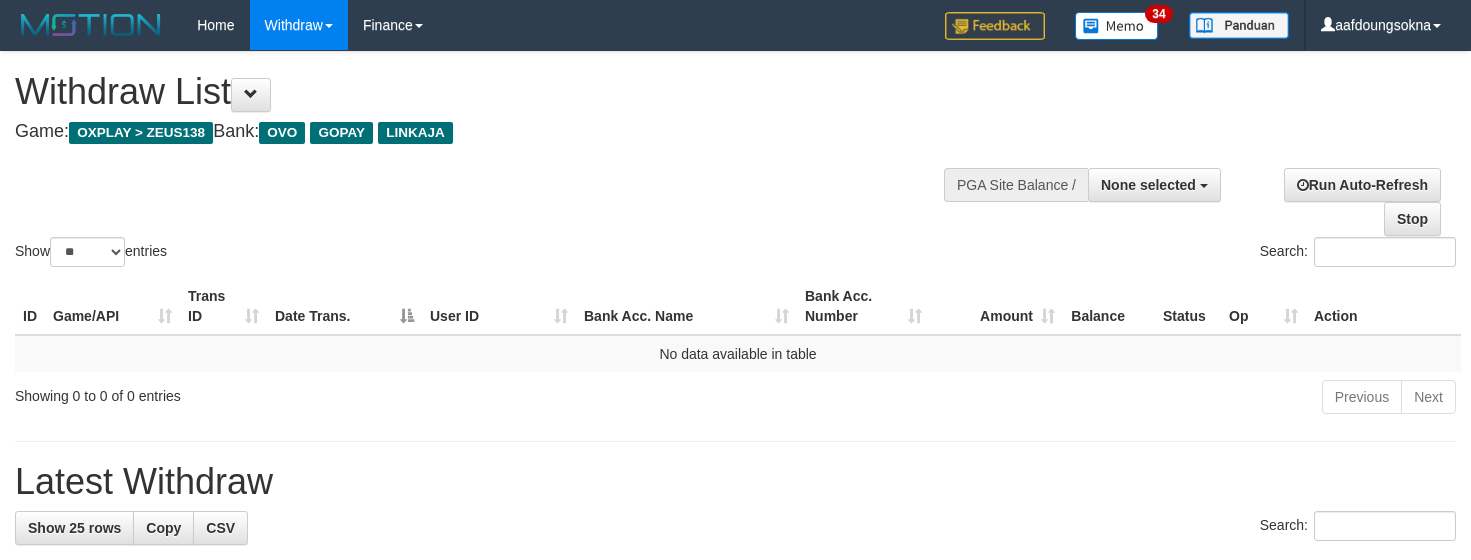 select 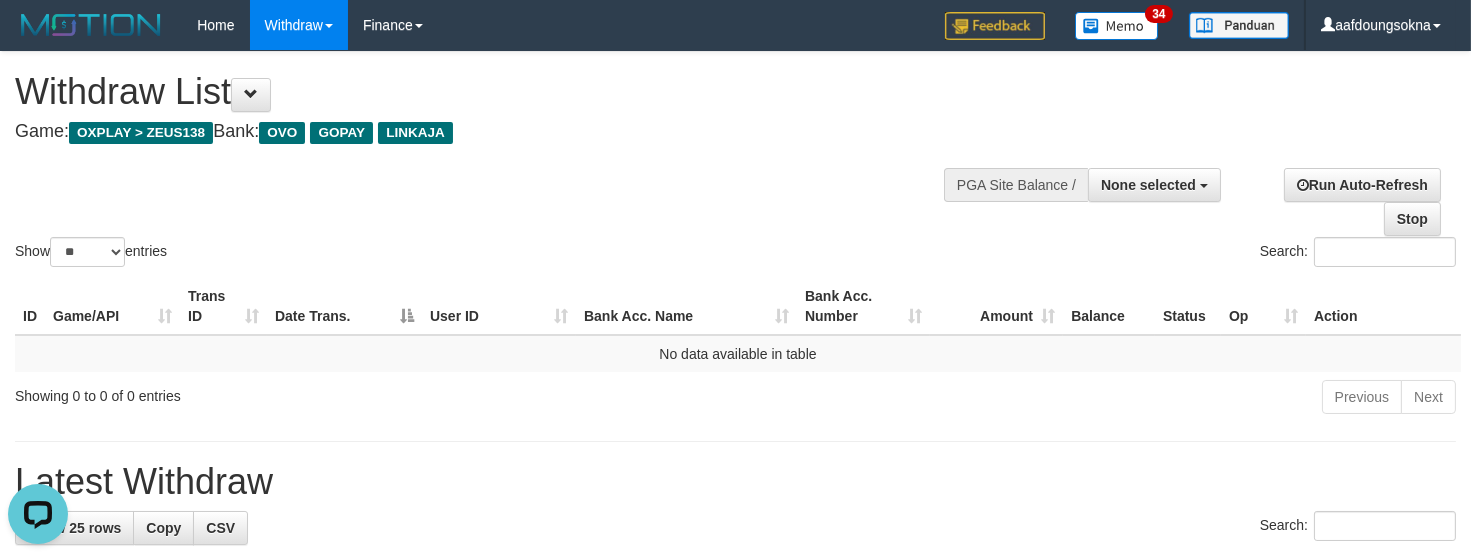 scroll, scrollTop: 0, scrollLeft: 0, axis: both 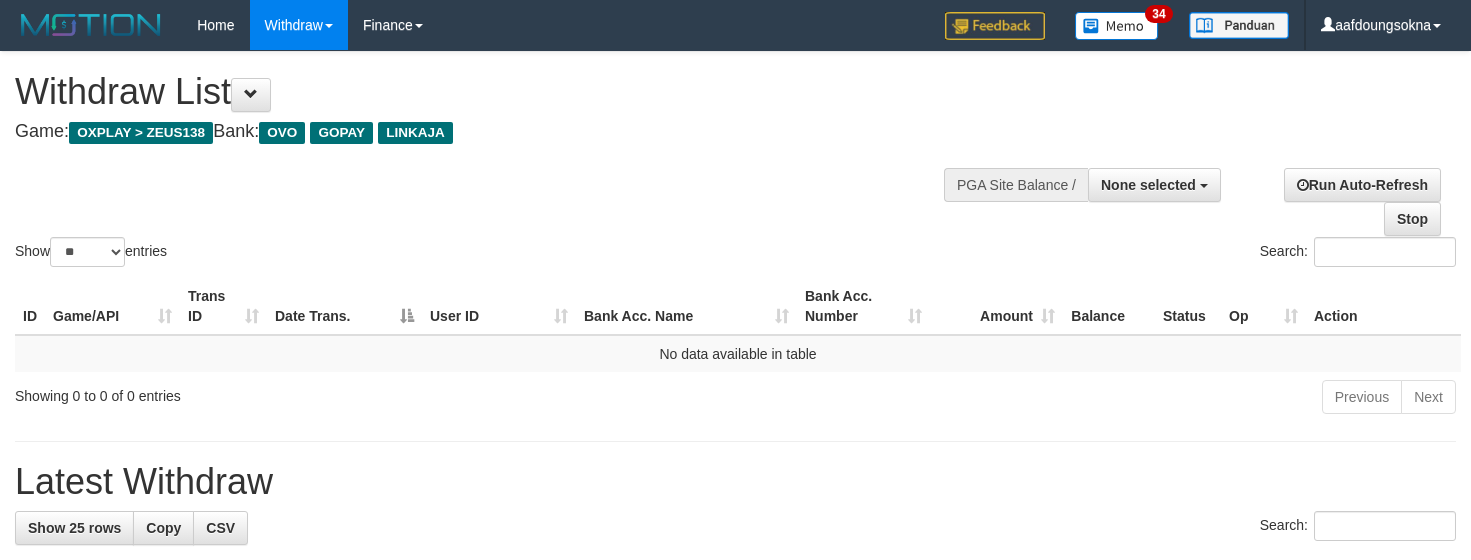 select 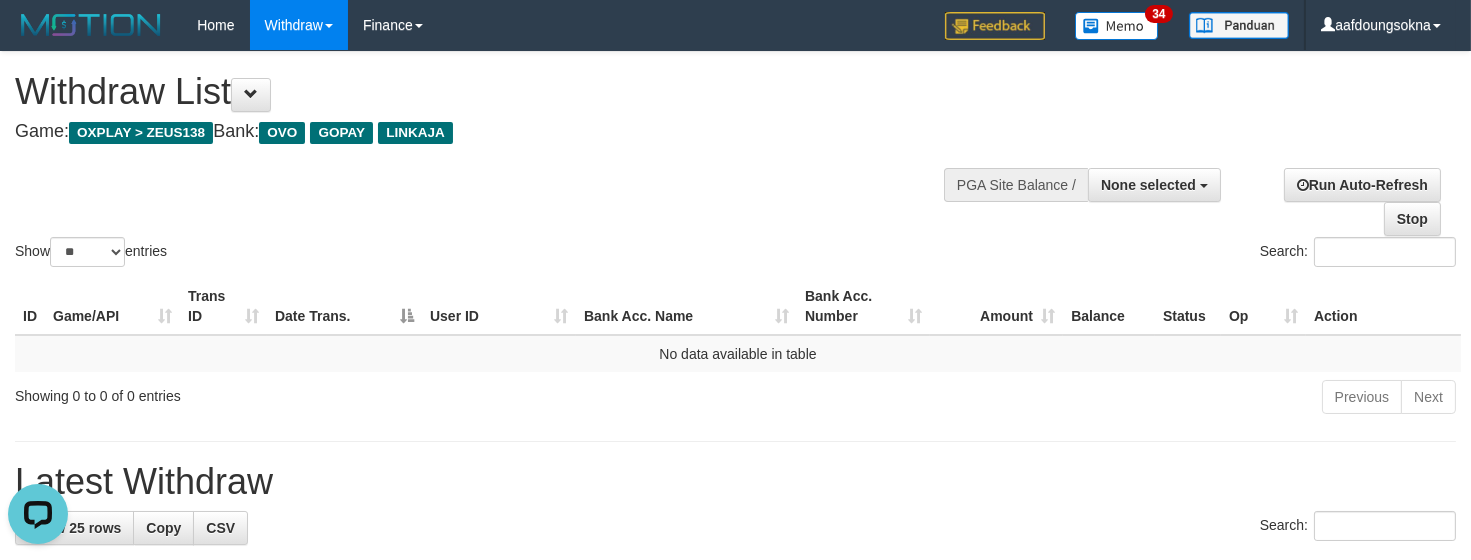 scroll, scrollTop: 0, scrollLeft: 0, axis: both 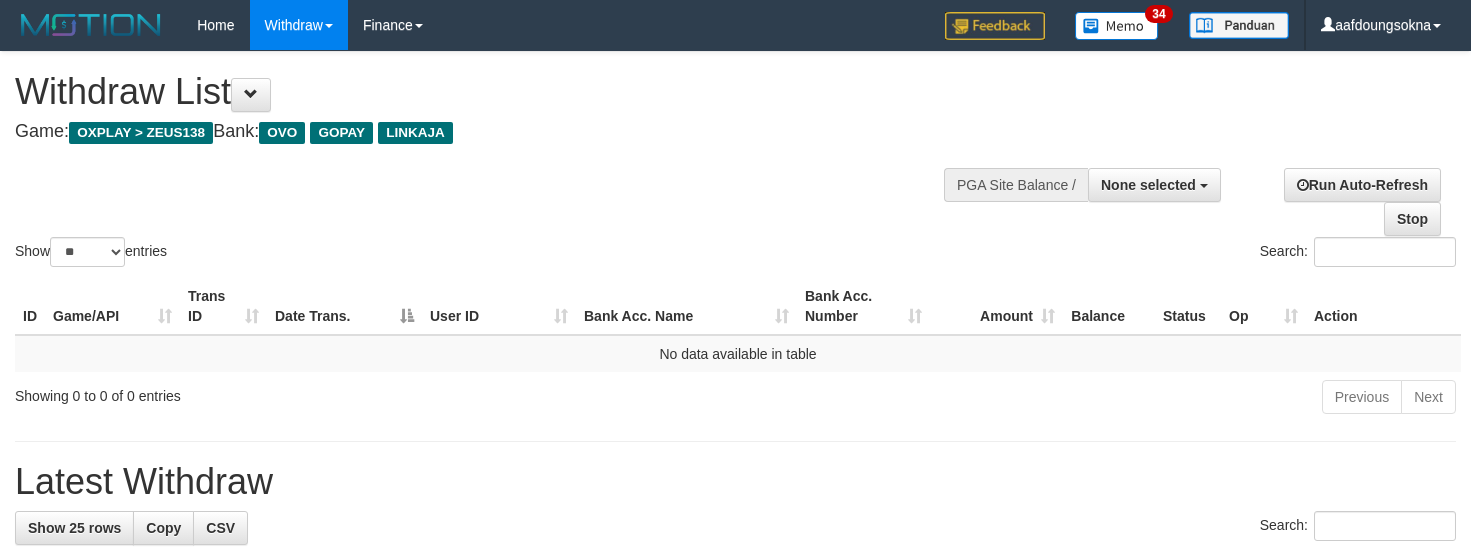 select 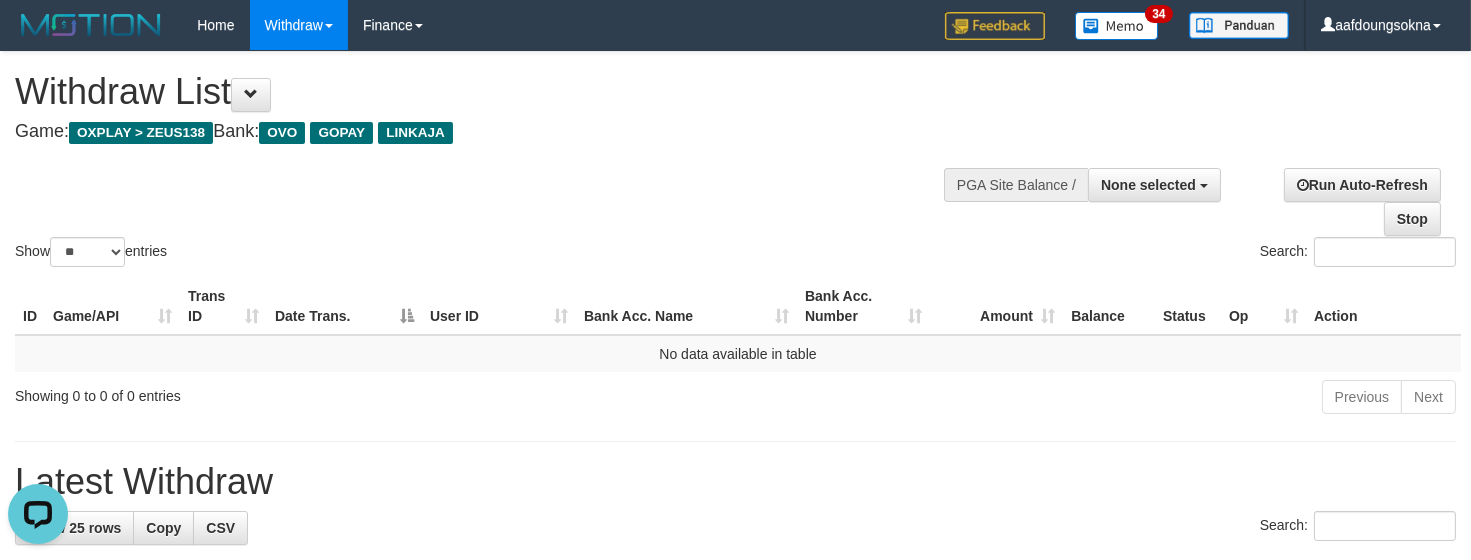 scroll, scrollTop: 0, scrollLeft: 0, axis: both 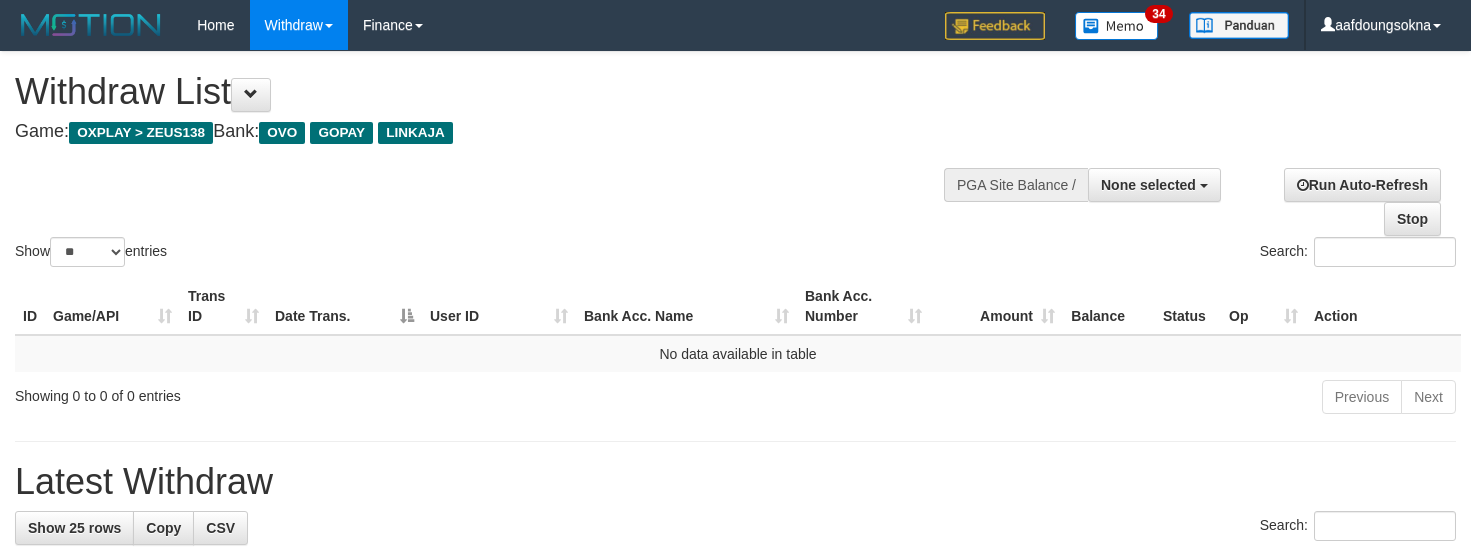 select 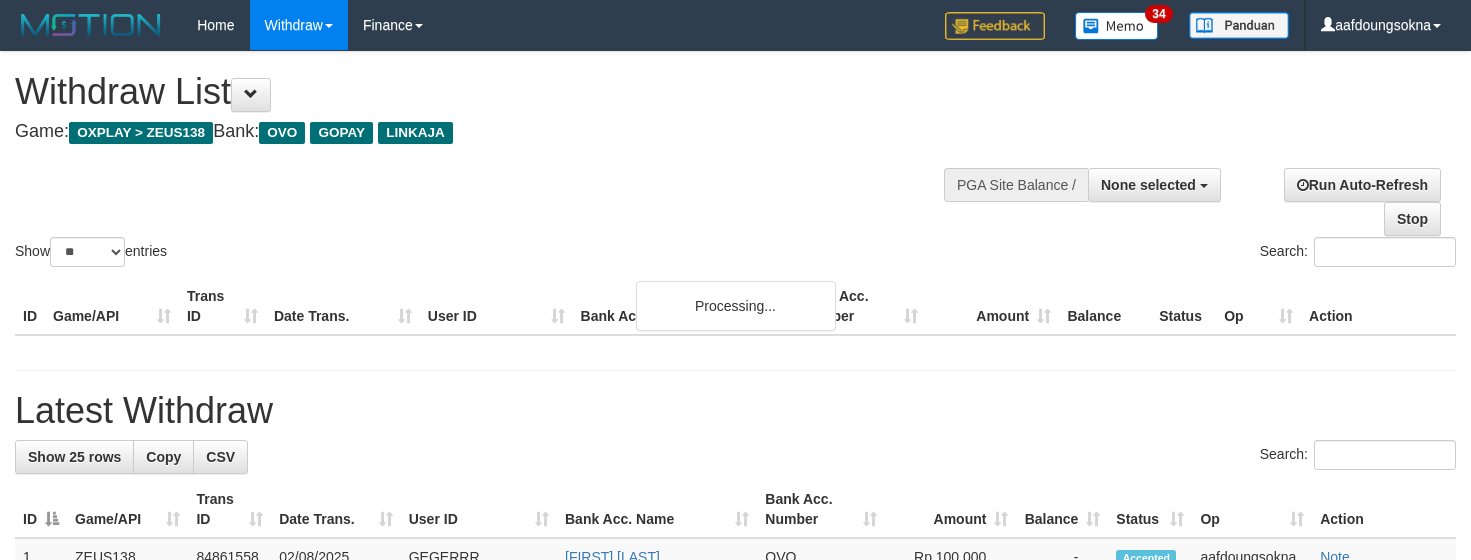 select 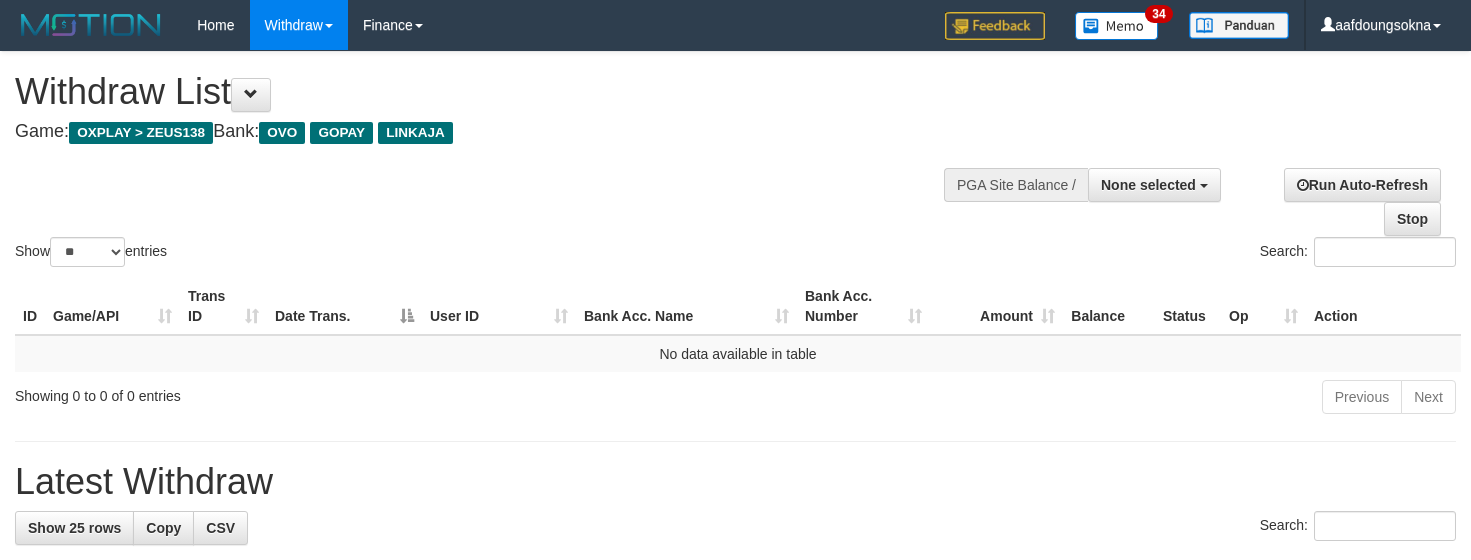 select 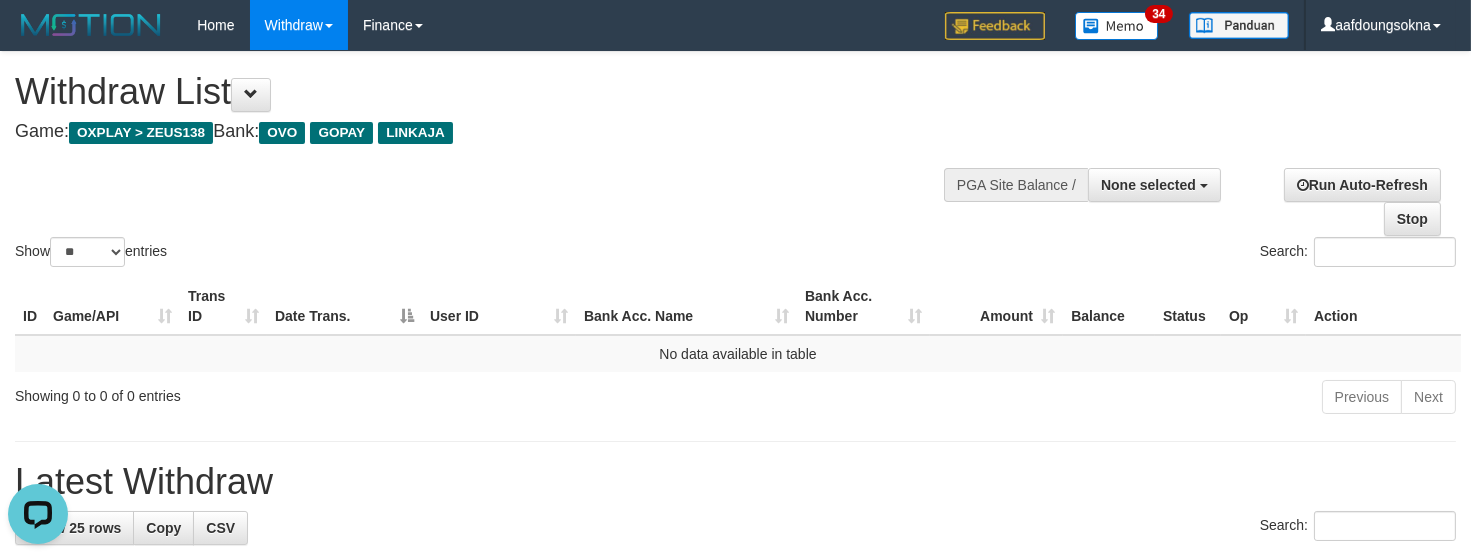 scroll, scrollTop: 0, scrollLeft: 0, axis: both 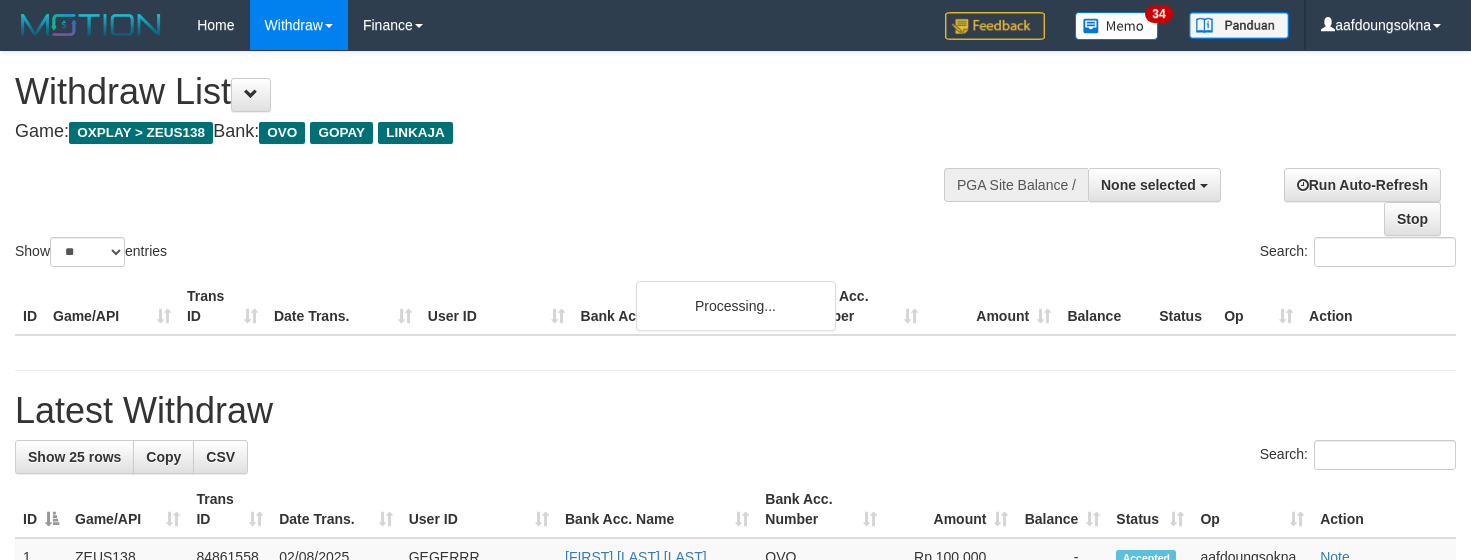 select 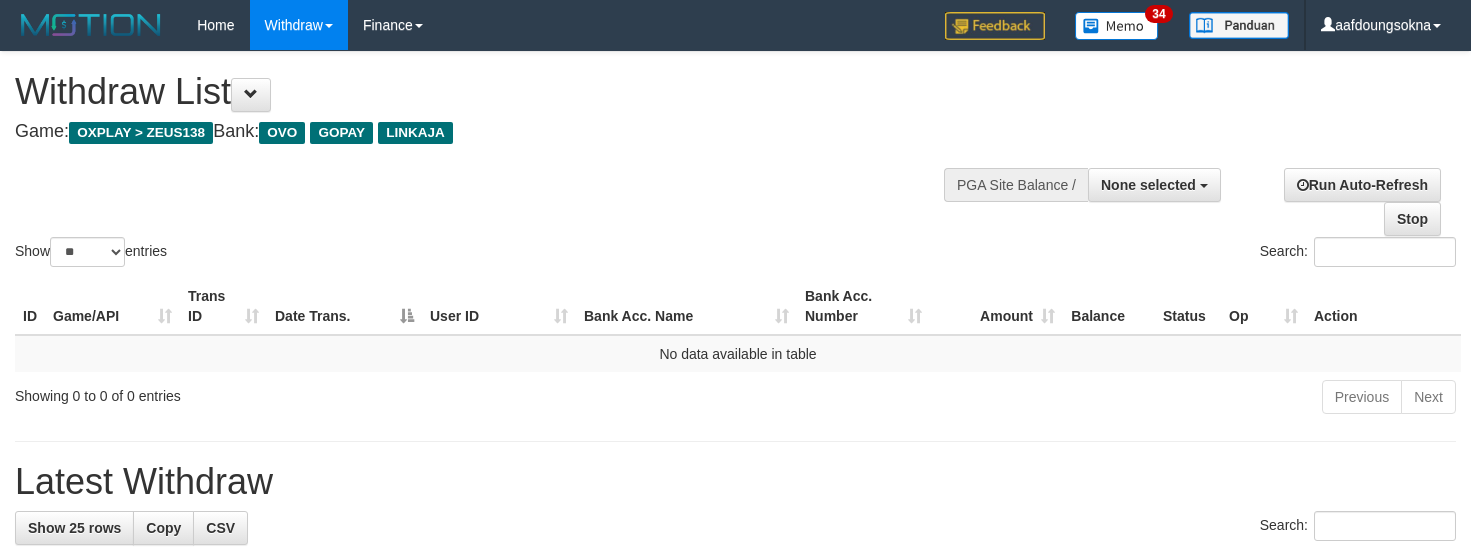 select 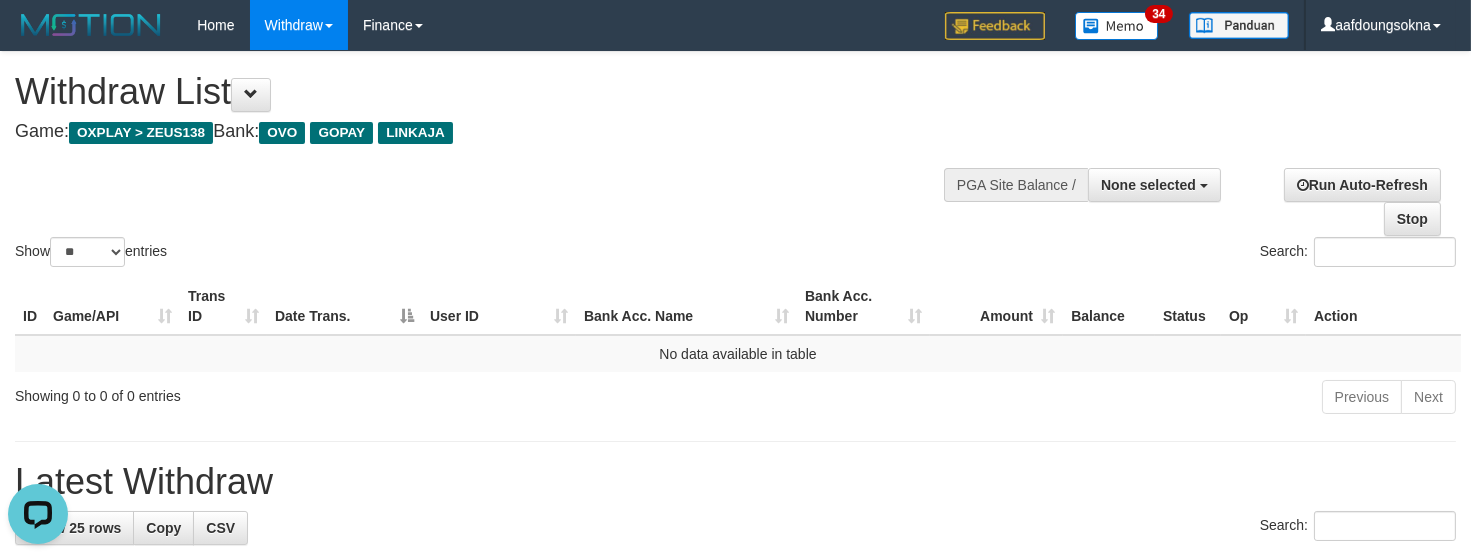 scroll, scrollTop: 0, scrollLeft: 0, axis: both 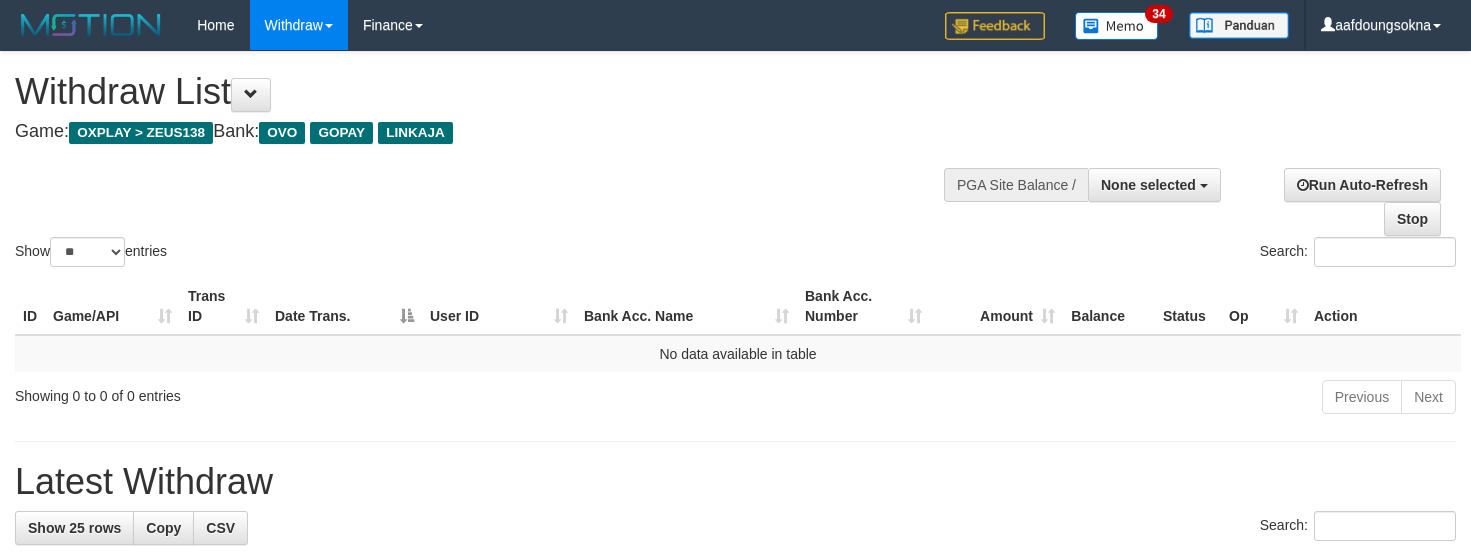select 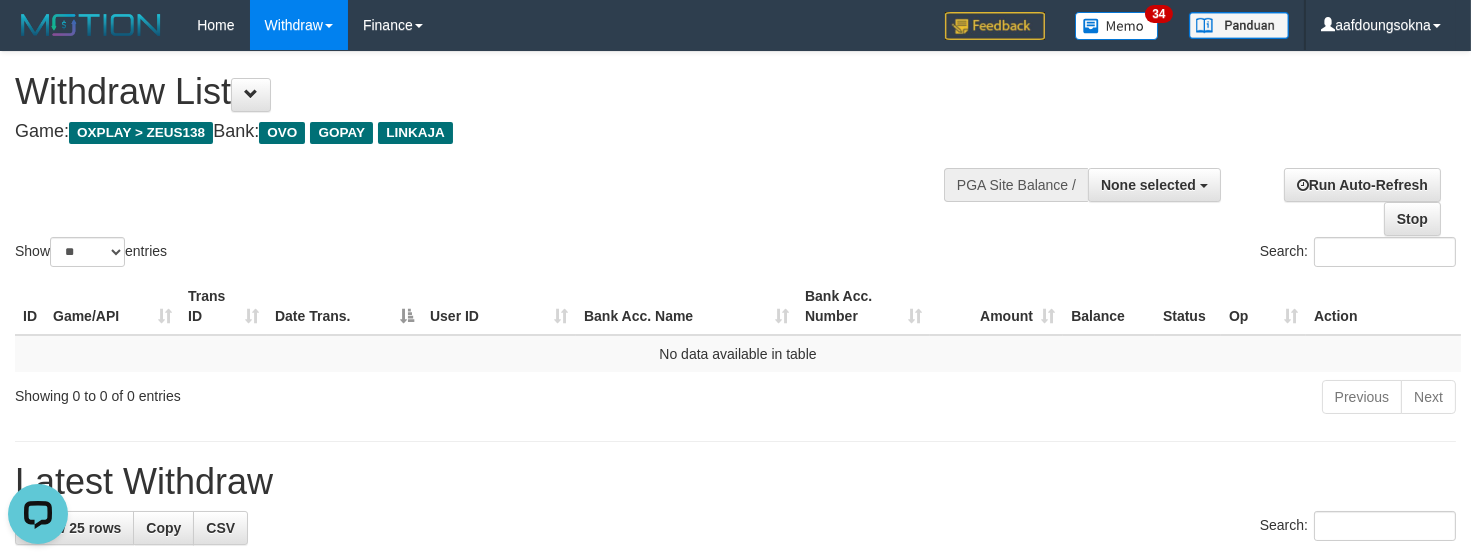 scroll, scrollTop: 0, scrollLeft: 0, axis: both 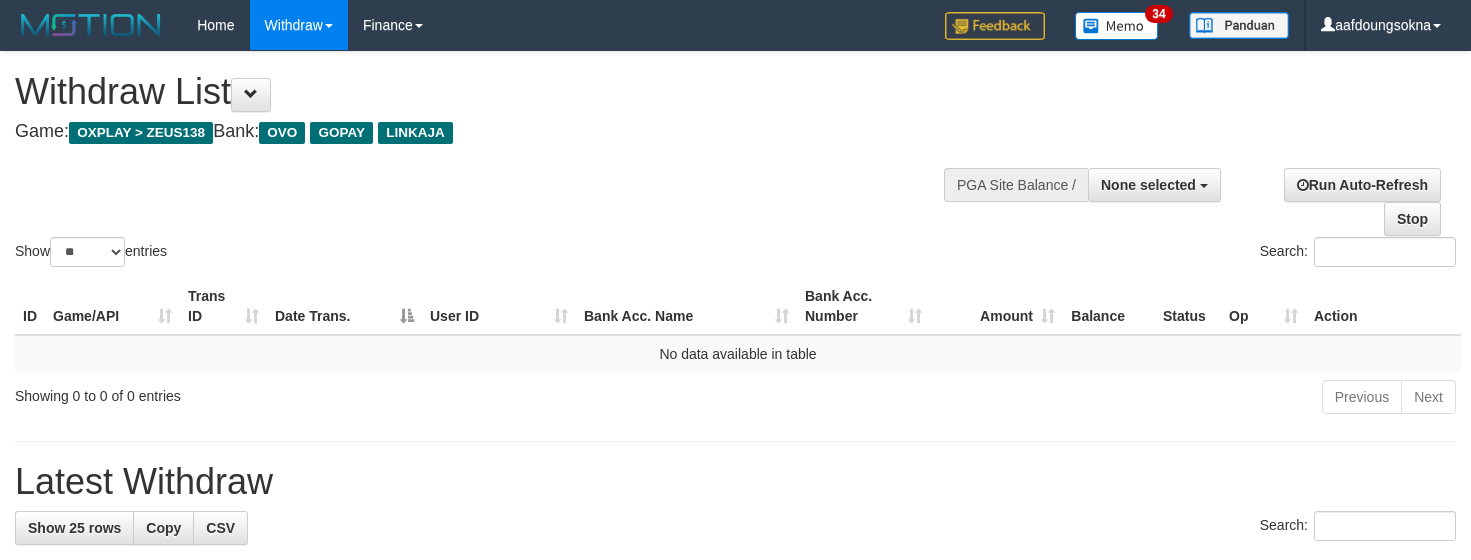 select 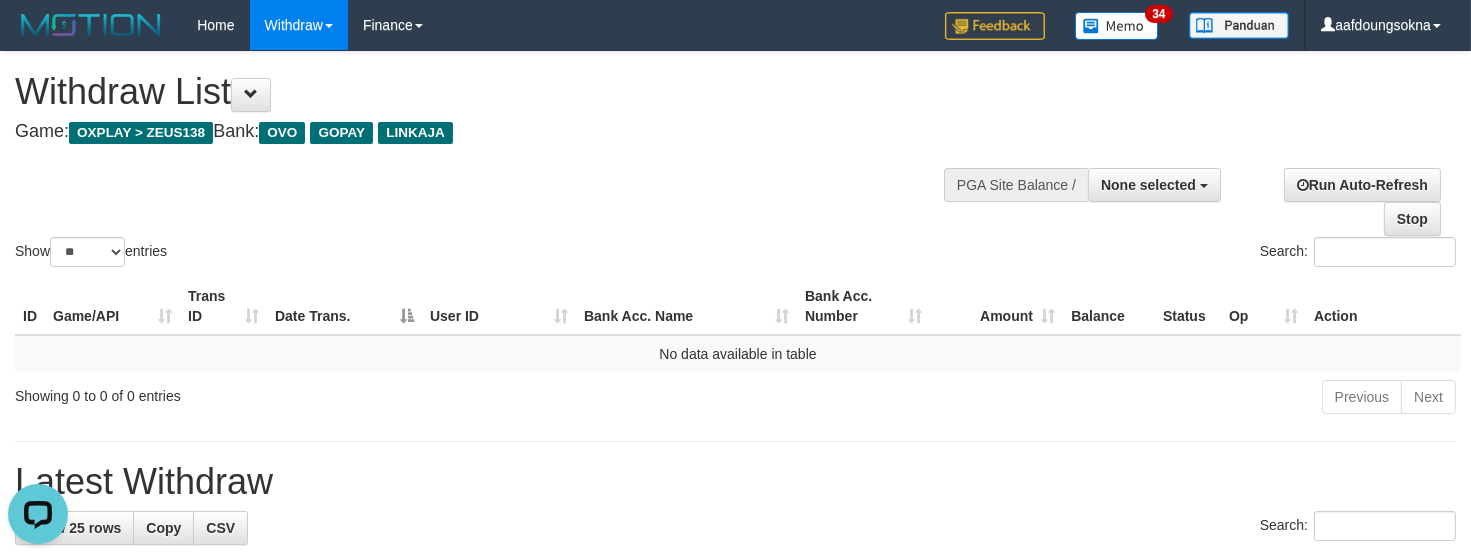 scroll, scrollTop: 0, scrollLeft: 0, axis: both 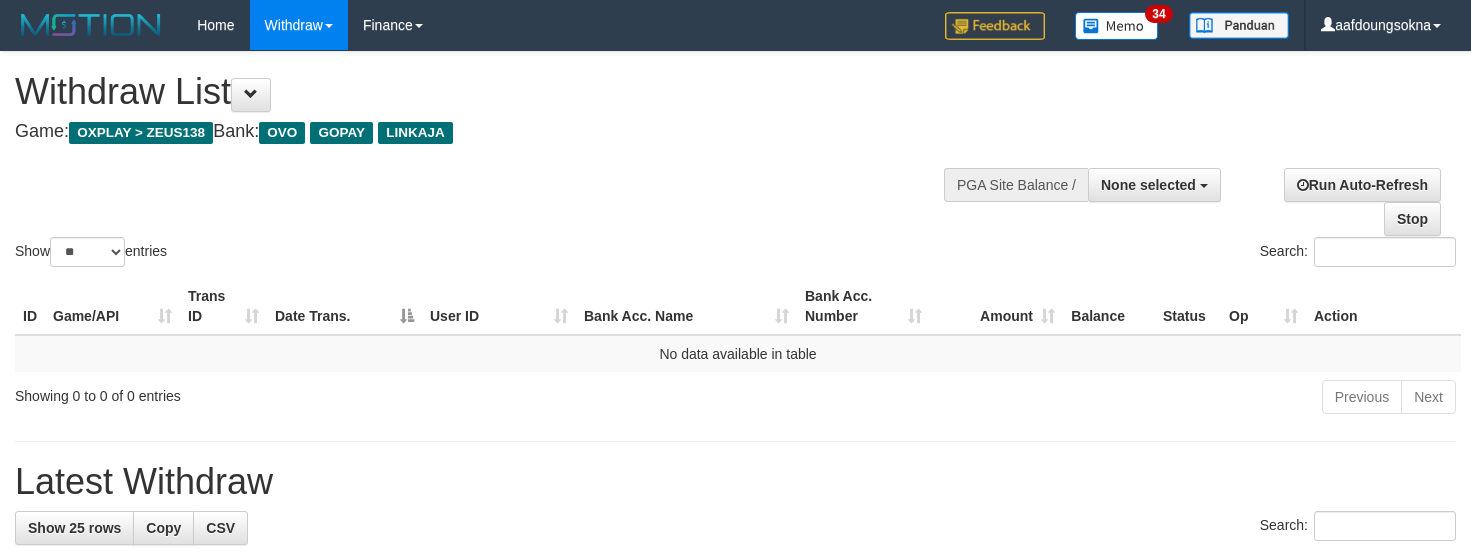 select 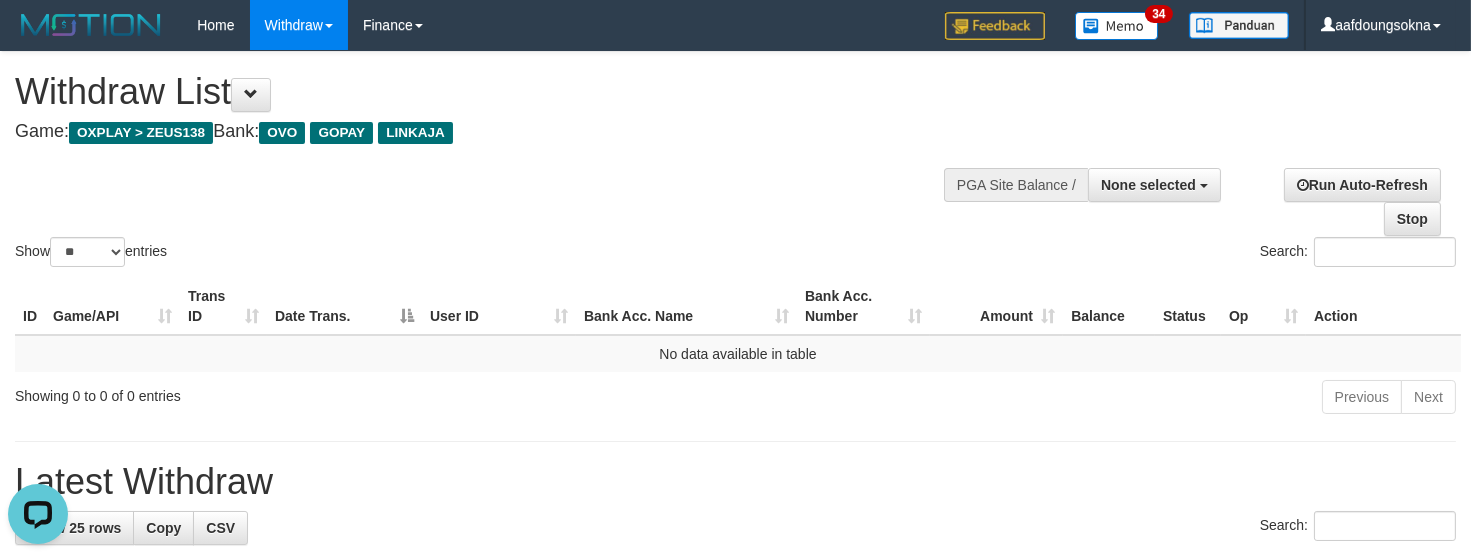 scroll, scrollTop: 0, scrollLeft: 0, axis: both 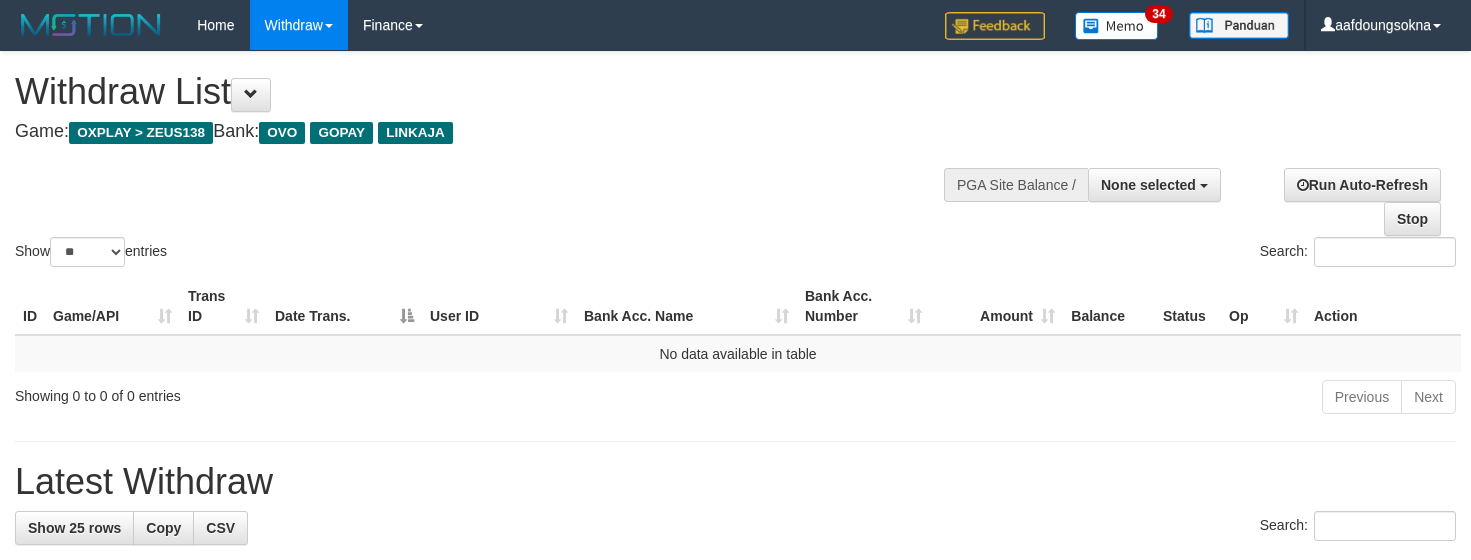 select 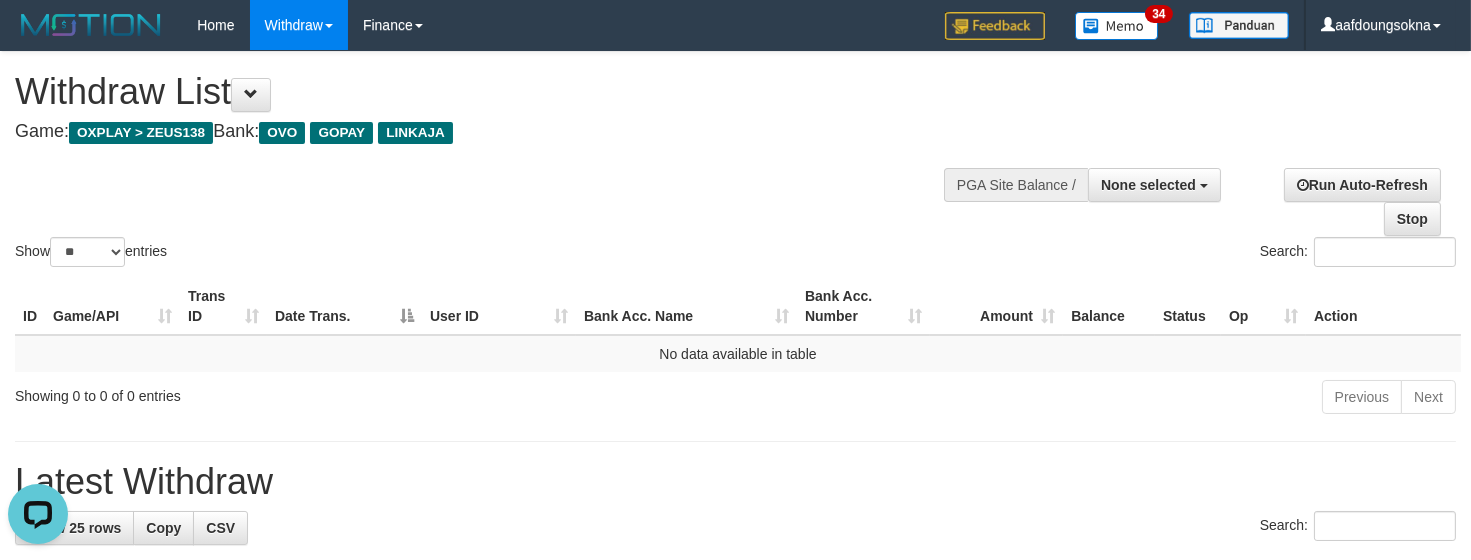 scroll, scrollTop: 0, scrollLeft: 0, axis: both 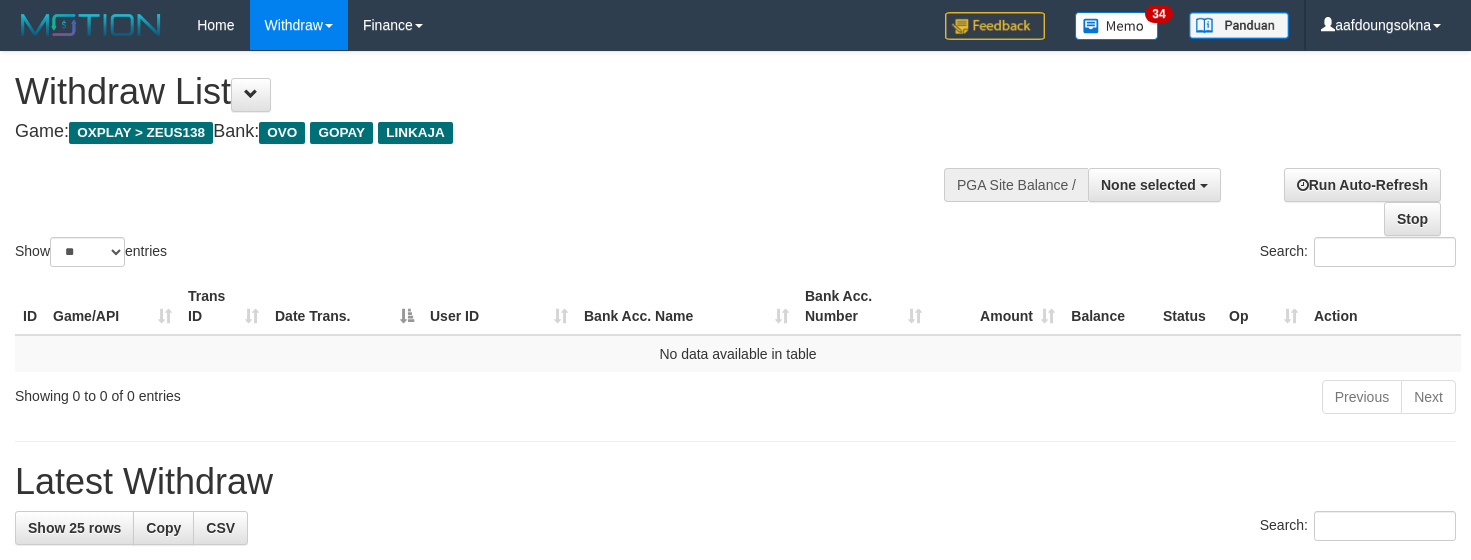 select 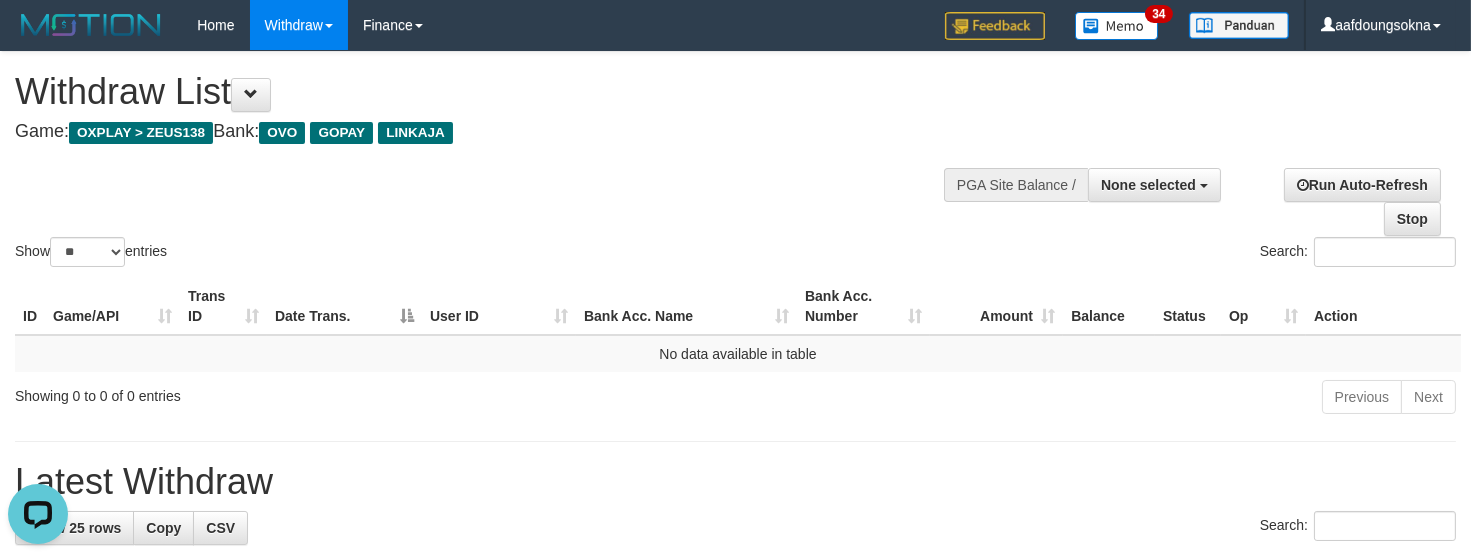 scroll, scrollTop: 0, scrollLeft: 0, axis: both 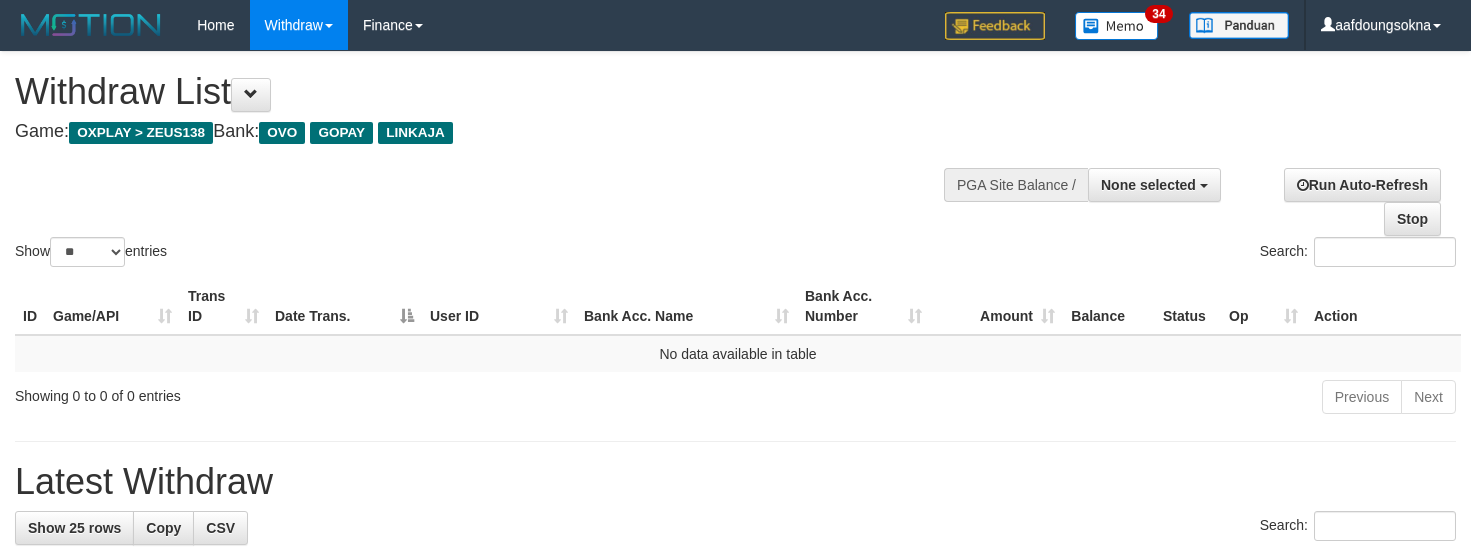 select 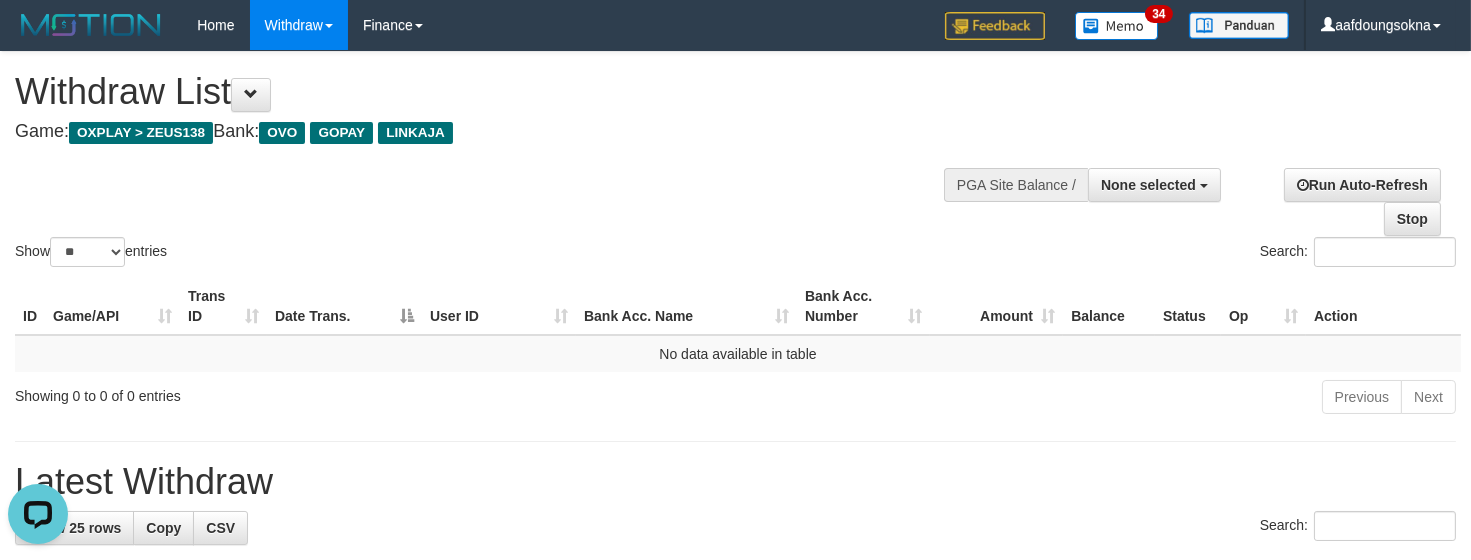 scroll, scrollTop: 0, scrollLeft: 0, axis: both 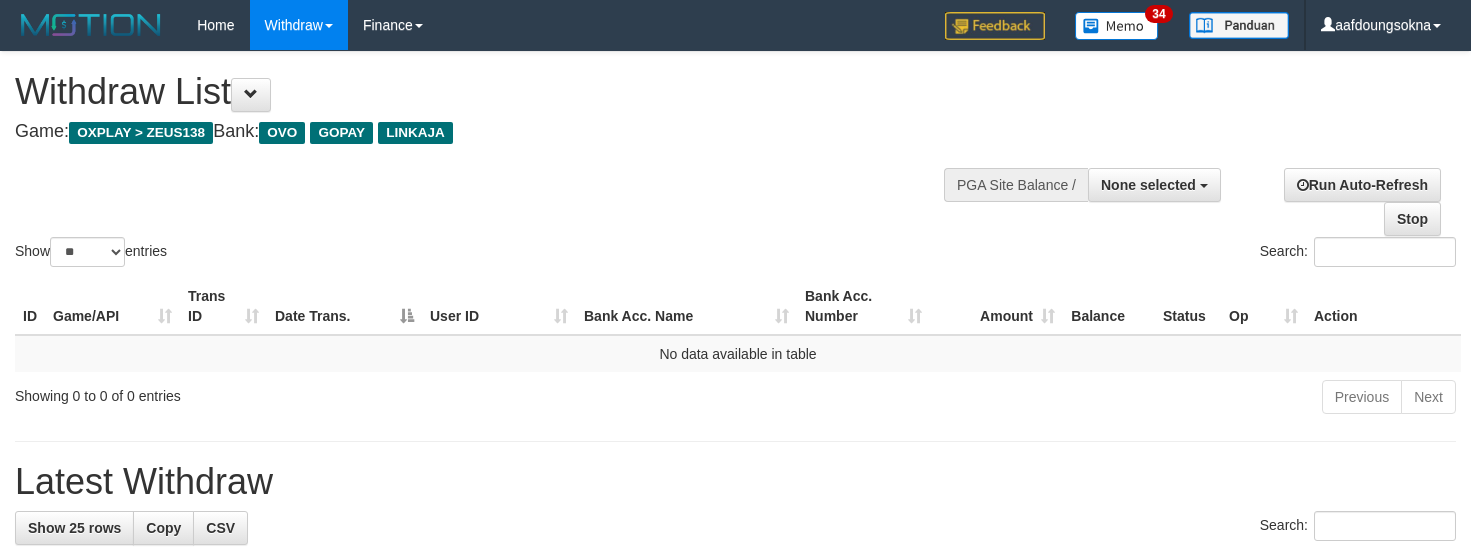 select 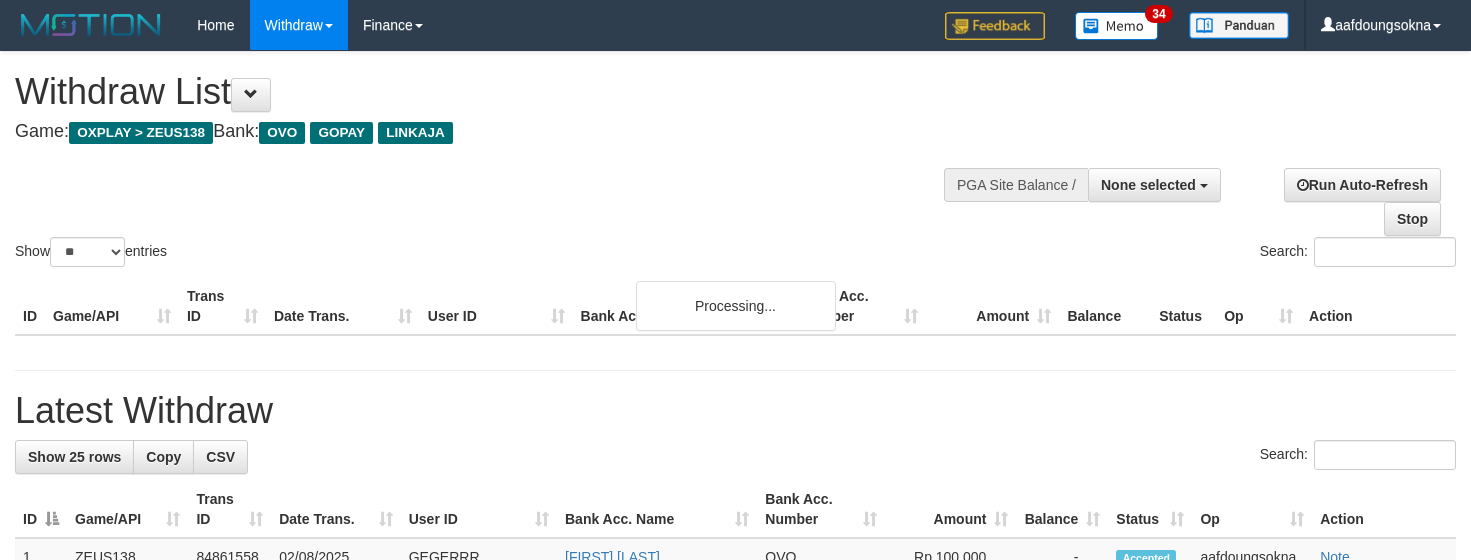 select 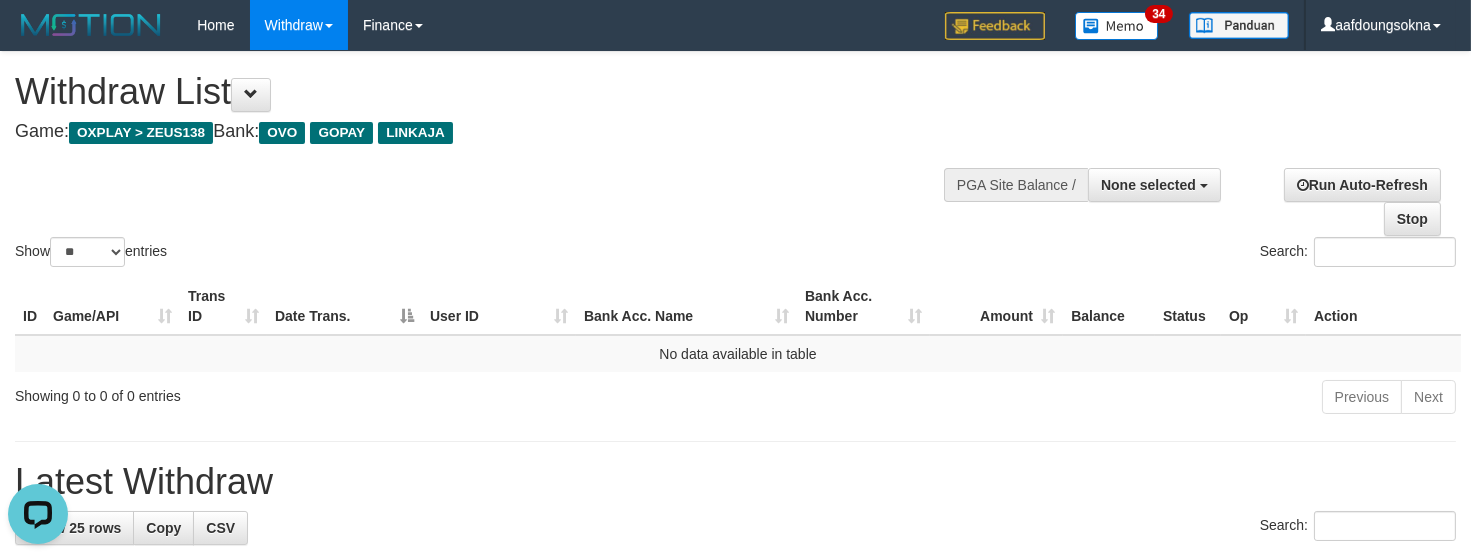 scroll, scrollTop: 0, scrollLeft: 0, axis: both 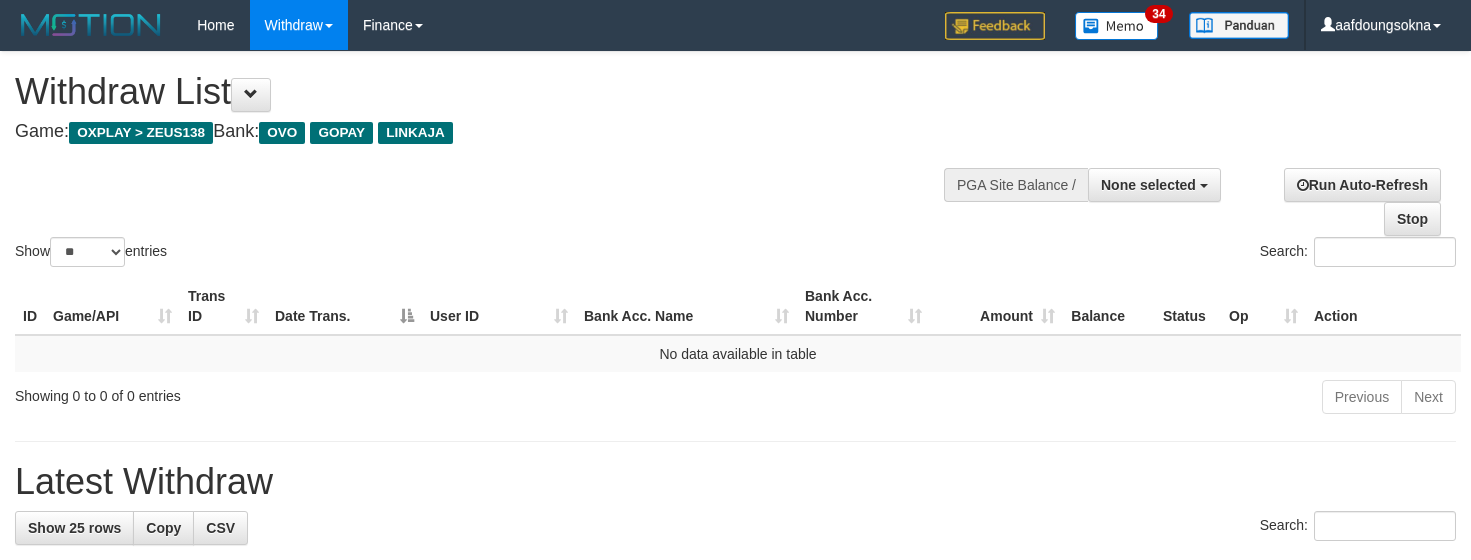 select 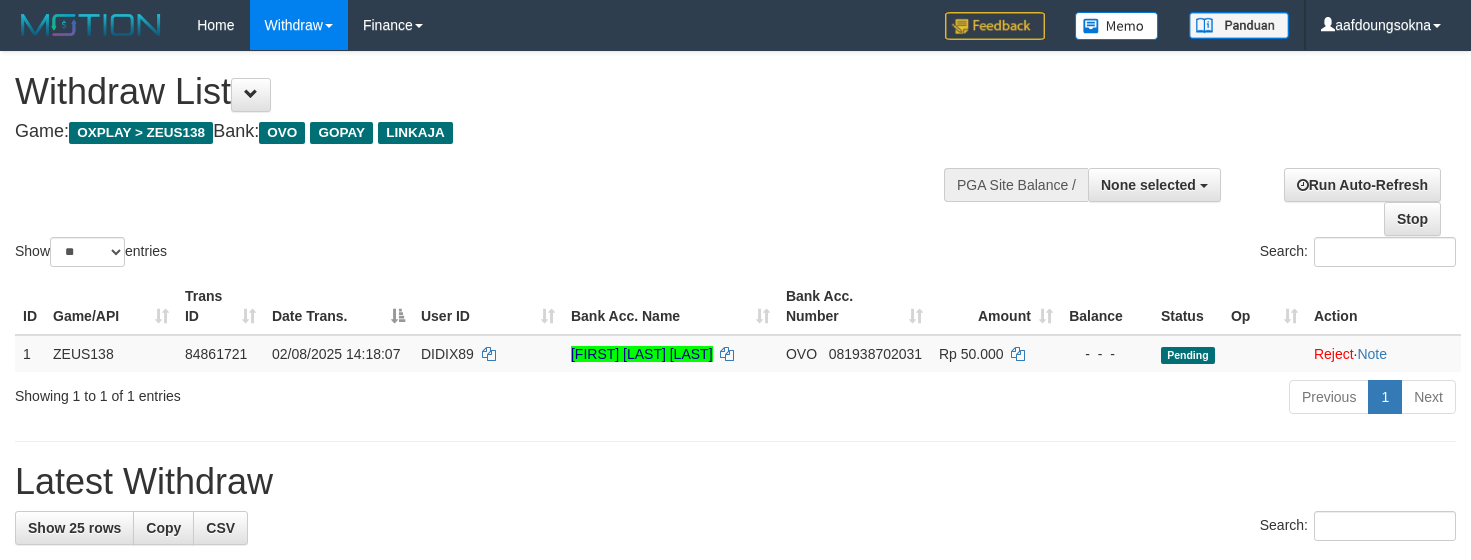 select 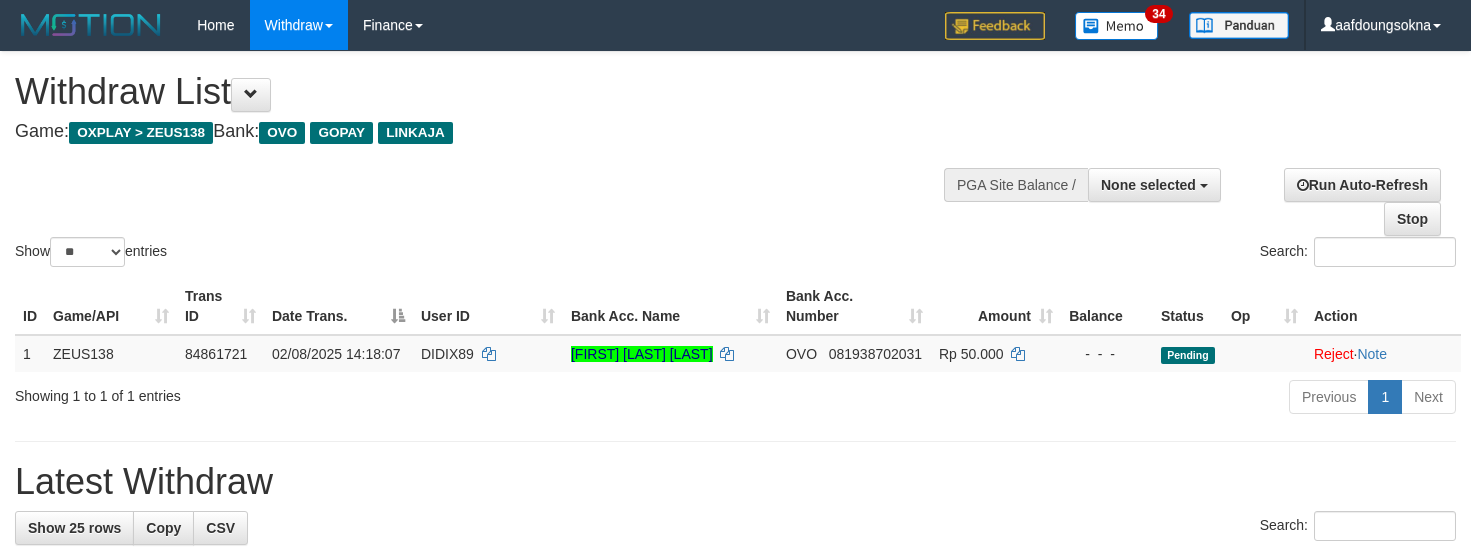 select 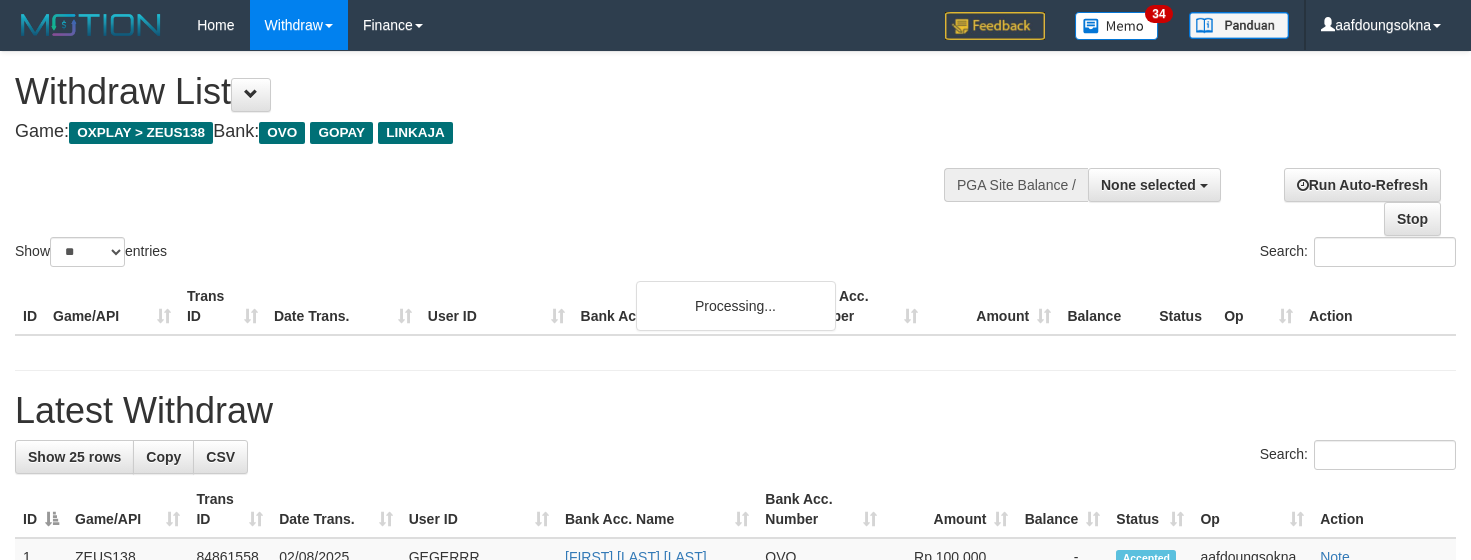 select 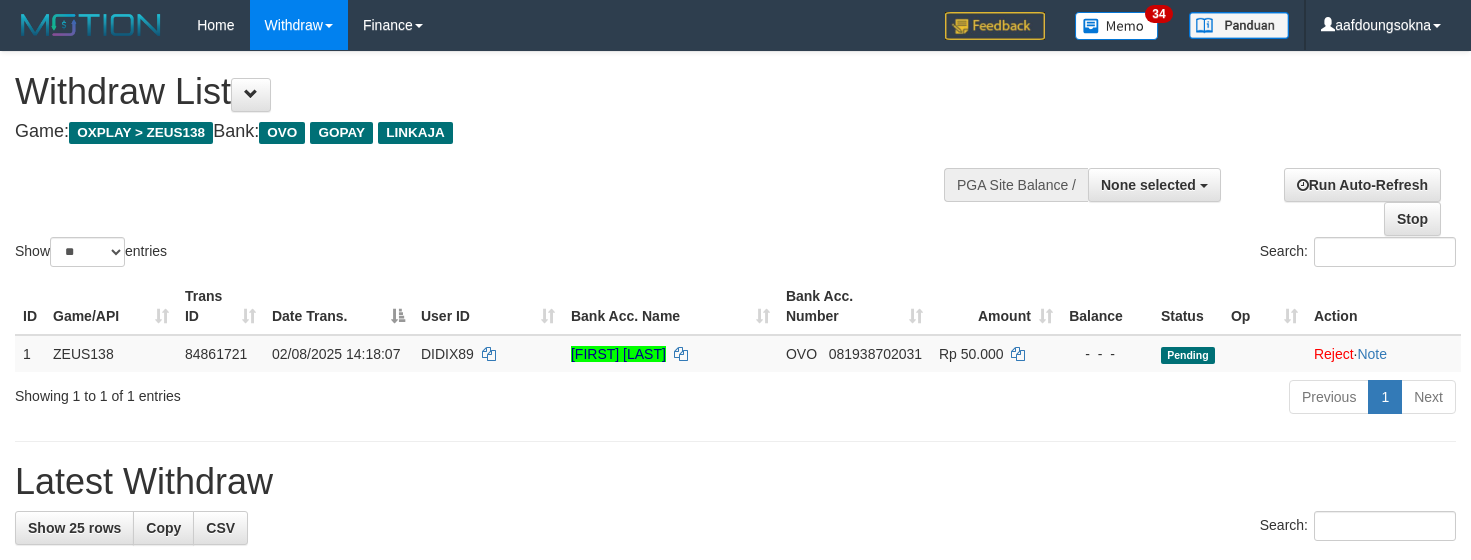 select 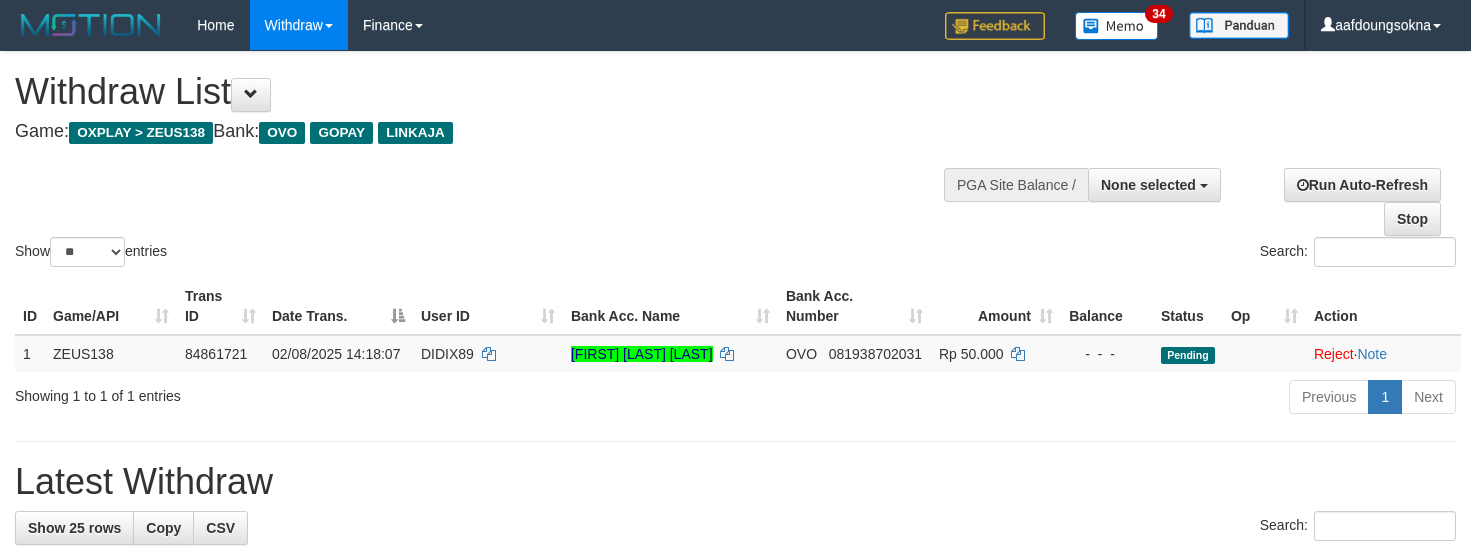 select 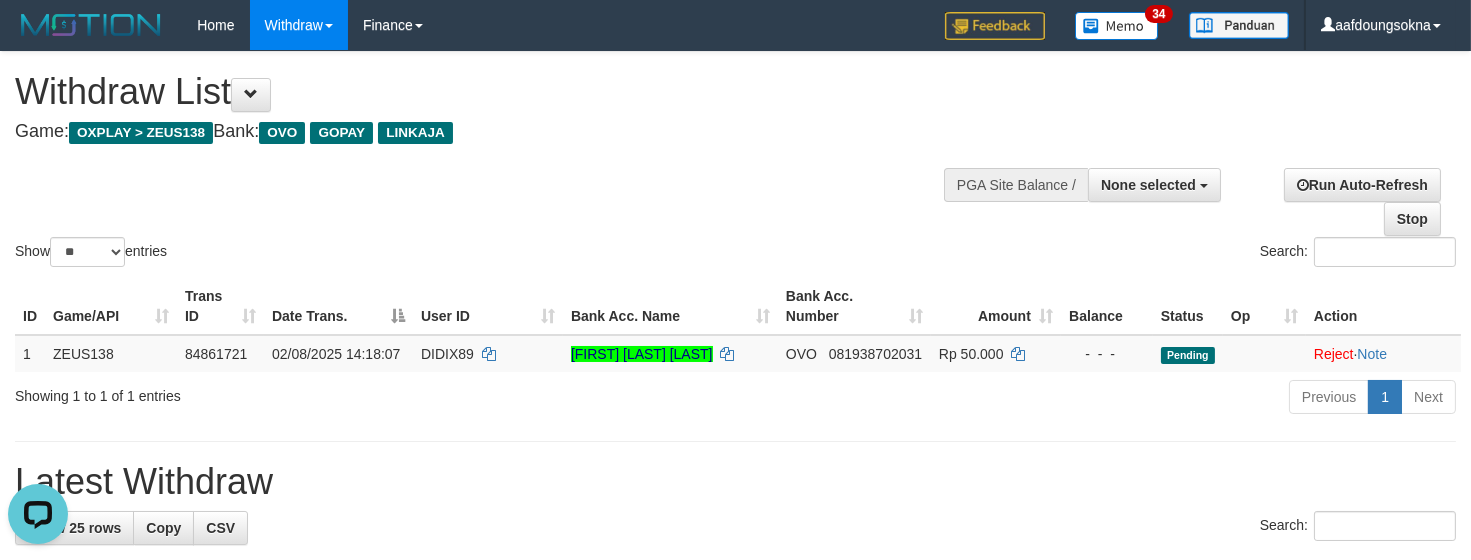 scroll, scrollTop: 0, scrollLeft: 0, axis: both 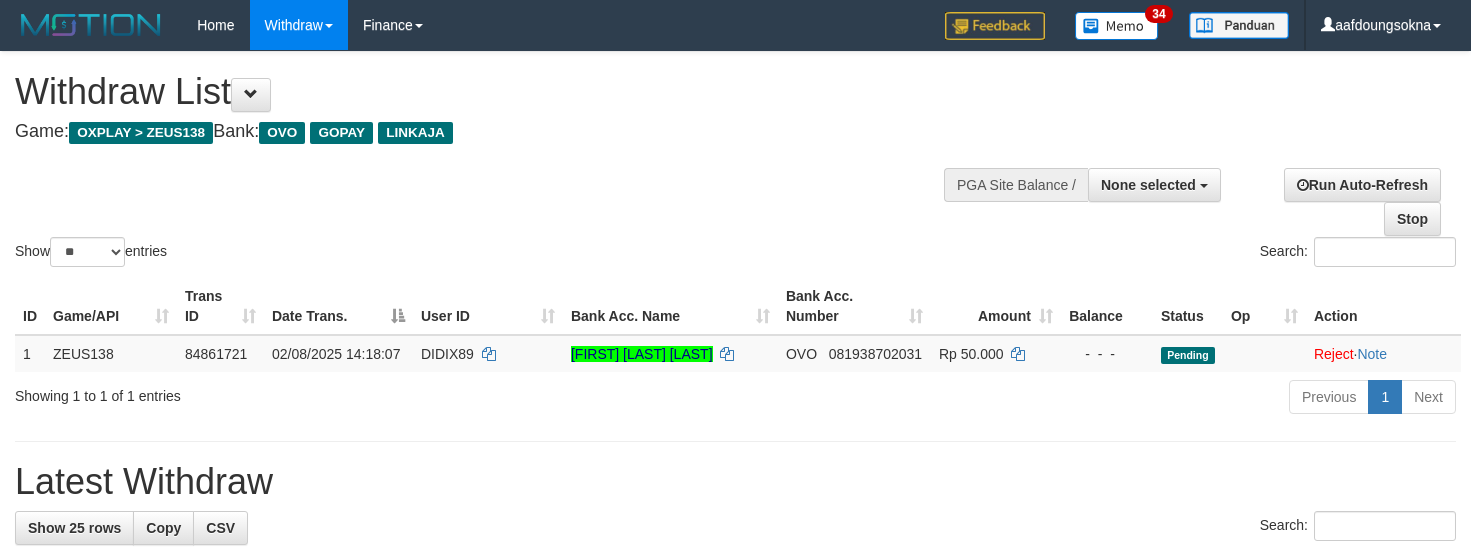 select 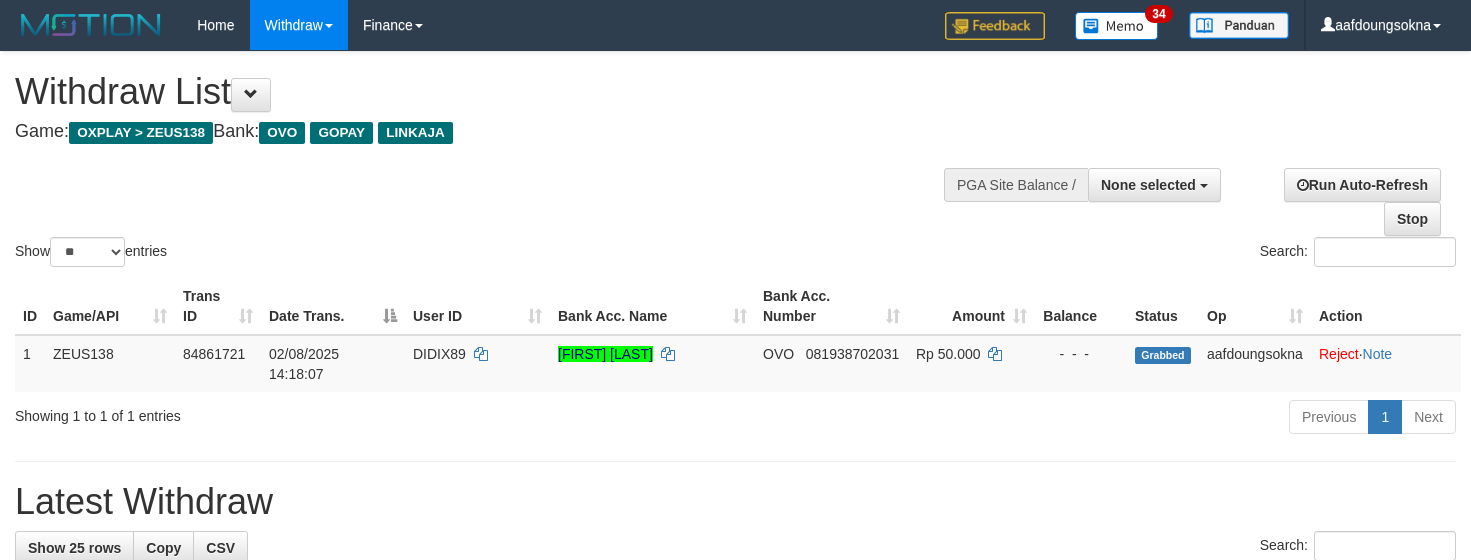 select 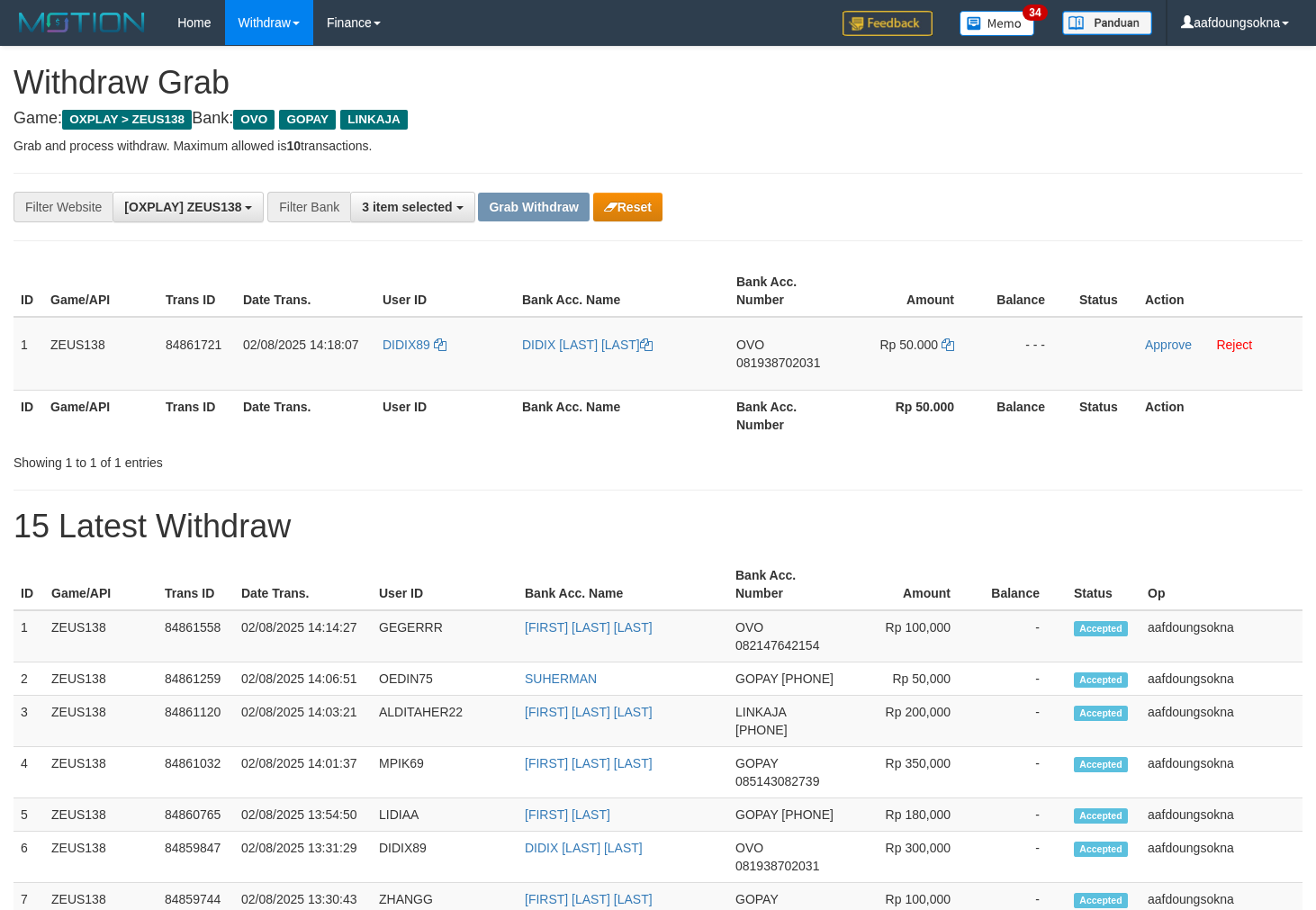 scroll, scrollTop: 0, scrollLeft: 0, axis: both 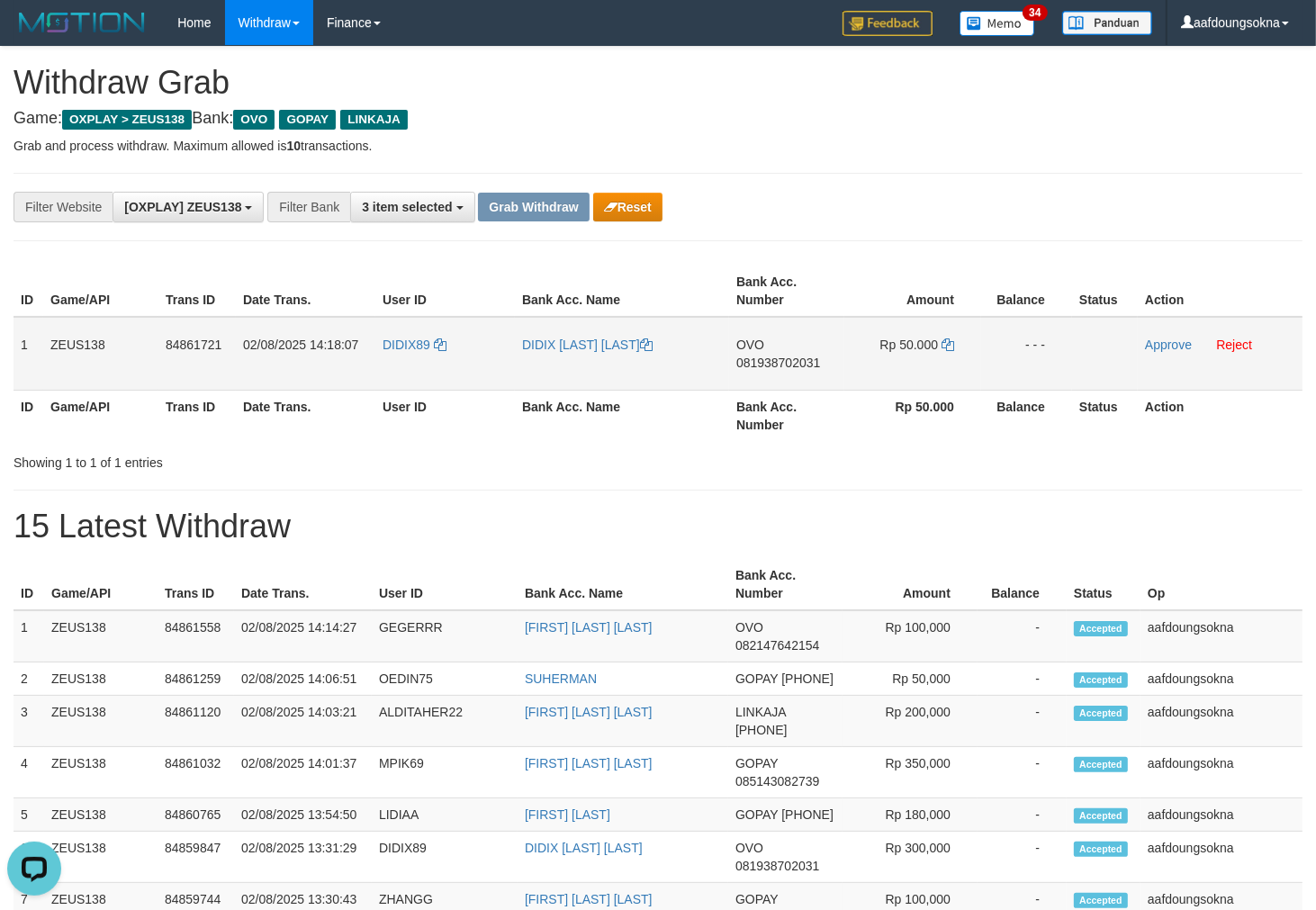 click on "DIDIX89" at bounding box center (445, 354) 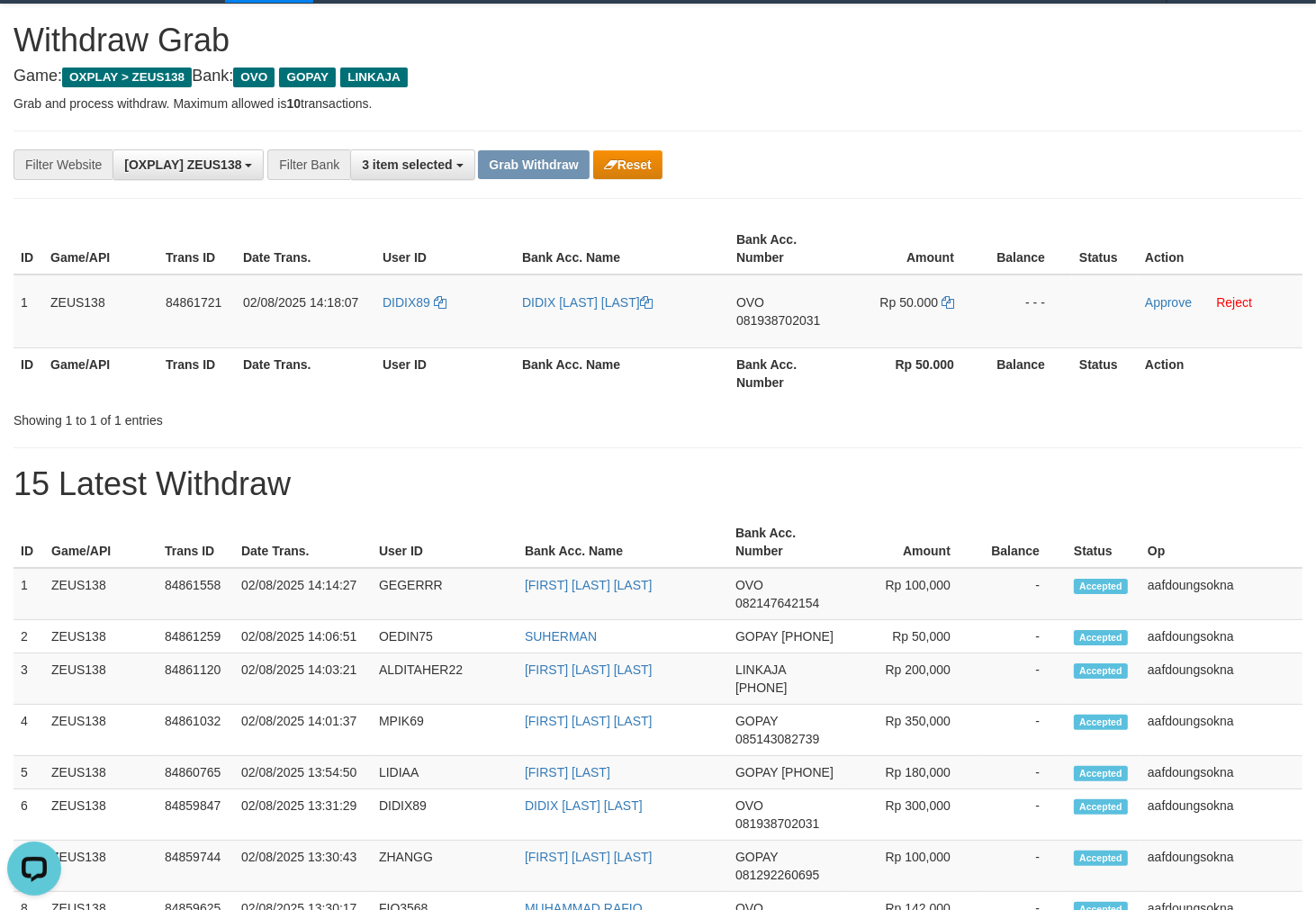 scroll, scrollTop: 67, scrollLeft: 0, axis: vertical 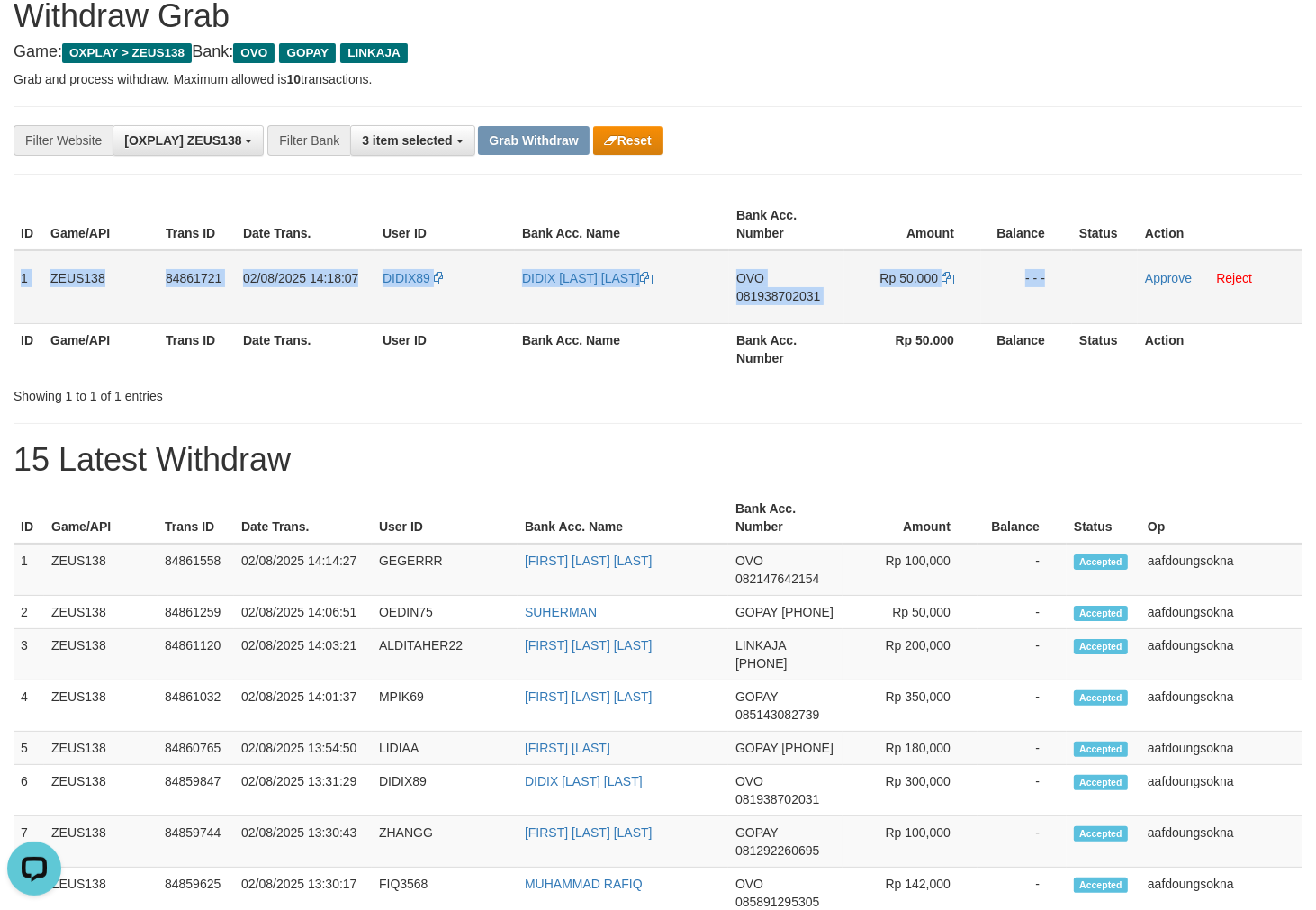 copy on "1
ZEUS138
84861721
02/08/2025 14:18:07
DIDIX89
DIDIX NOVIAN MULTARDI
OVO
081938702031
Rp 50.000
- - -" 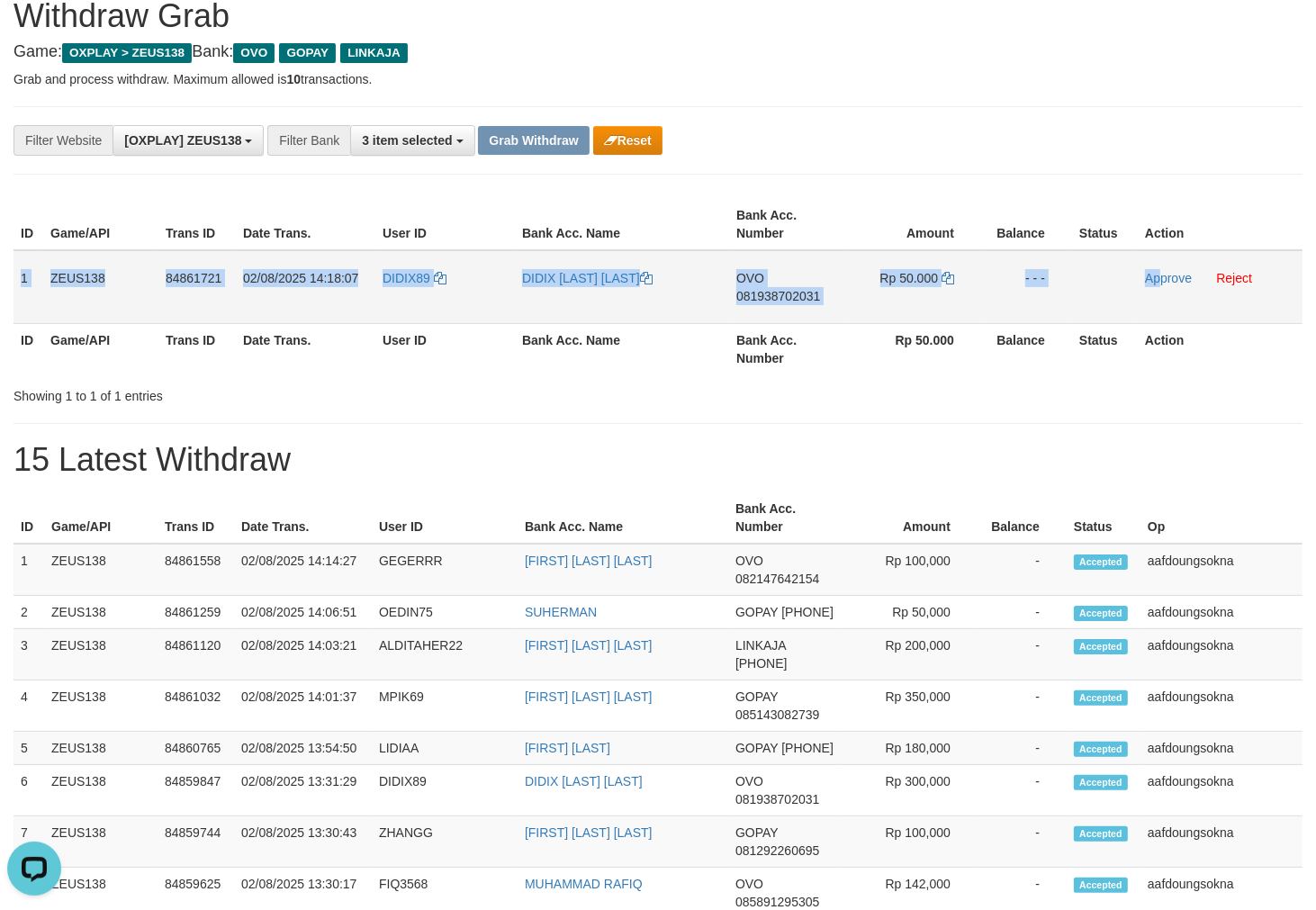 drag, startPoint x: 32, startPoint y: 266, endPoint x: 1172, endPoint y: 288, distance: 1140.2123 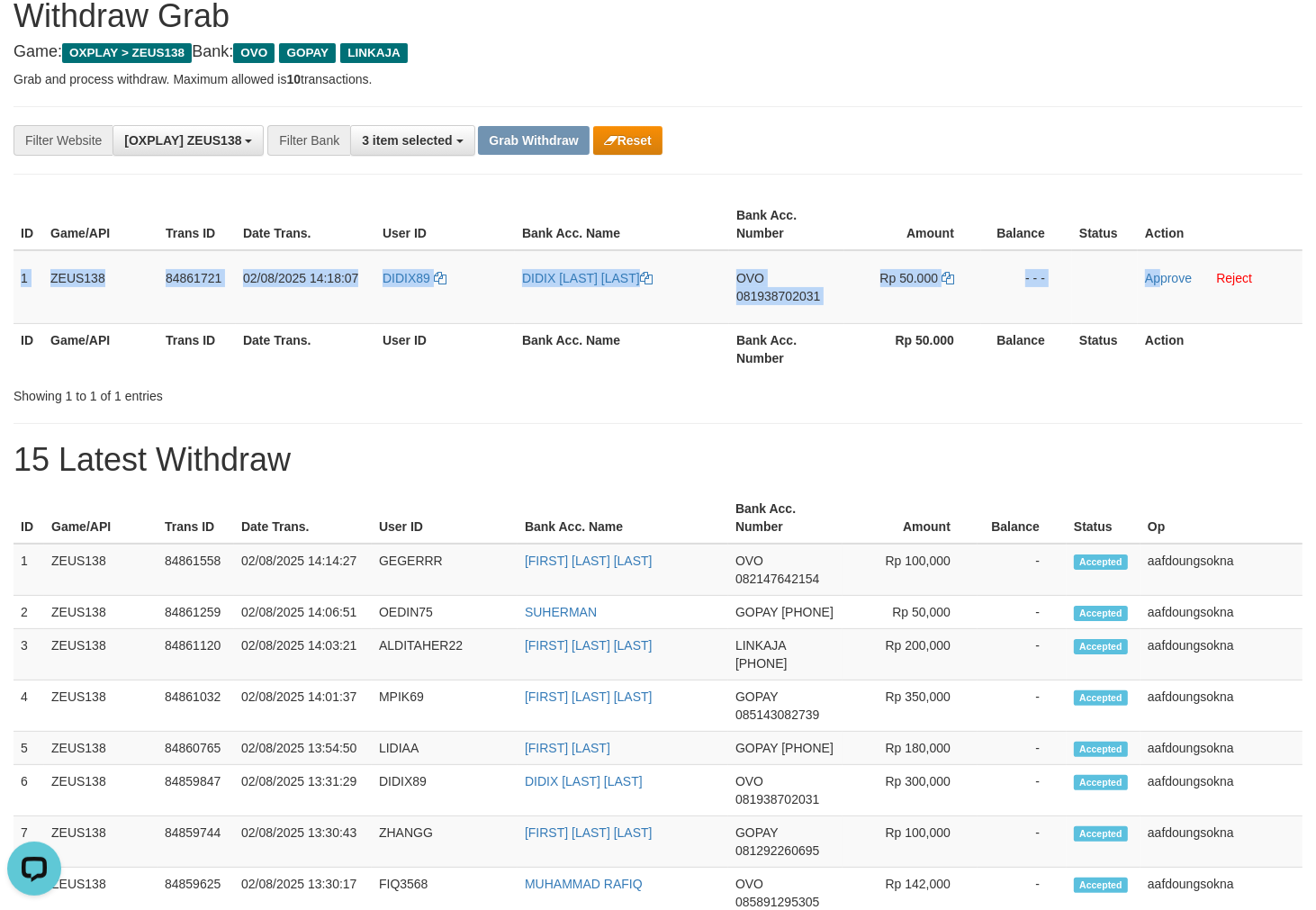 copy on "1
ZEUS138
84861721
02/08/2025 14:18:07
DIDIX89
DIDIX NOVIAN MULTARDI
OVO
081938702031
Rp 50.000
- - -
Ap" 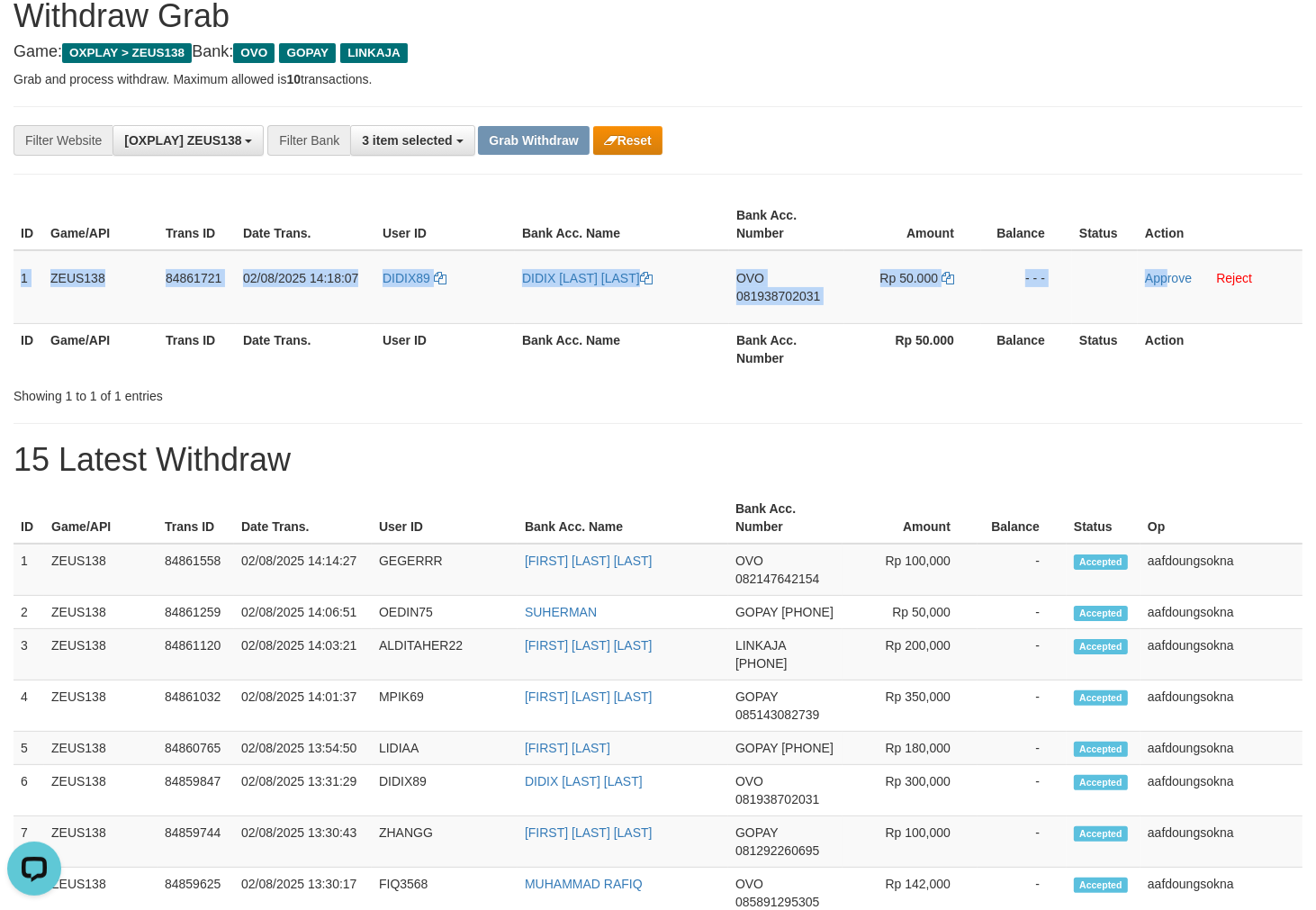 copy on "1
ZEUS138
84861721
02/08/2025 14:18:07
DIDIX89
DIDIX NOVIAN MULTARDI
OVO
081938702031
Rp 50.000
- - -
App" 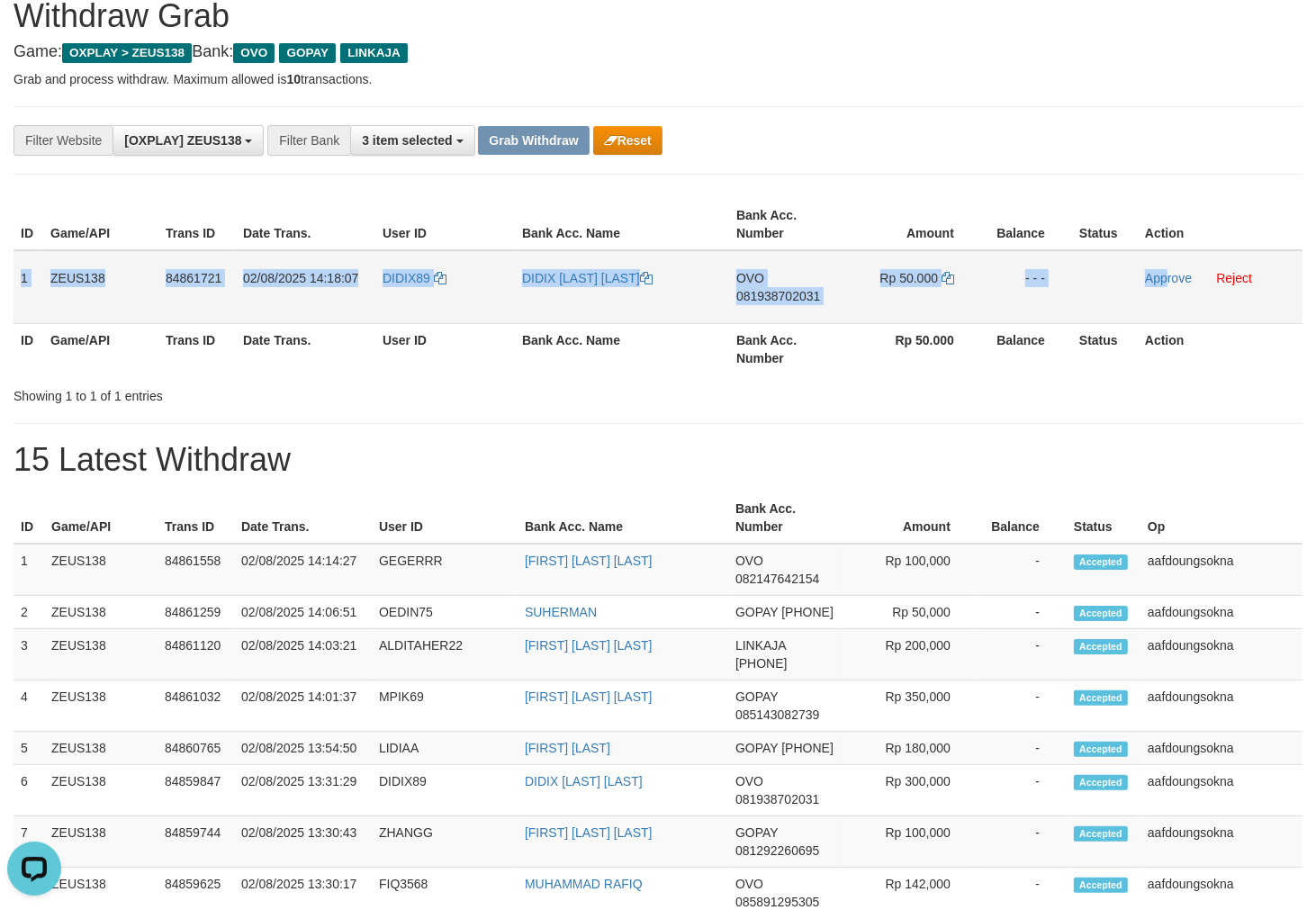 click on "081938702031" at bounding box center (778, 296) 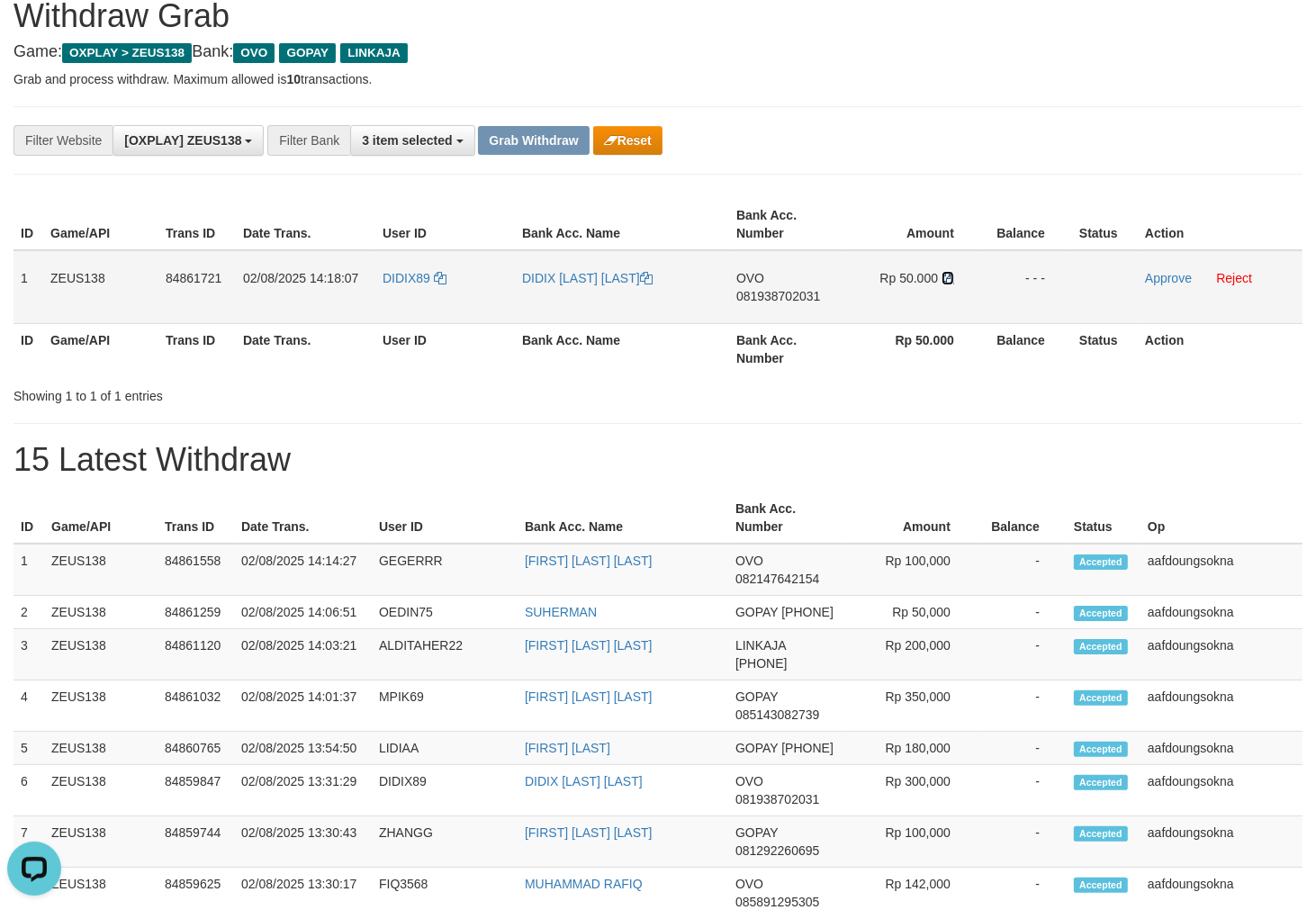 click at bounding box center [948, 278] 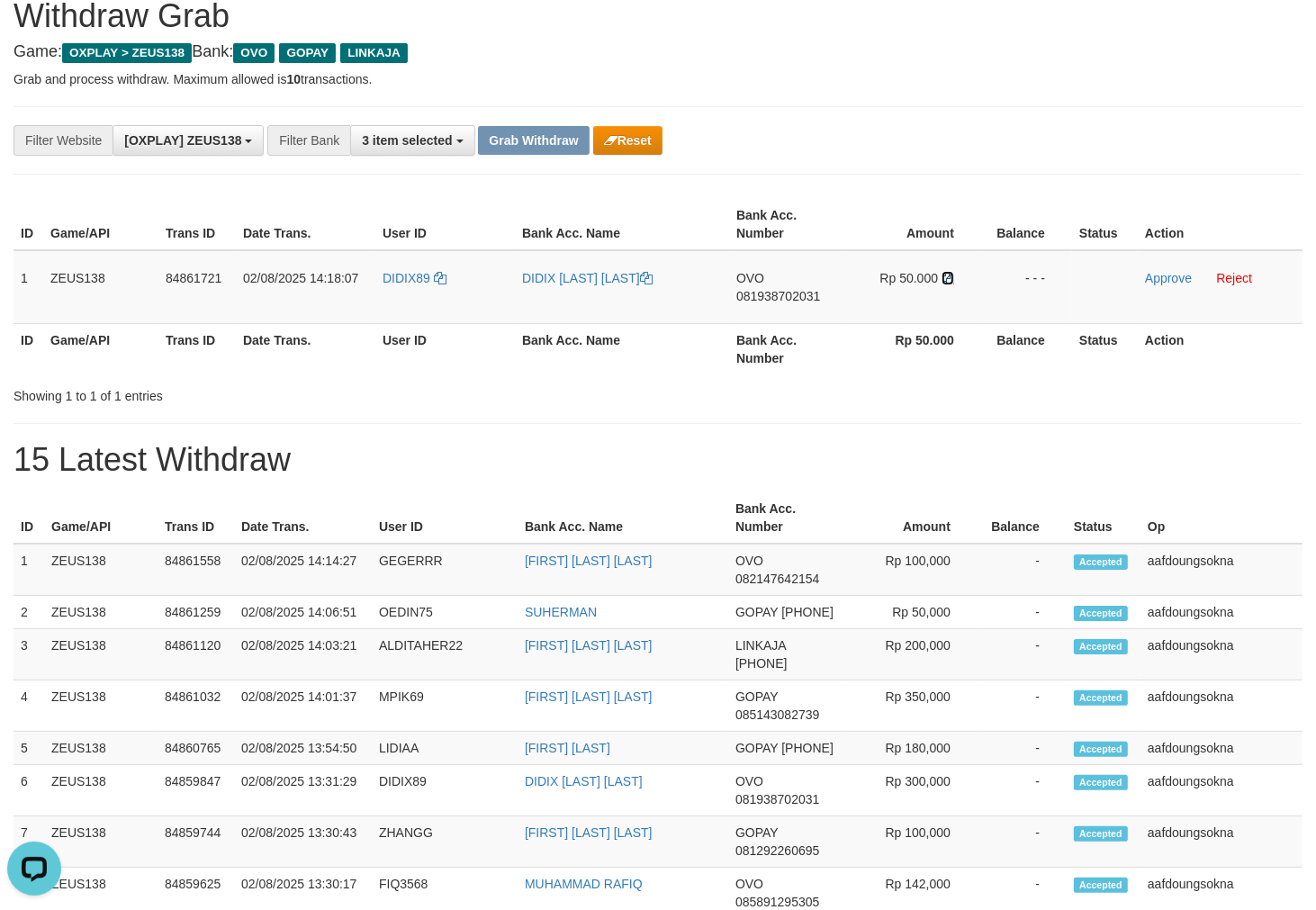 drag, startPoint x: 945, startPoint y: 274, endPoint x: 1325, endPoint y: 312, distance: 381.8953 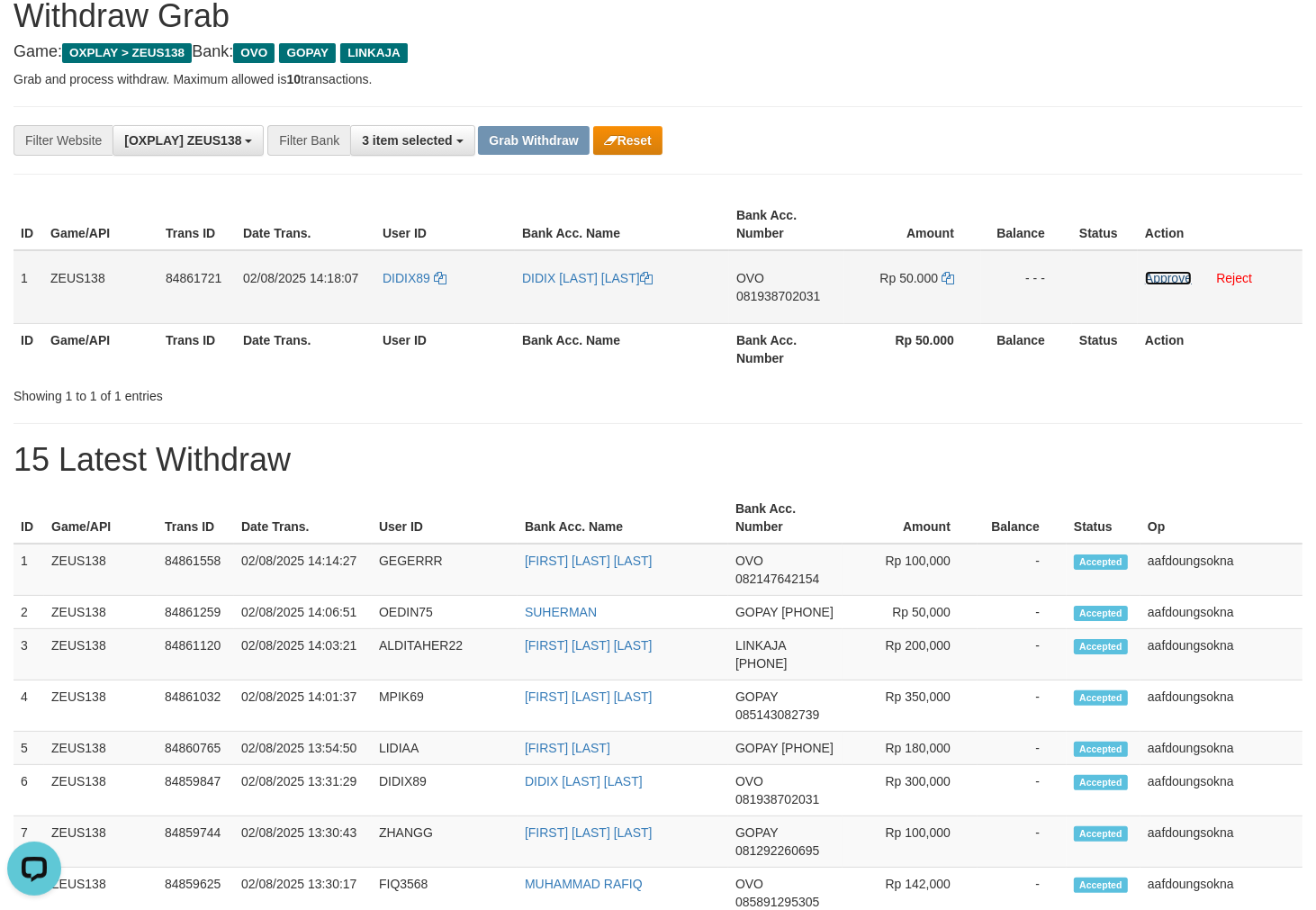 click on "Approve" at bounding box center (1168, 278) 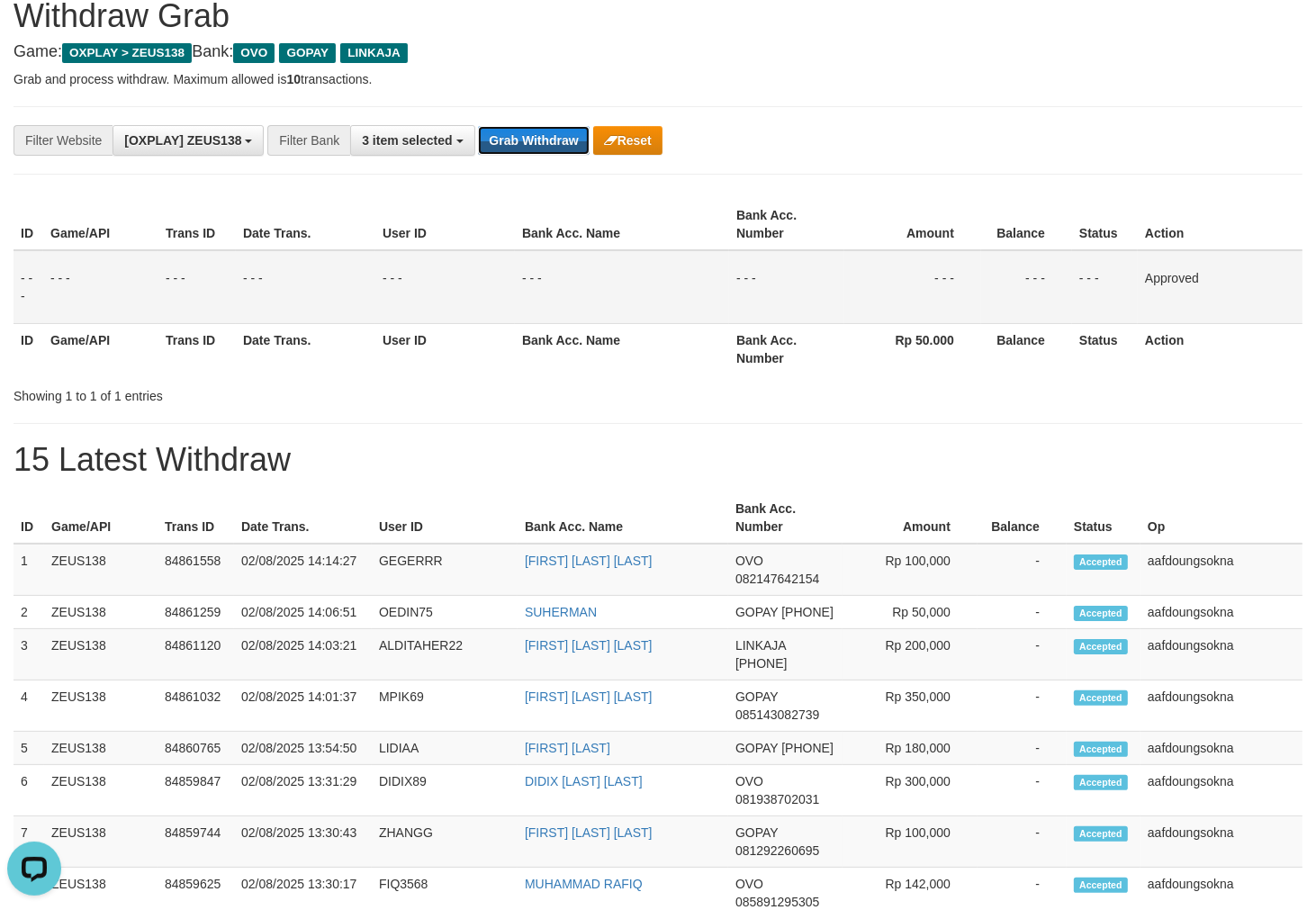 drag, startPoint x: 527, startPoint y: 147, endPoint x: 518, endPoint y: 157, distance: 13.453624 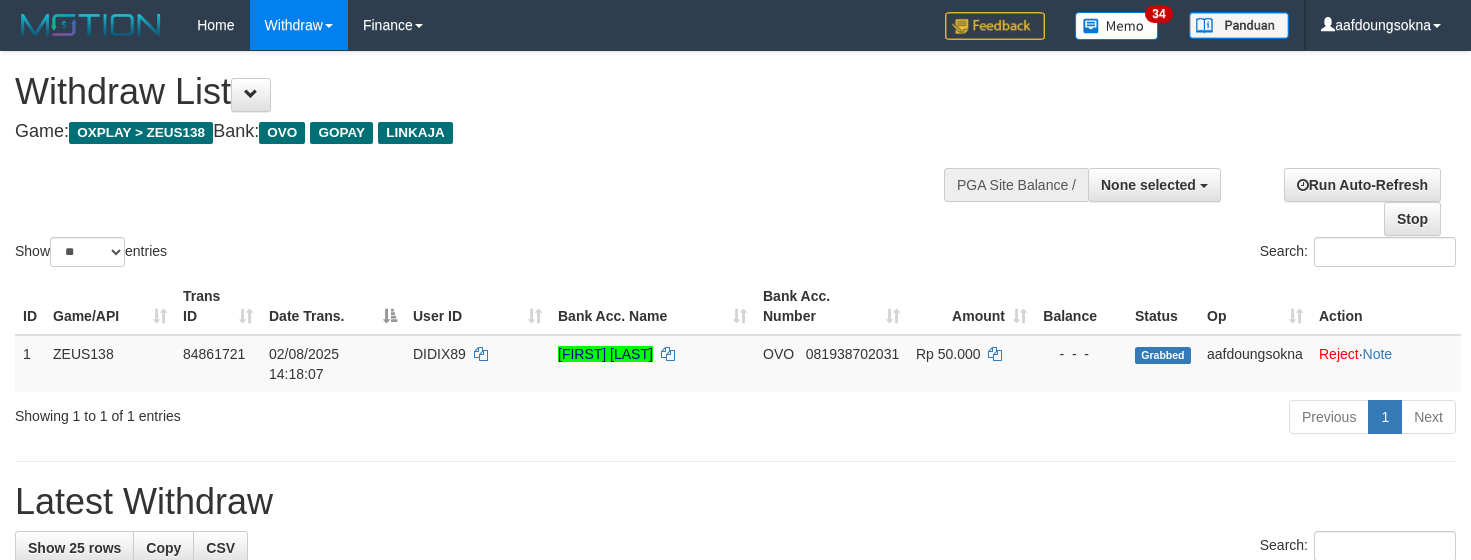 select 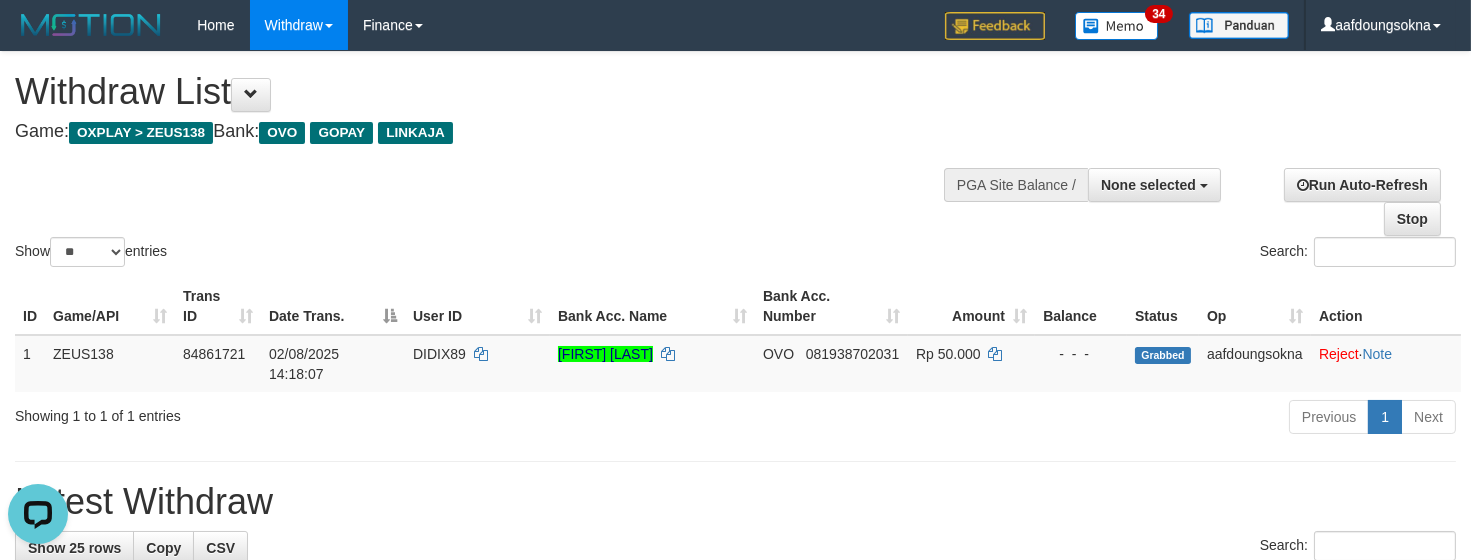 scroll, scrollTop: 0, scrollLeft: 0, axis: both 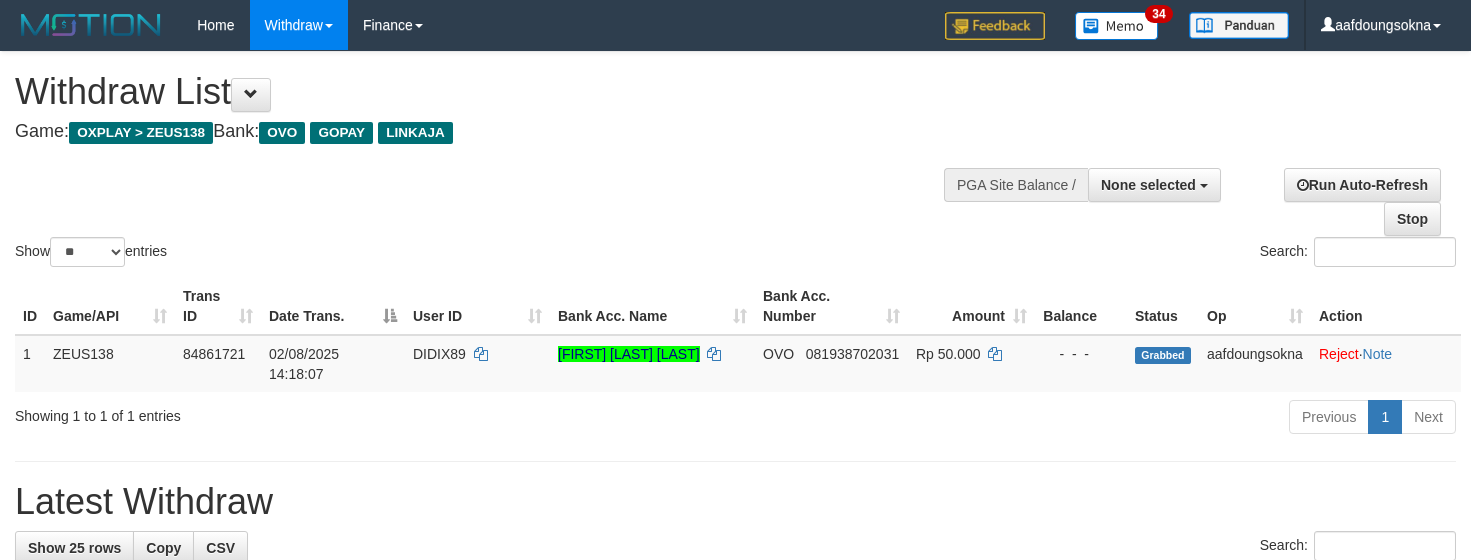 select 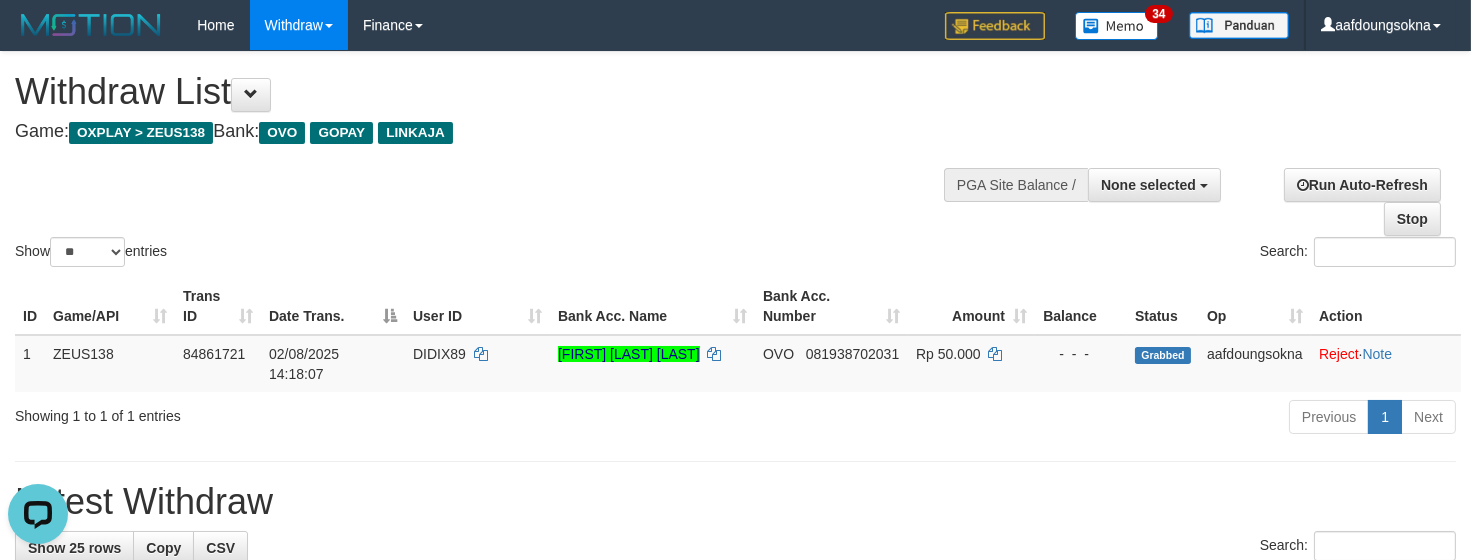 scroll, scrollTop: 0, scrollLeft: 0, axis: both 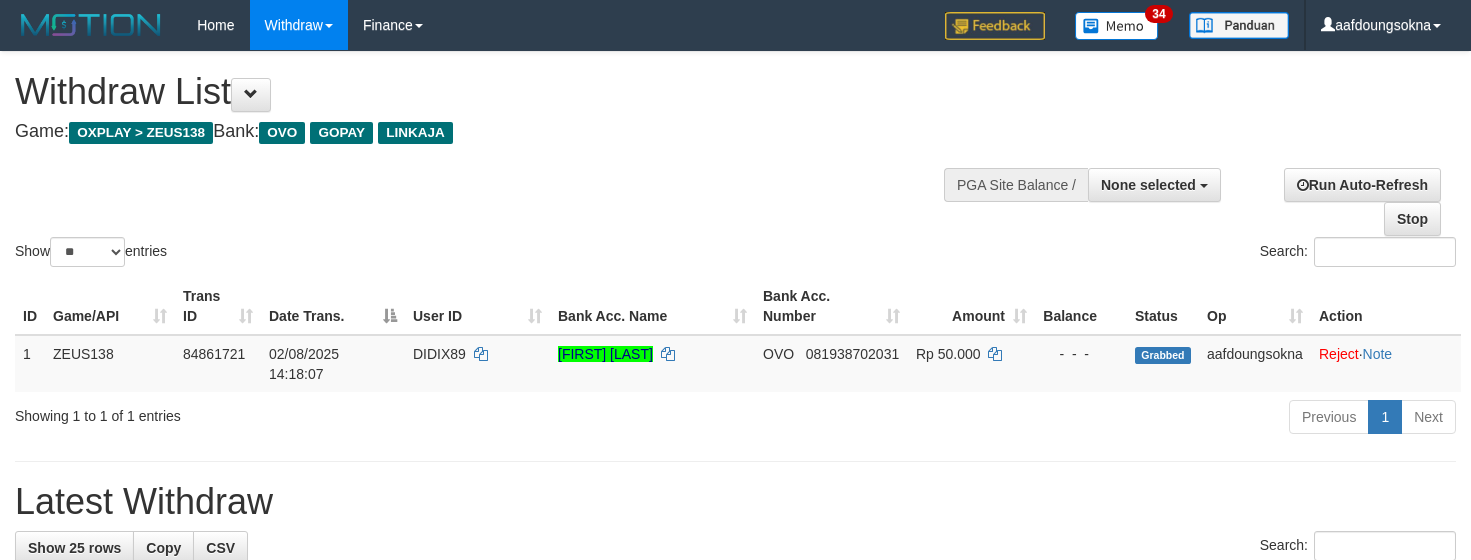 select 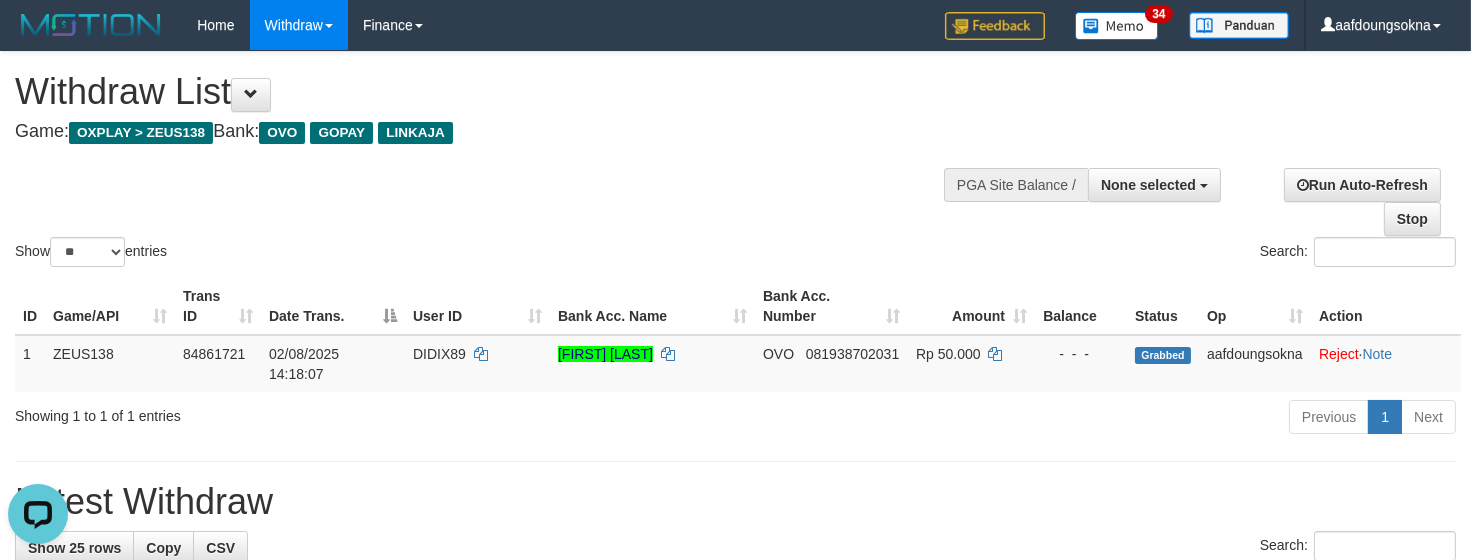 scroll, scrollTop: 0, scrollLeft: 0, axis: both 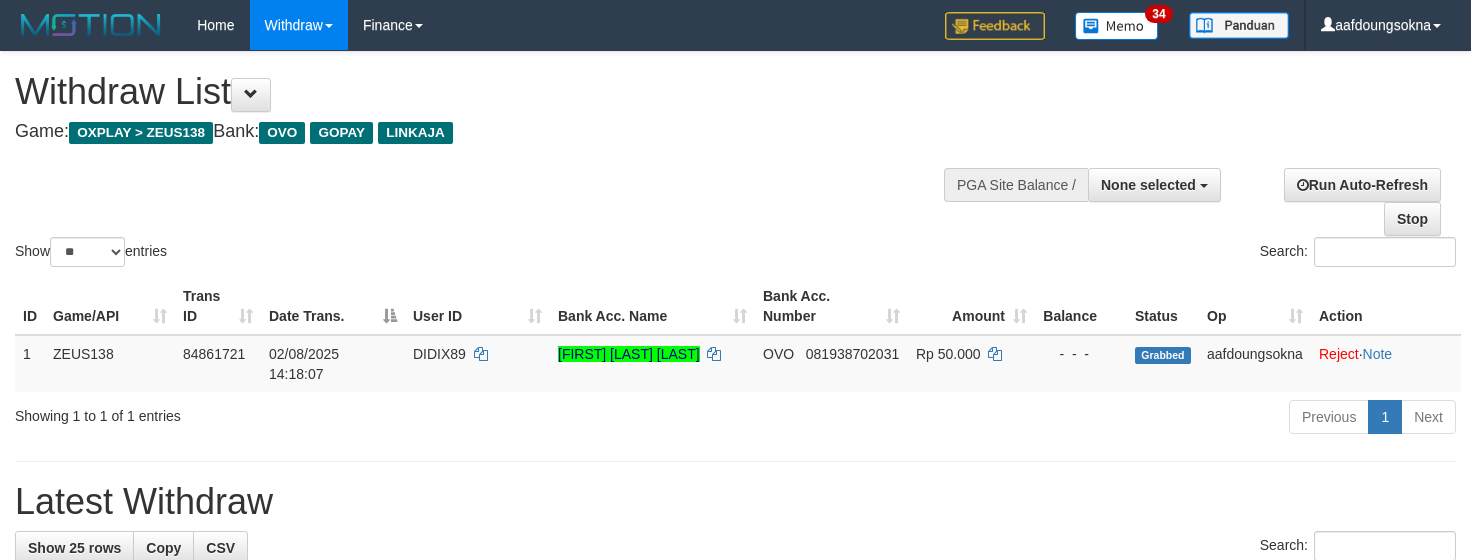 select 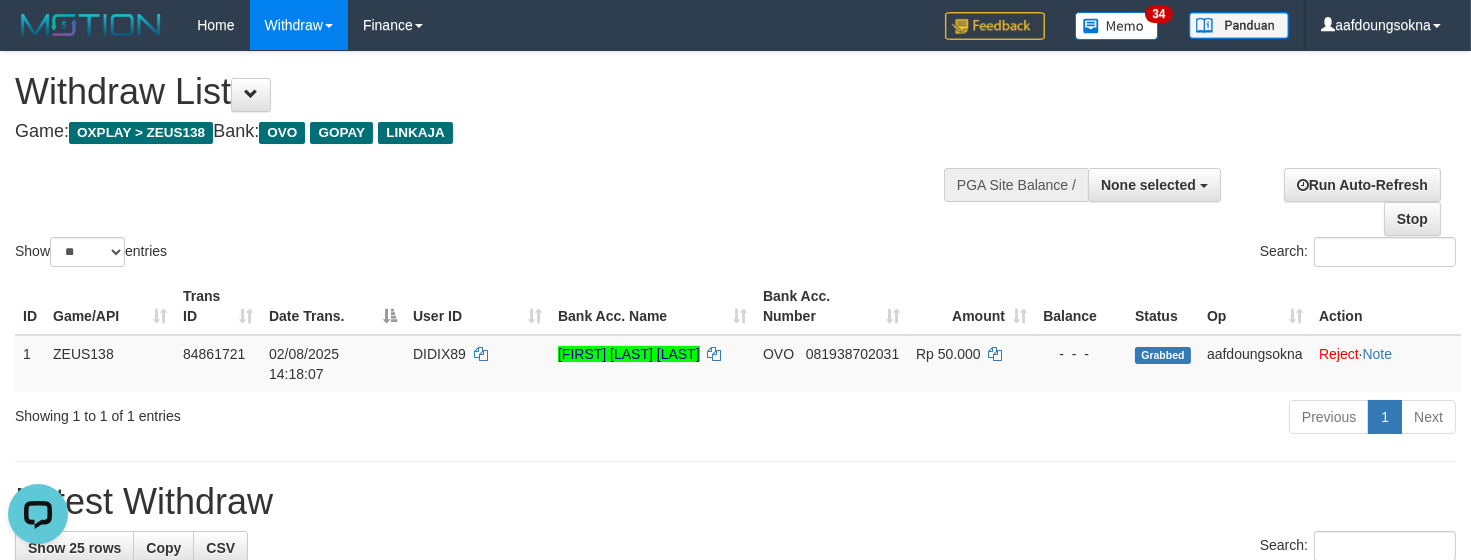 scroll, scrollTop: 0, scrollLeft: 0, axis: both 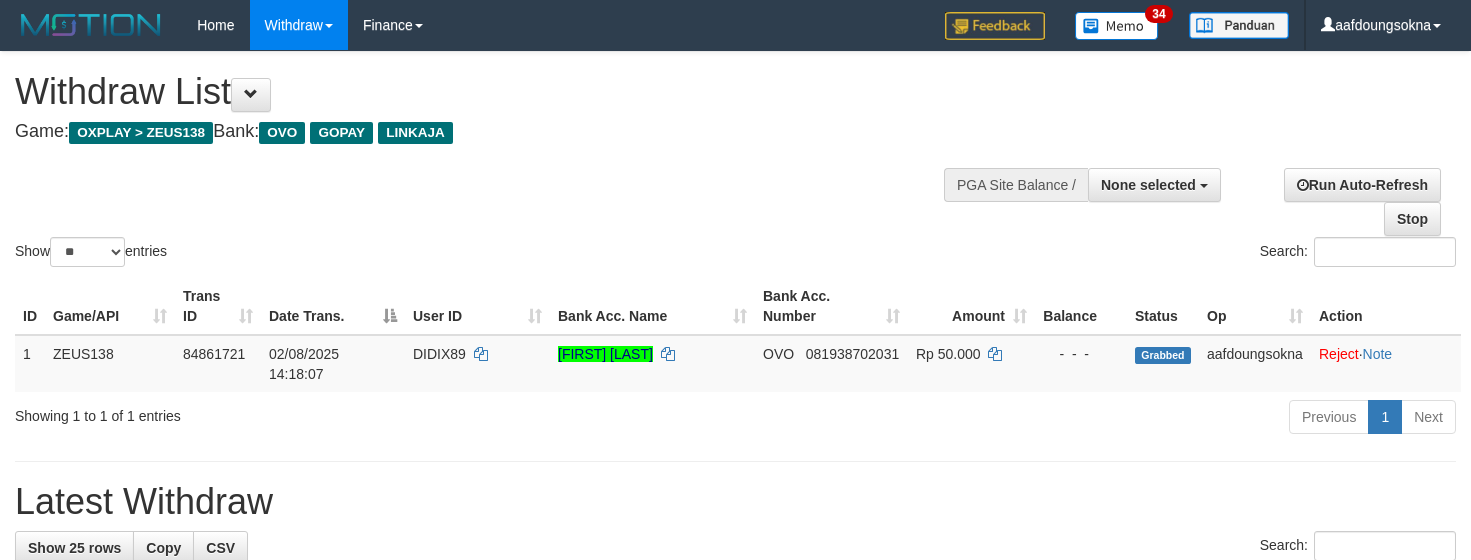 select 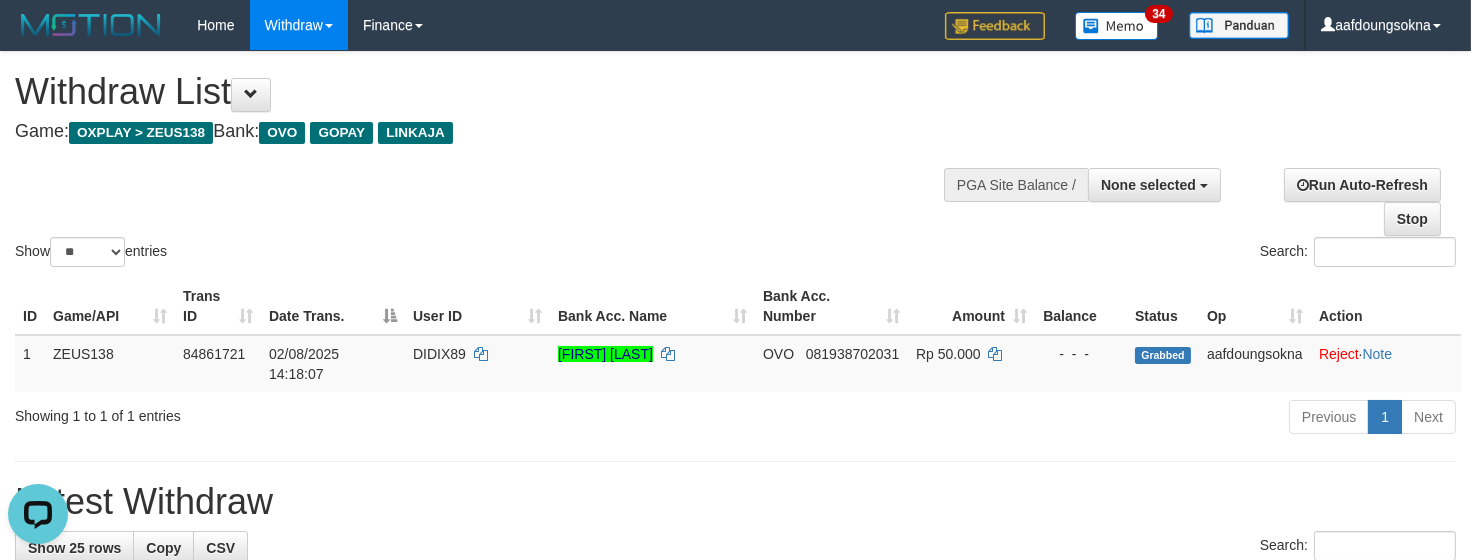 scroll, scrollTop: 0, scrollLeft: 0, axis: both 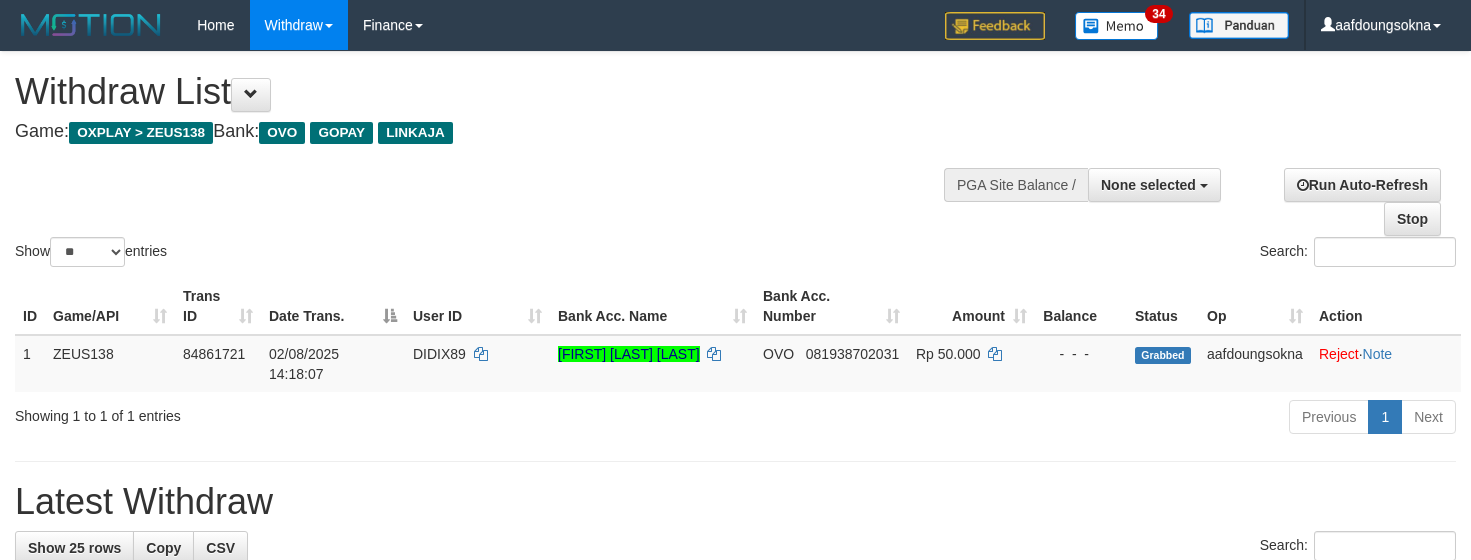 select 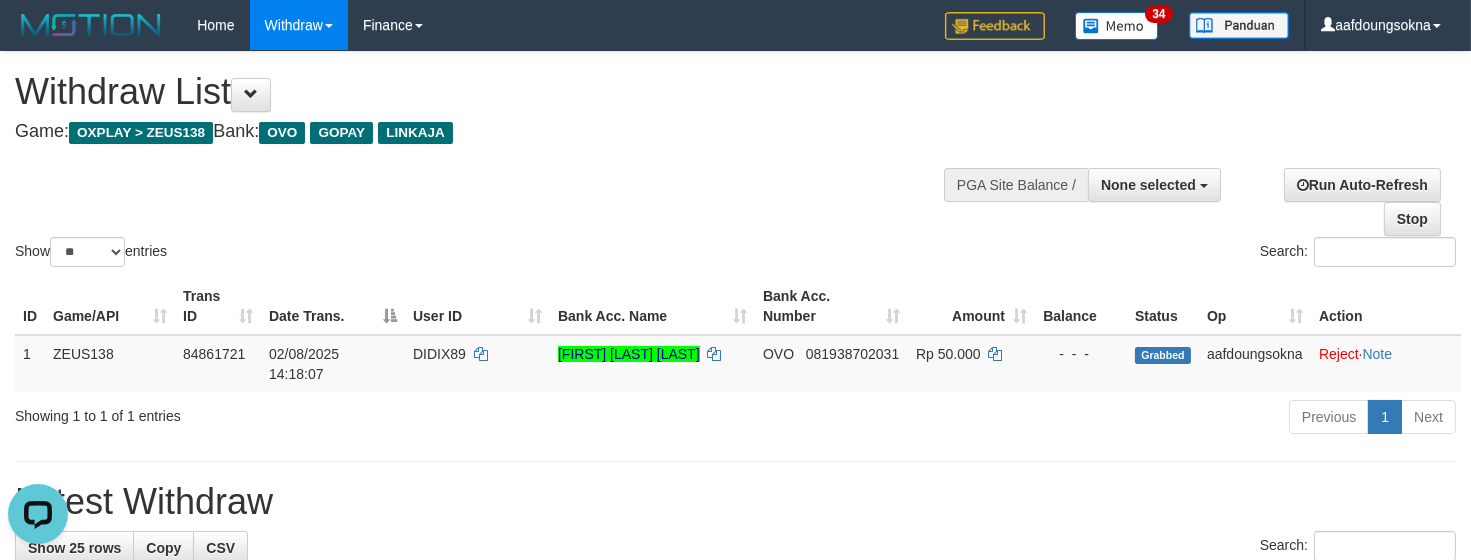 scroll, scrollTop: 0, scrollLeft: 0, axis: both 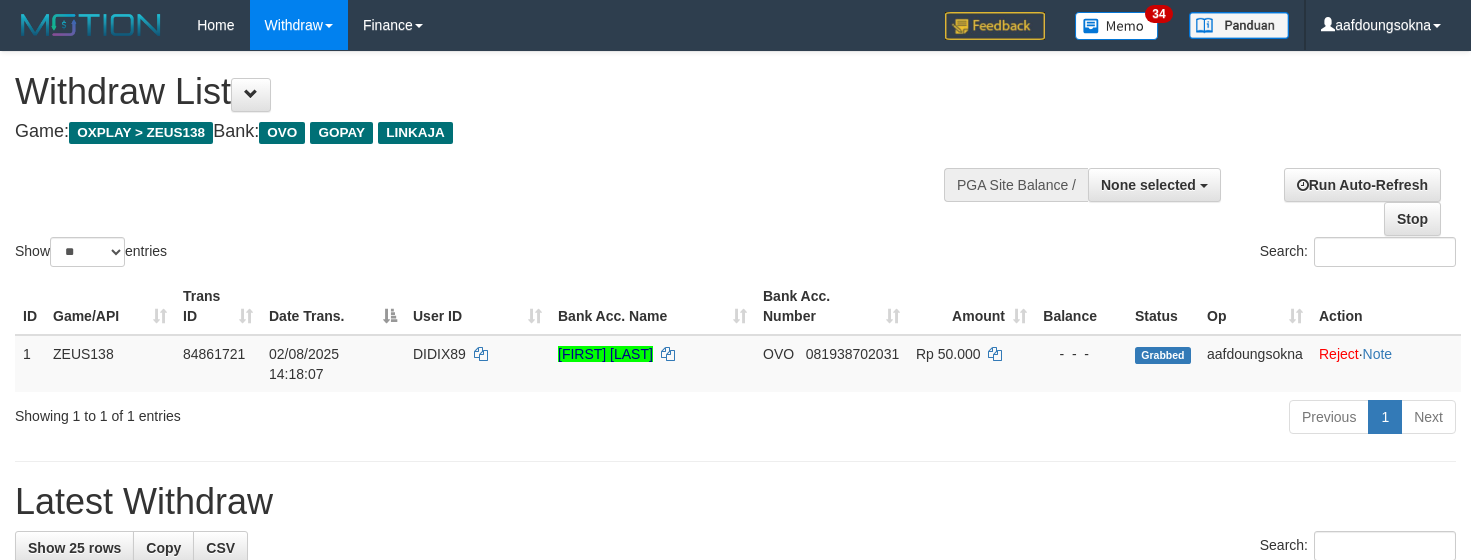 select 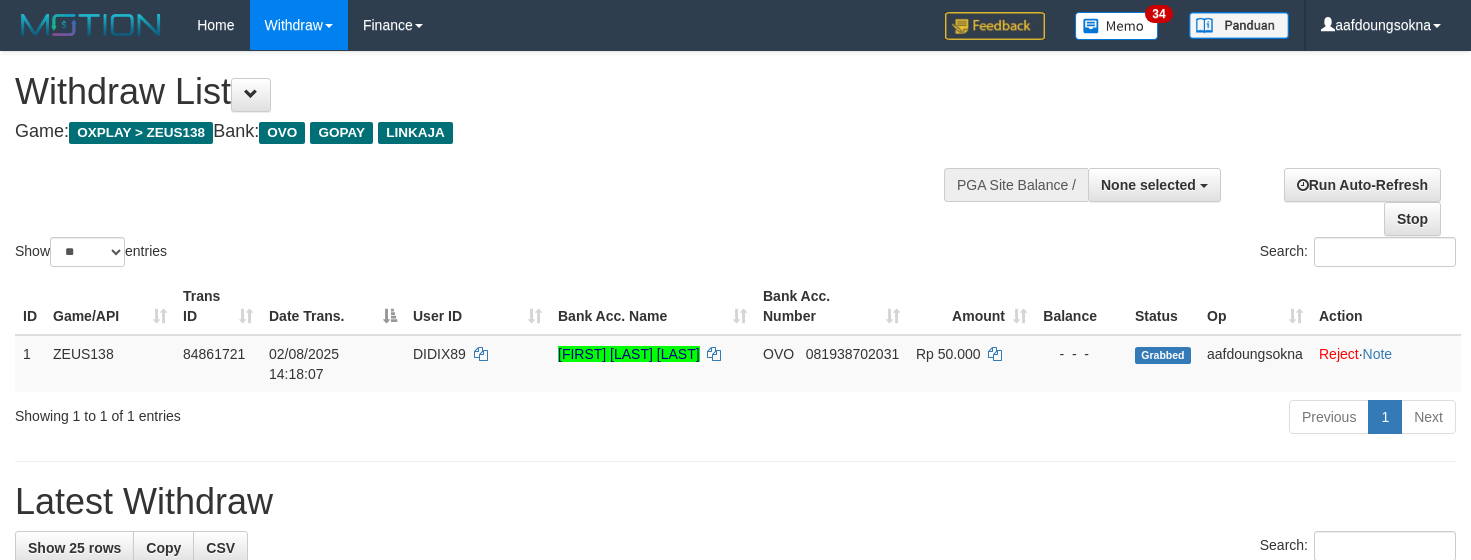 select 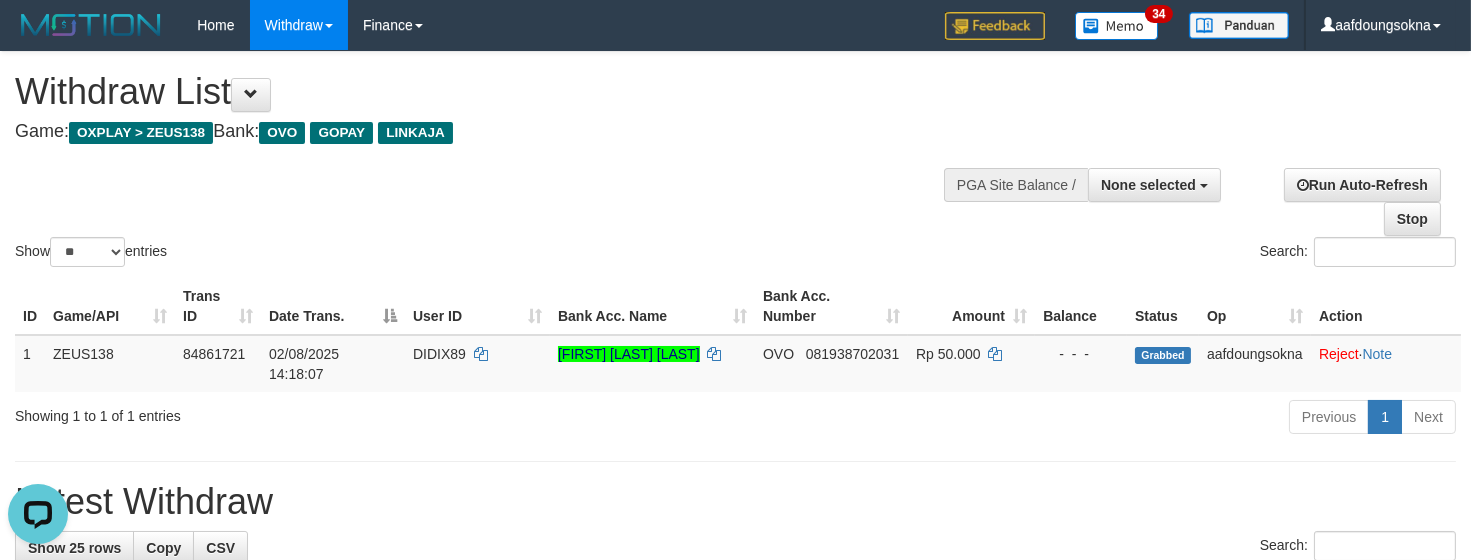 scroll, scrollTop: 0, scrollLeft: 0, axis: both 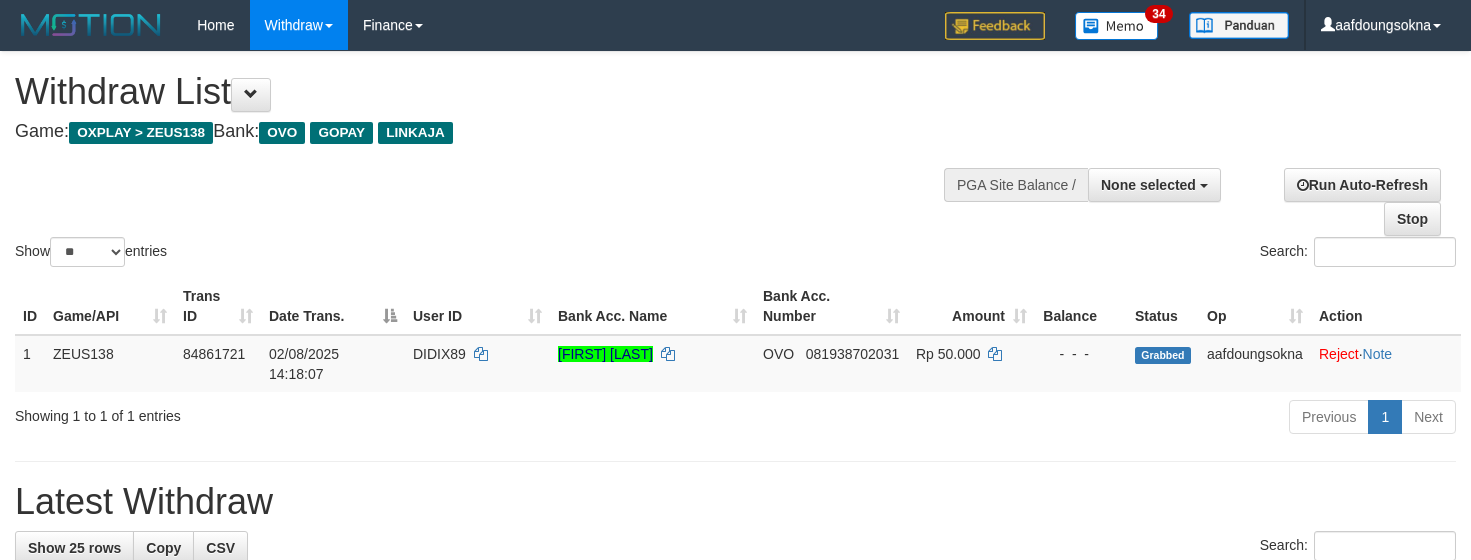 select 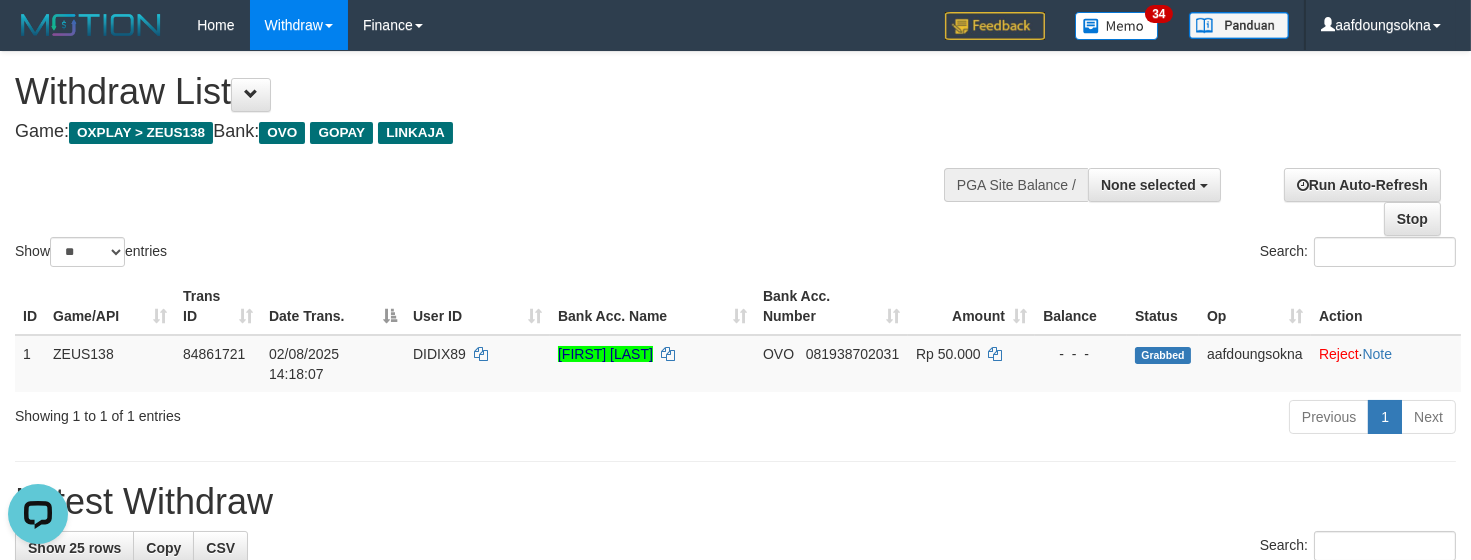 scroll, scrollTop: 0, scrollLeft: 0, axis: both 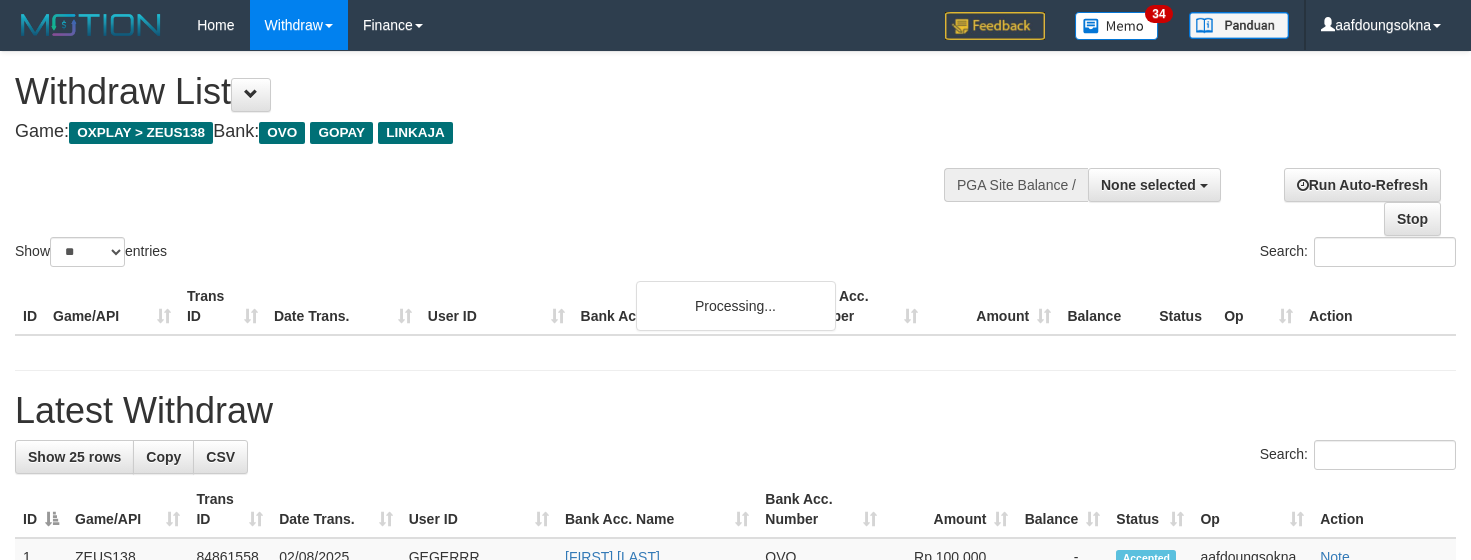 select 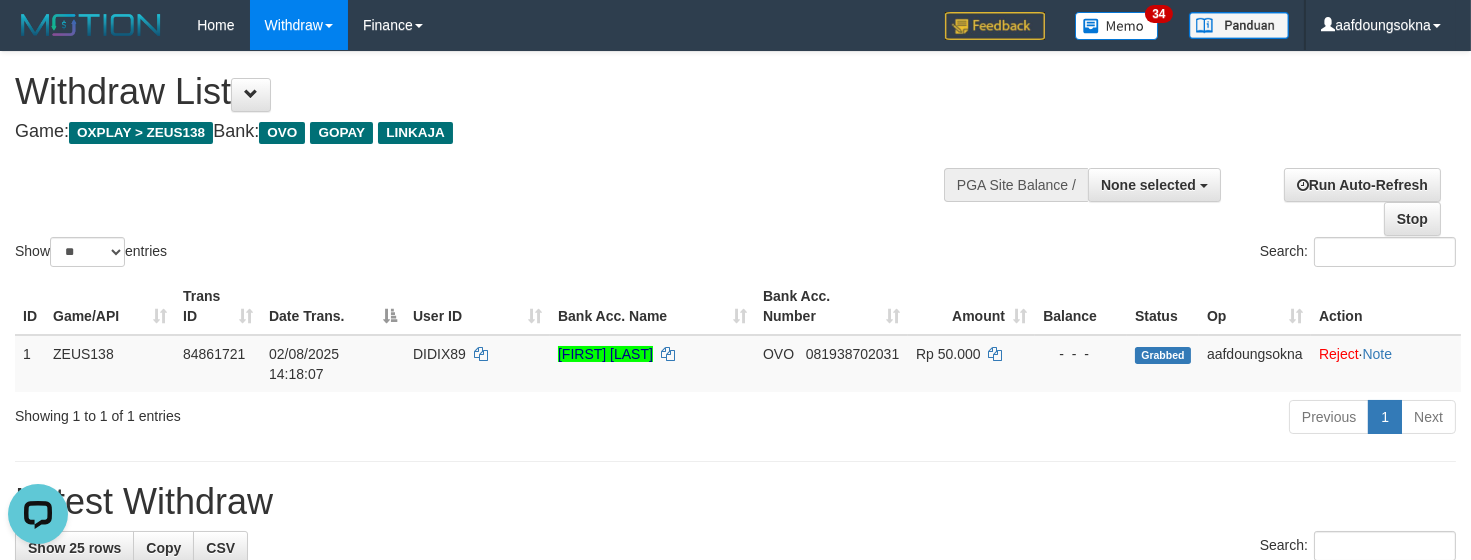 scroll, scrollTop: 0, scrollLeft: 0, axis: both 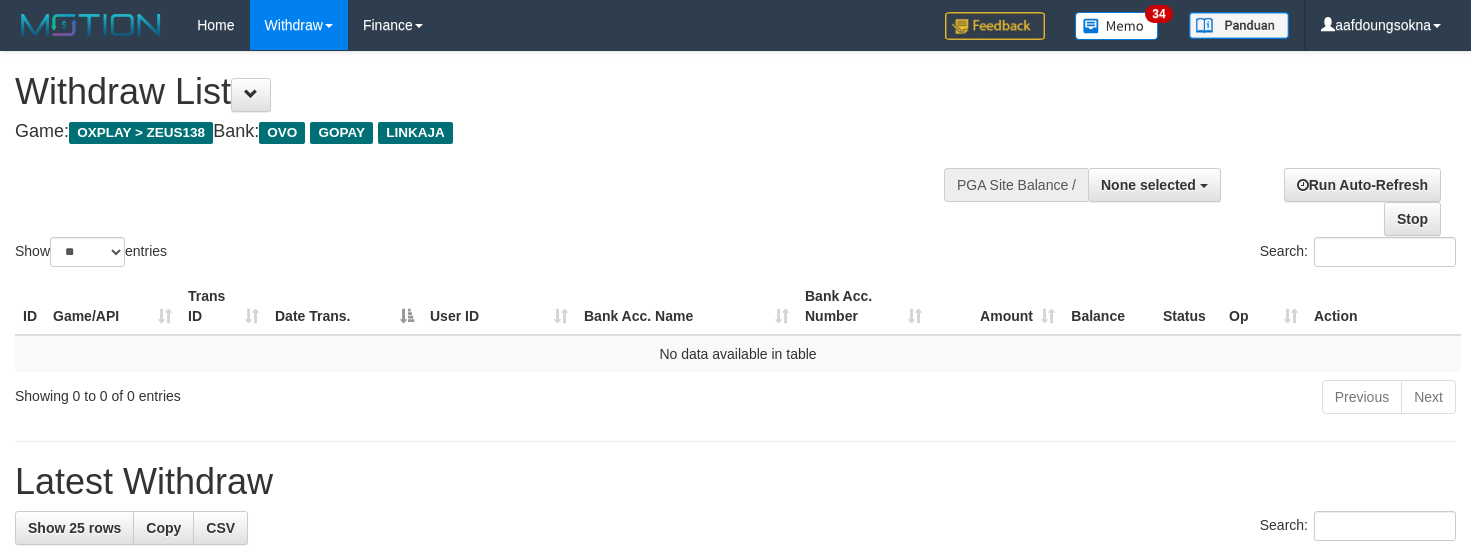 select 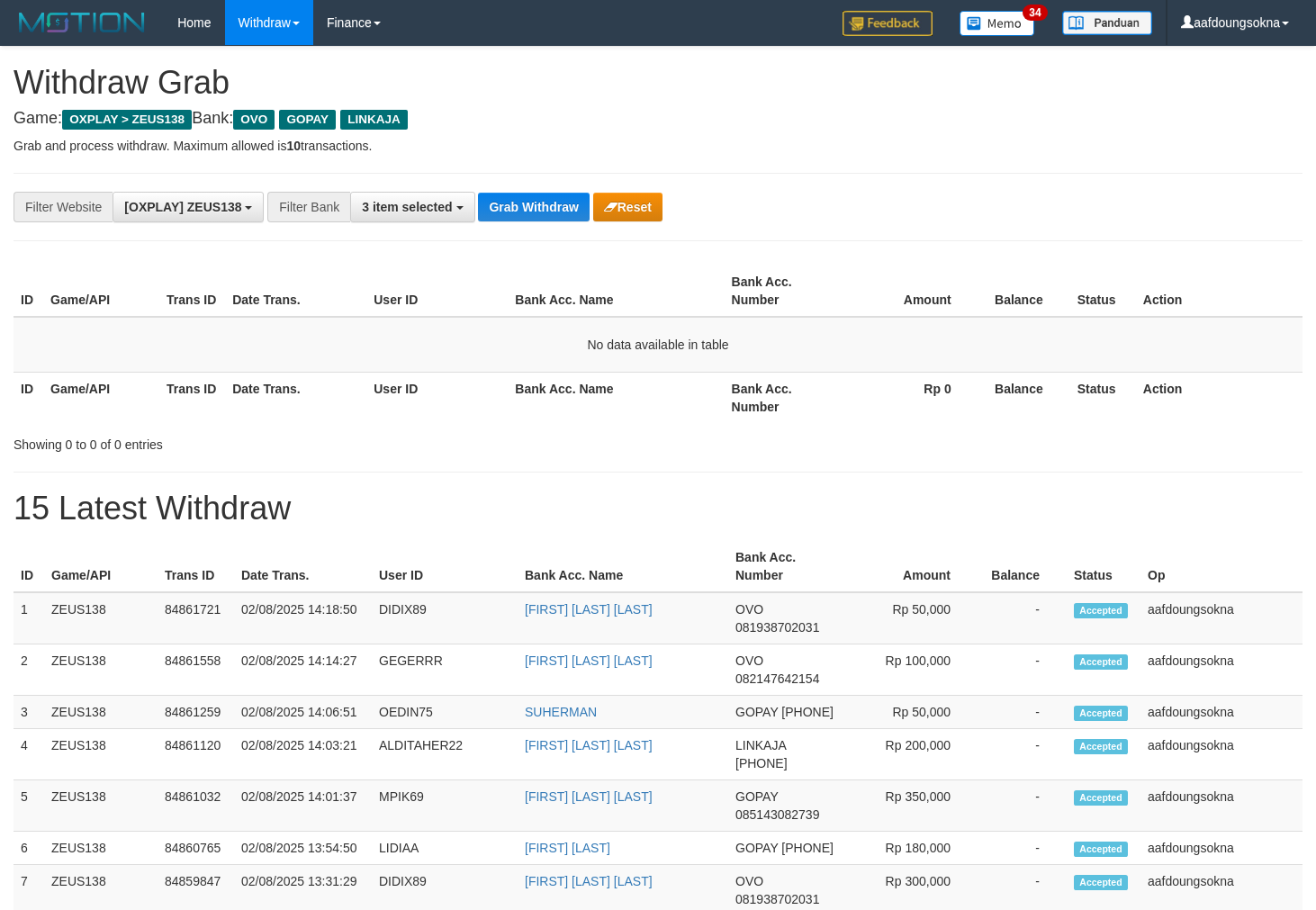 scroll, scrollTop: 0, scrollLeft: 0, axis: both 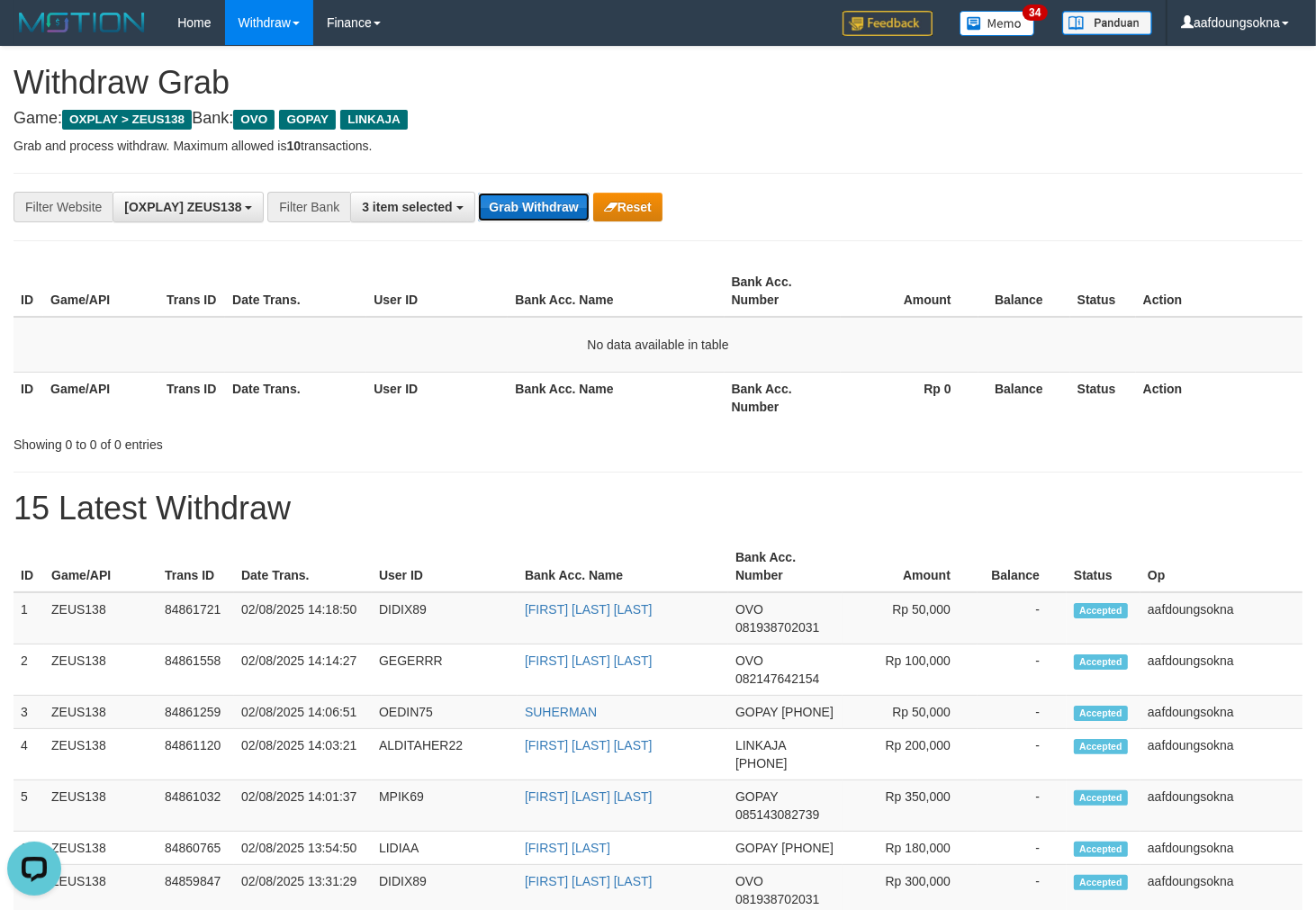 click on "Grab Withdraw" at bounding box center [533, 207] 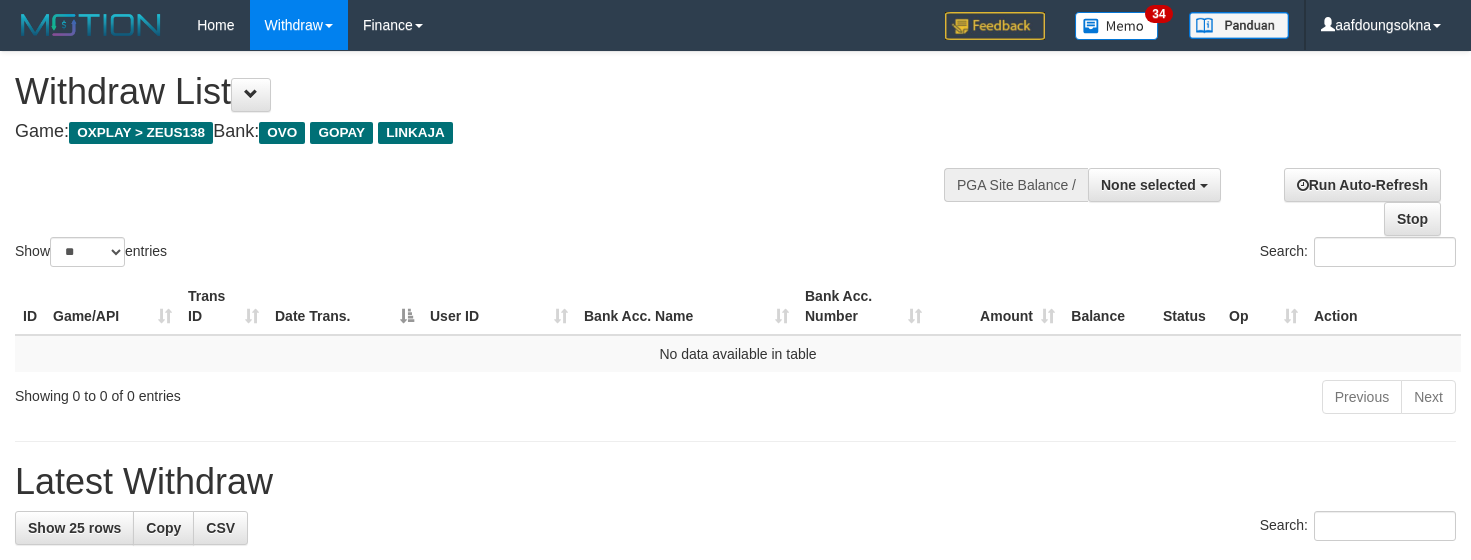 select 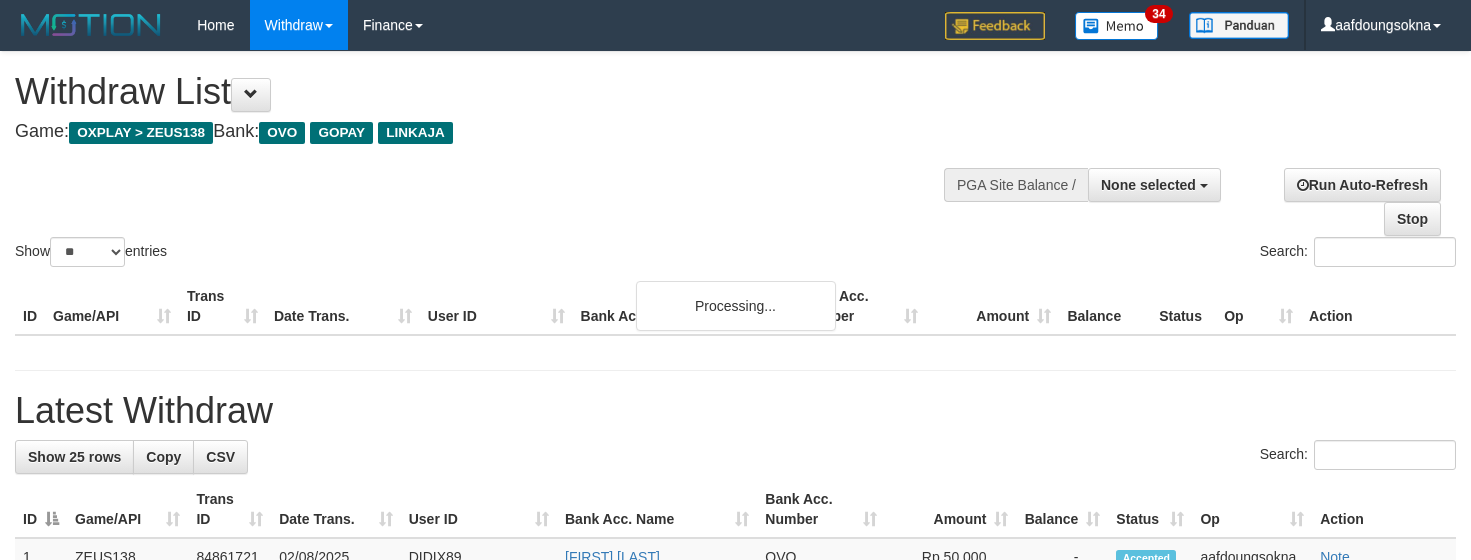 select 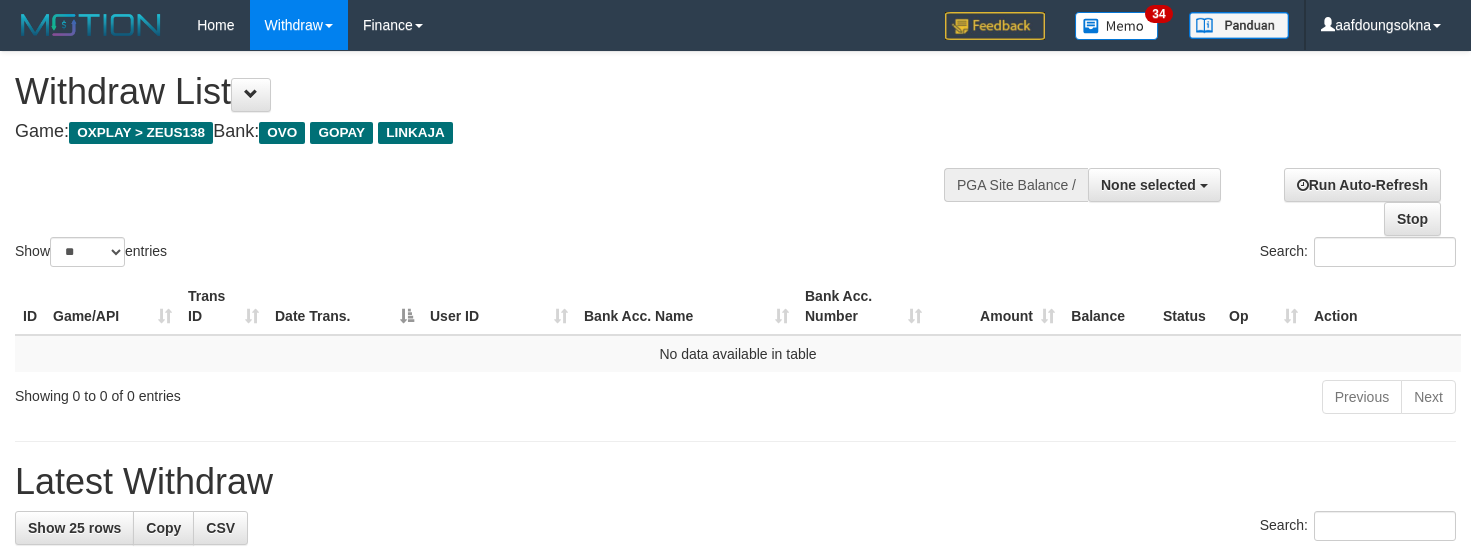 select 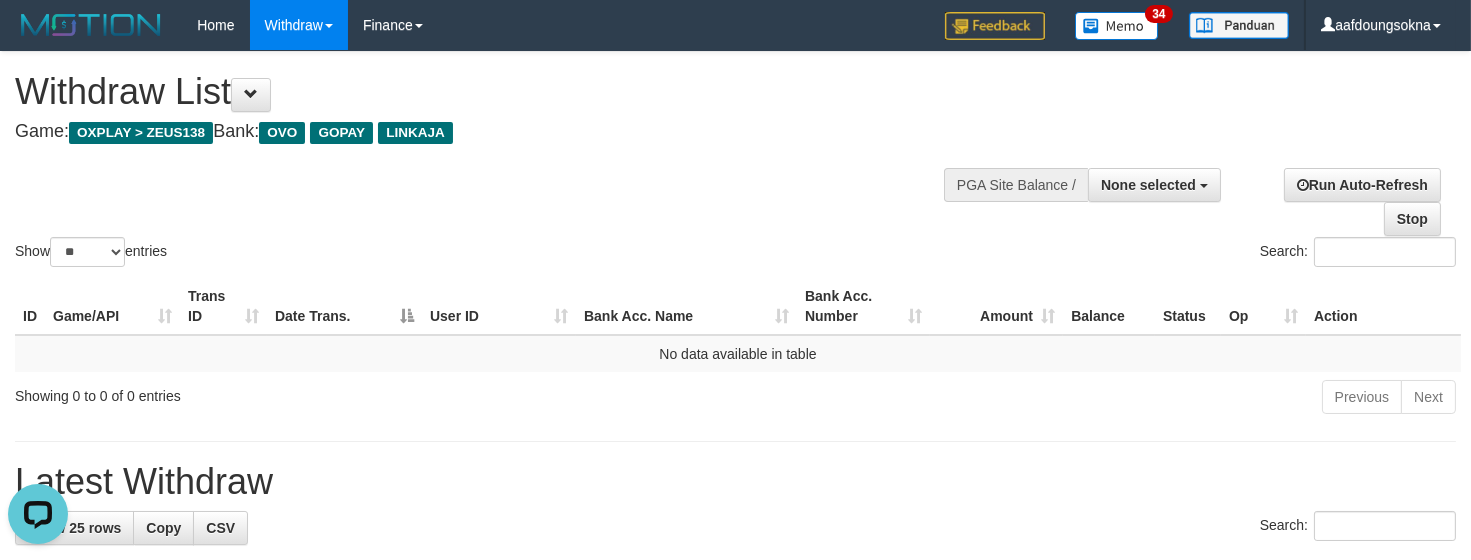 scroll, scrollTop: 0, scrollLeft: 0, axis: both 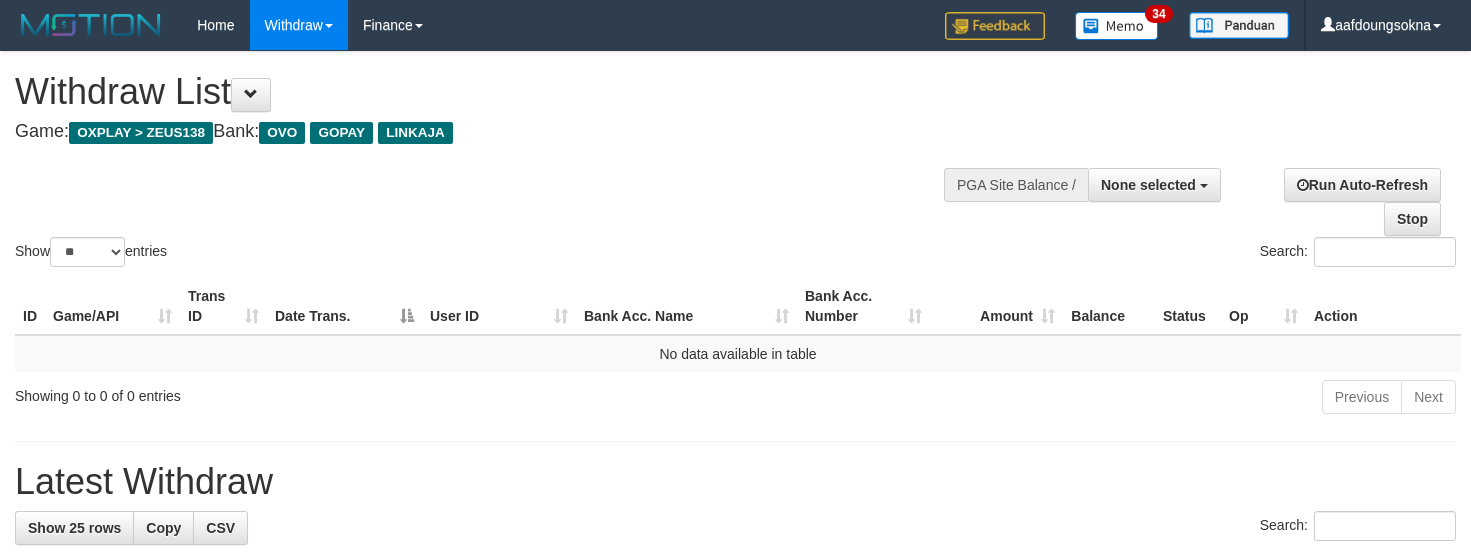 select 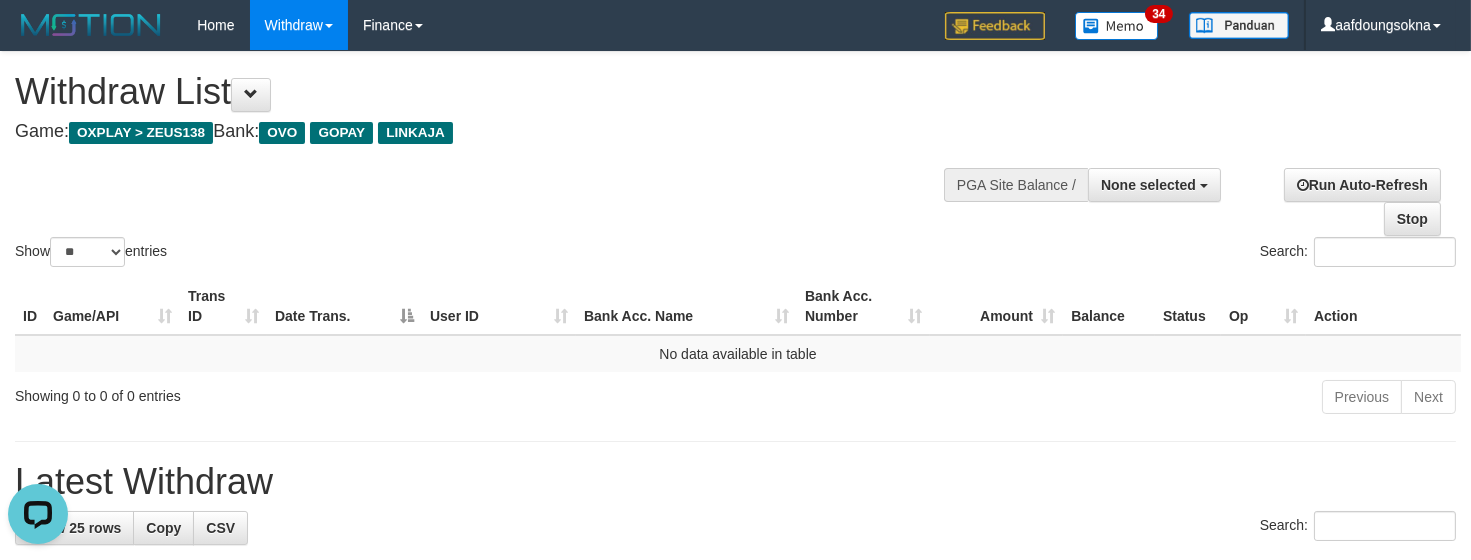 scroll, scrollTop: 0, scrollLeft: 0, axis: both 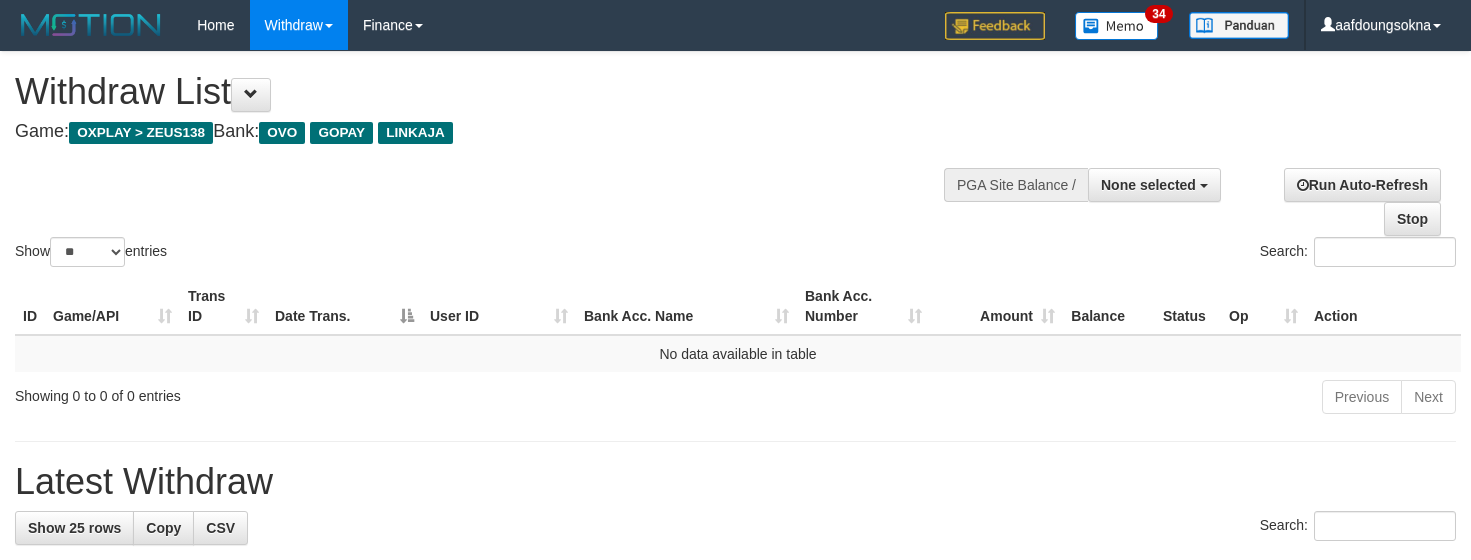 select 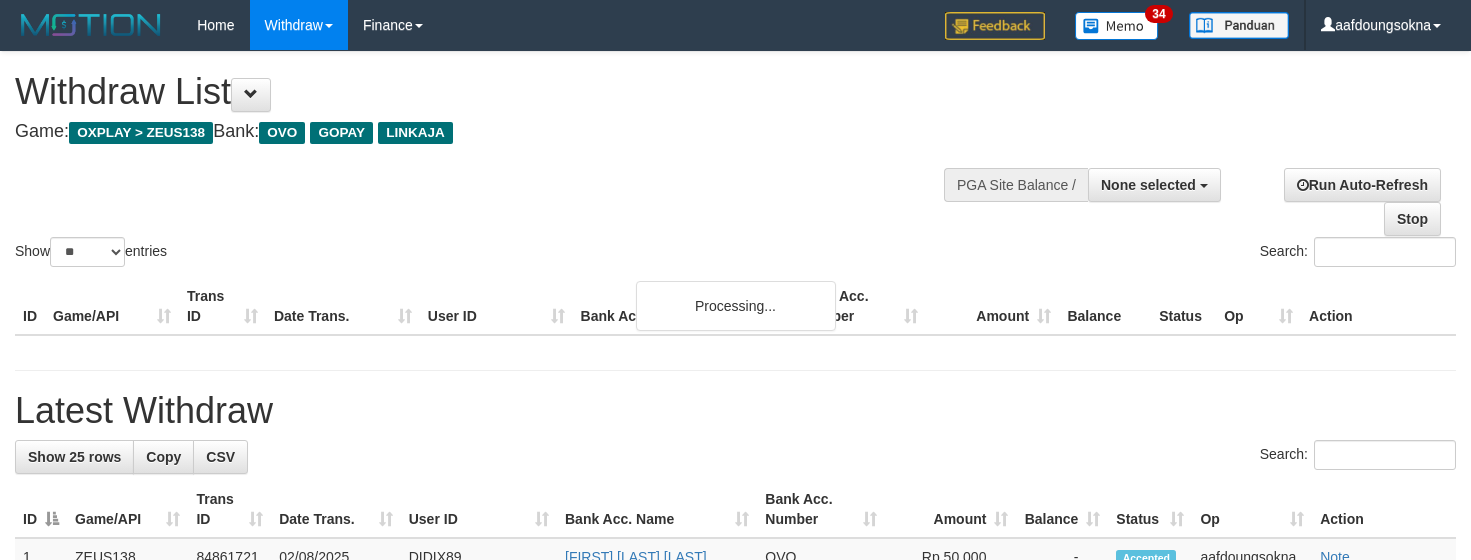 select 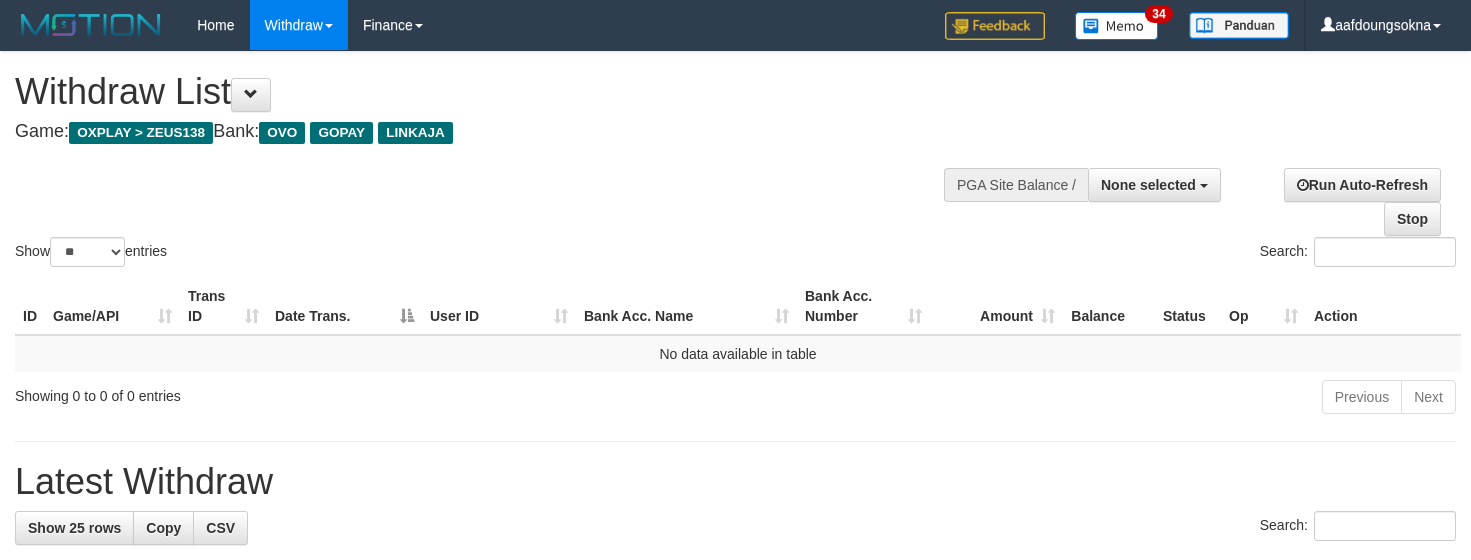 select 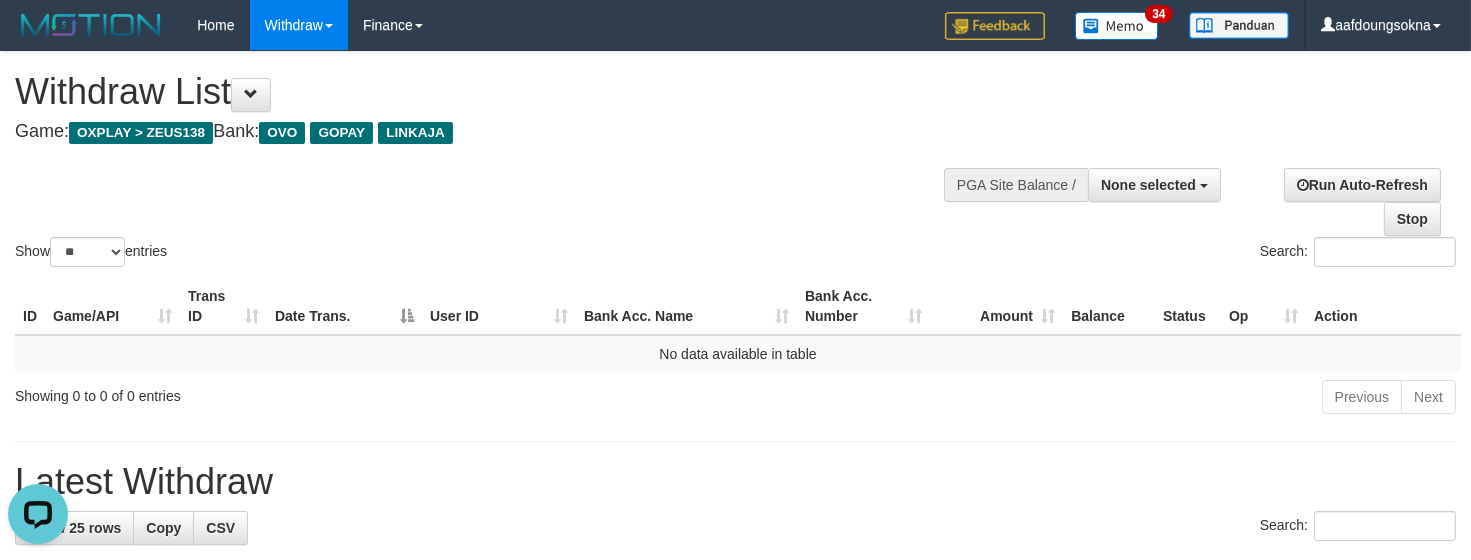 scroll, scrollTop: 0, scrollLeft: 0, axis: both 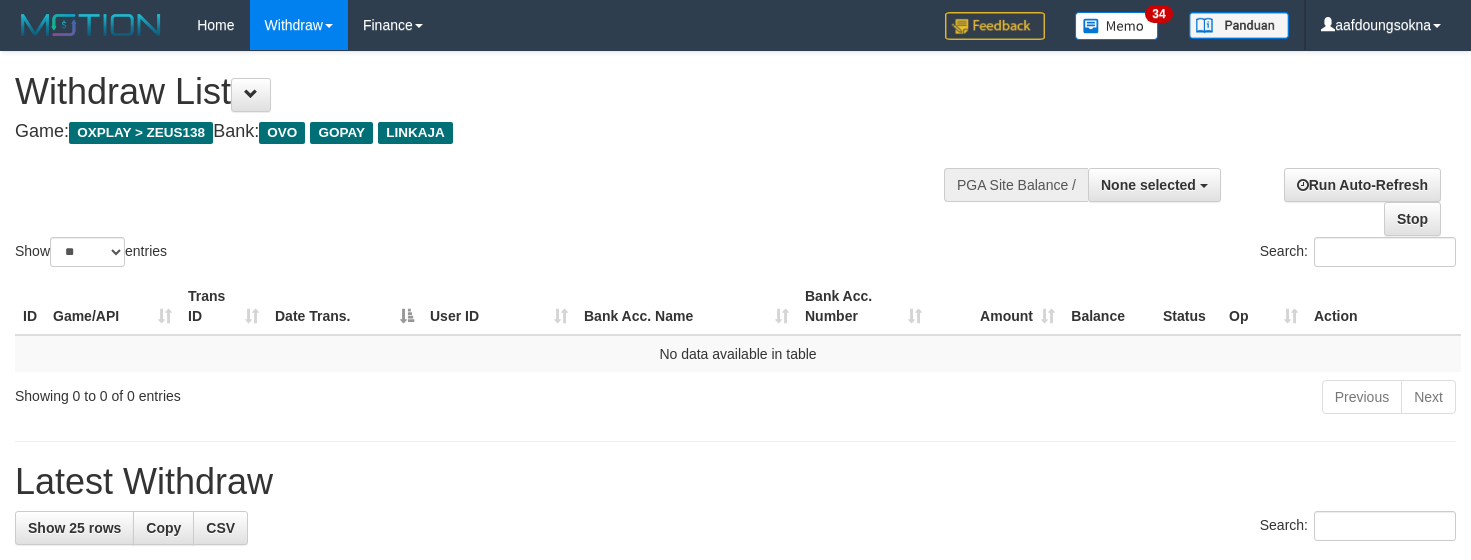 select 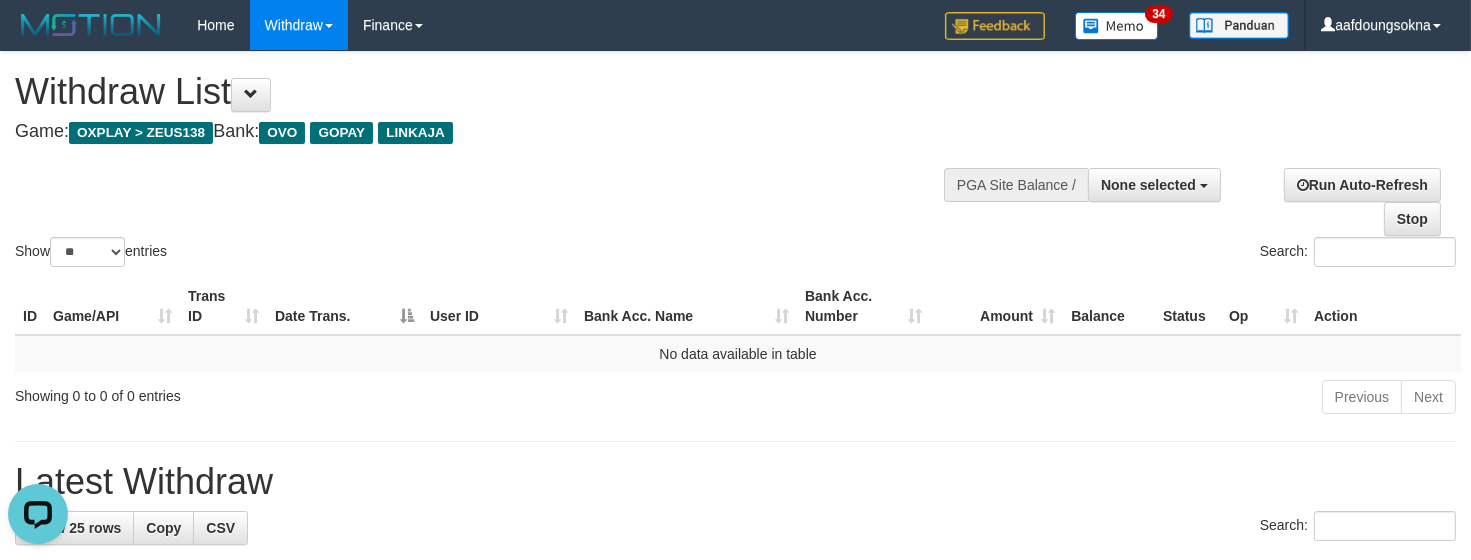 scroll, scrollTop: 0, scrollLeft: 0, axis: both 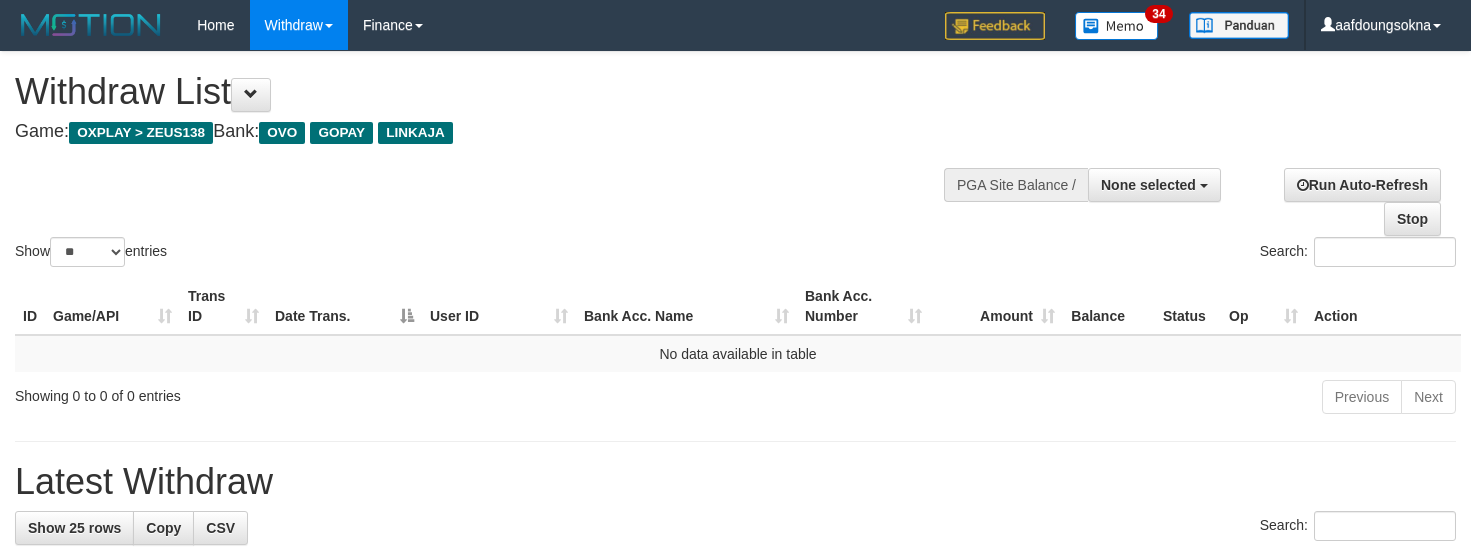select 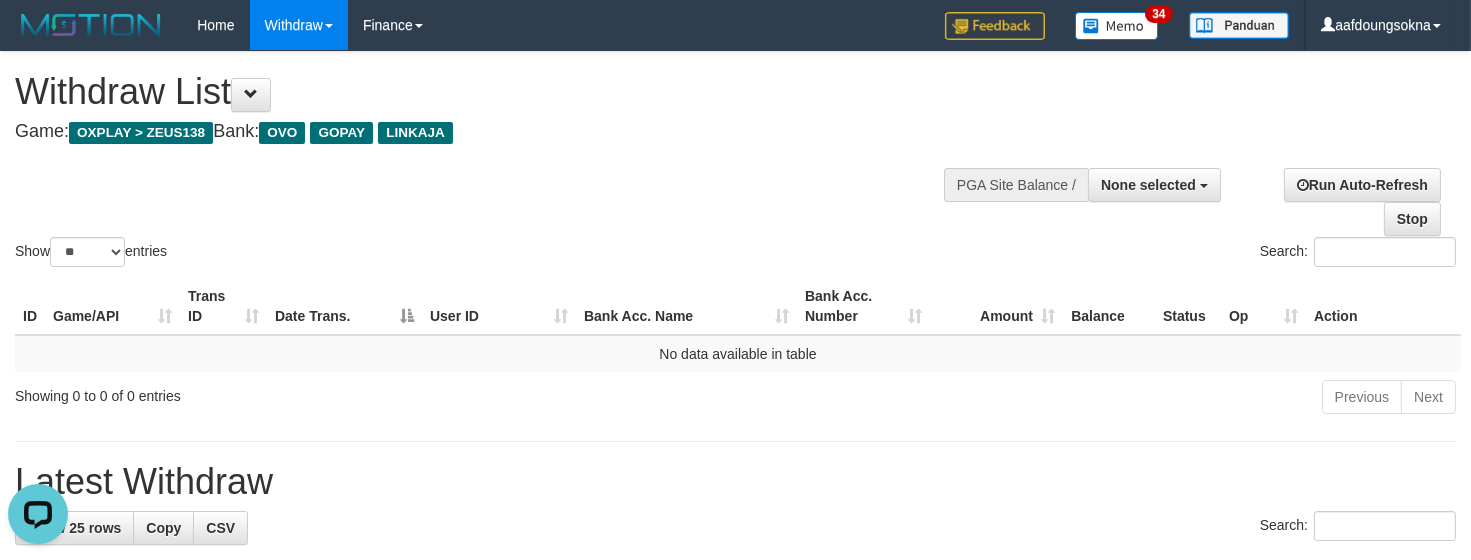 scroll, scrollTop: 0, scrollLeft: 0, axis: both 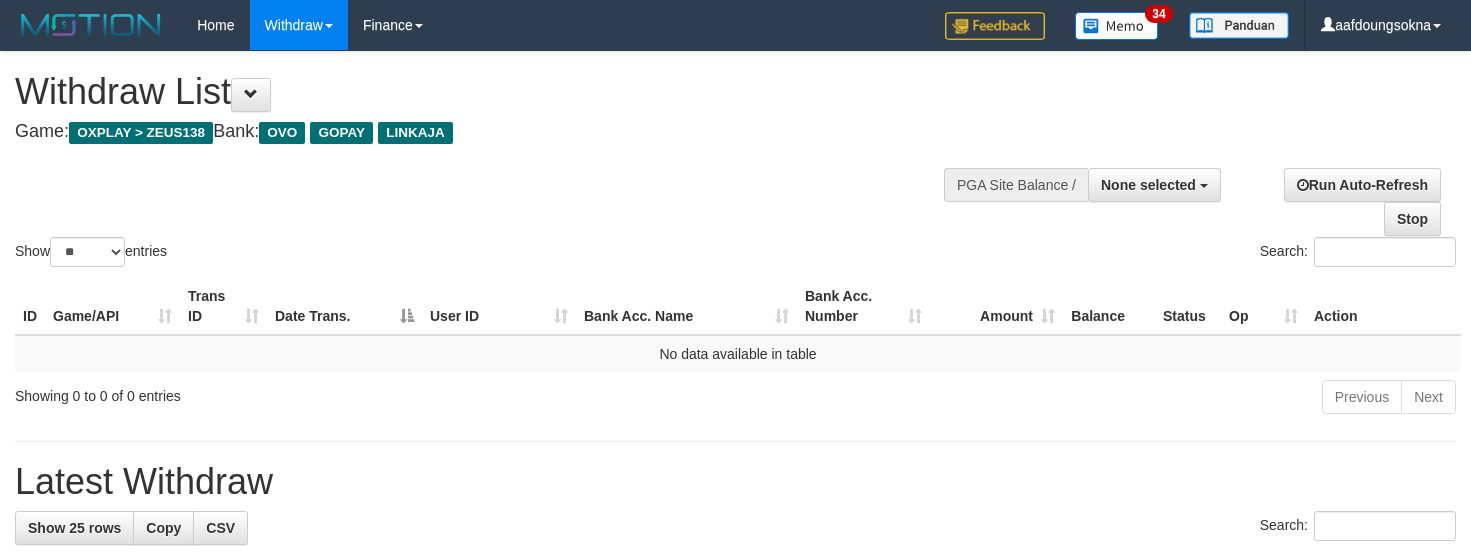 select 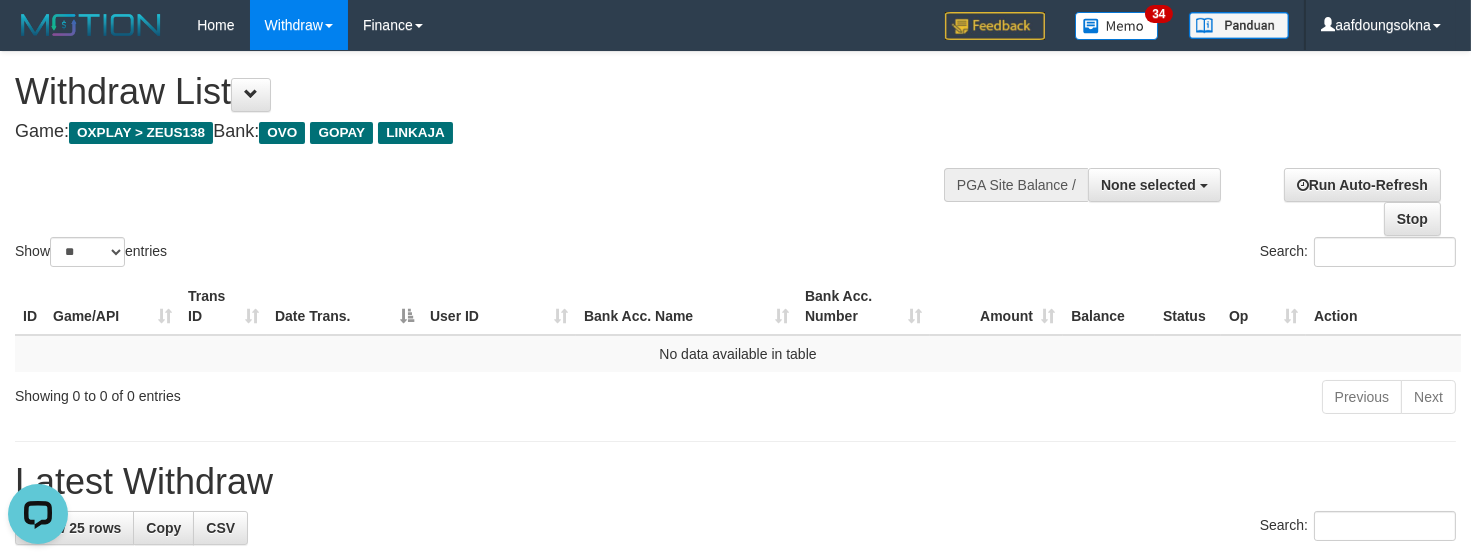 scroll, scrollTop: 0, scrollLeft: 0, axis: both 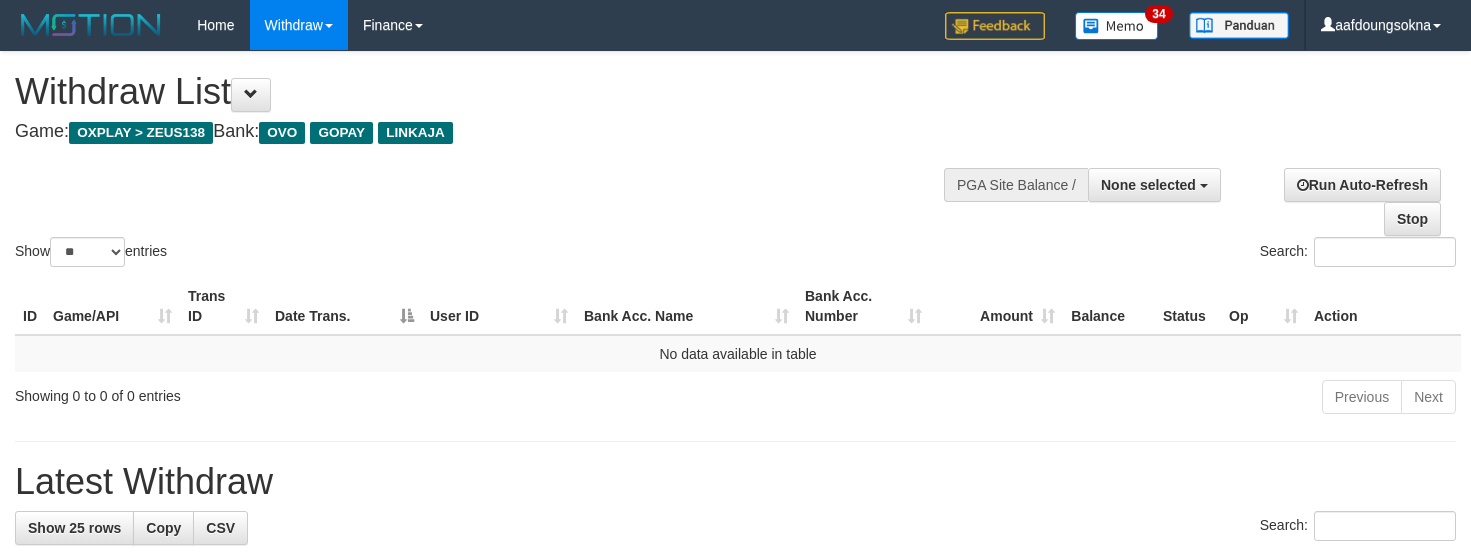 select 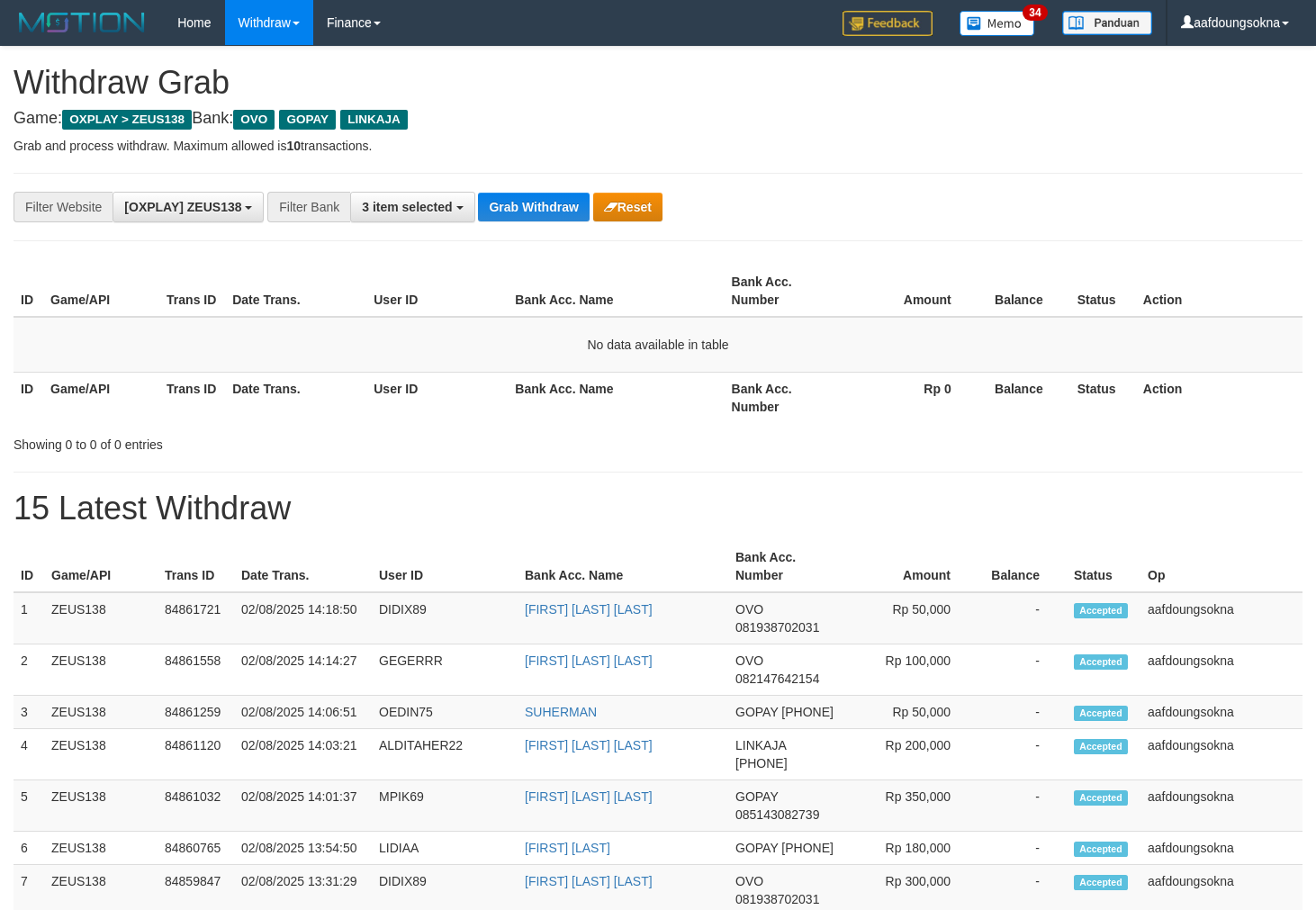 scroll, scrollTop: 0, scrollLeft: 0, axis: both 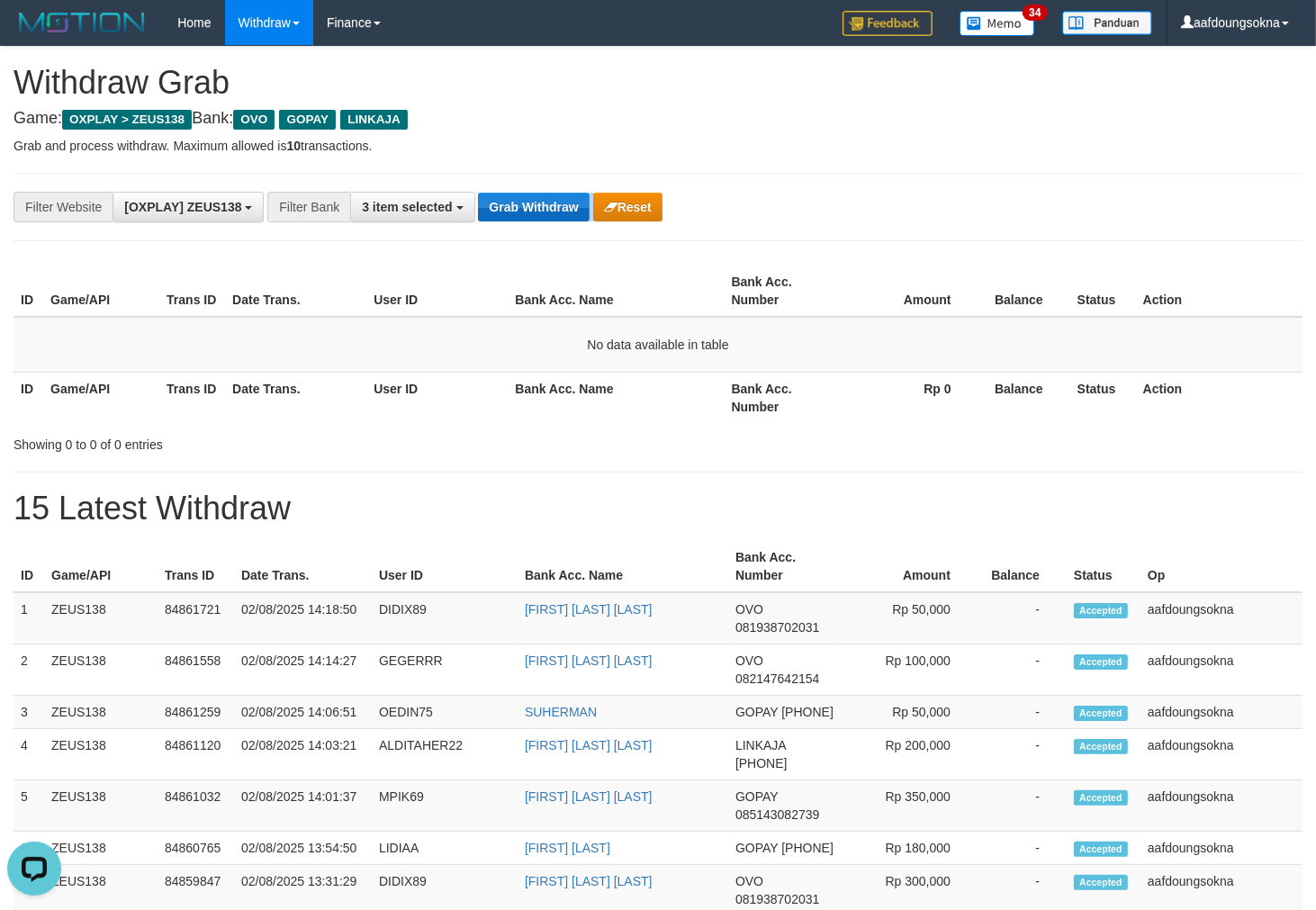click on "**********" at bounding box center [548, 207] 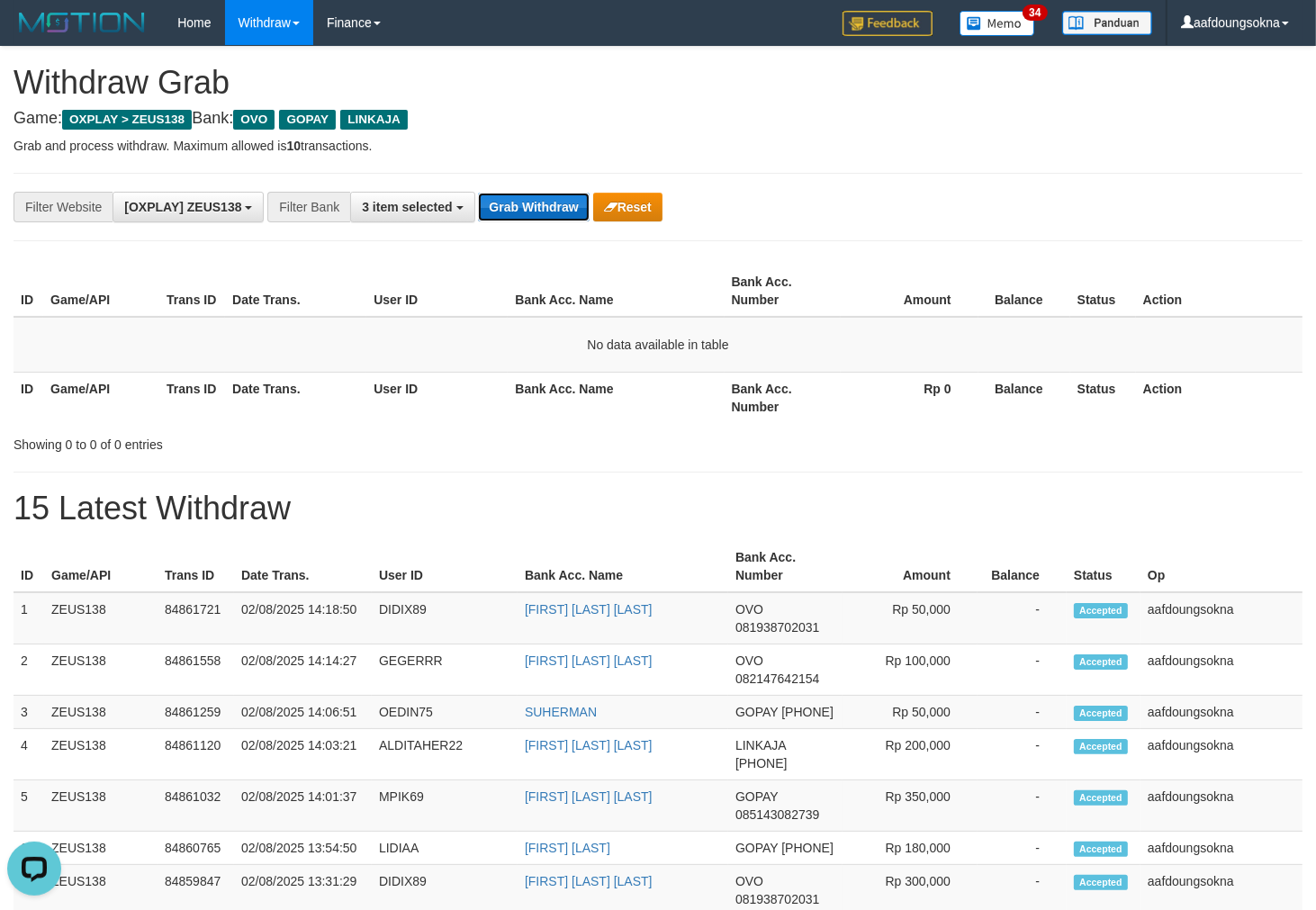 click on "Grab Withdraw" at bounding box center (533, 207) 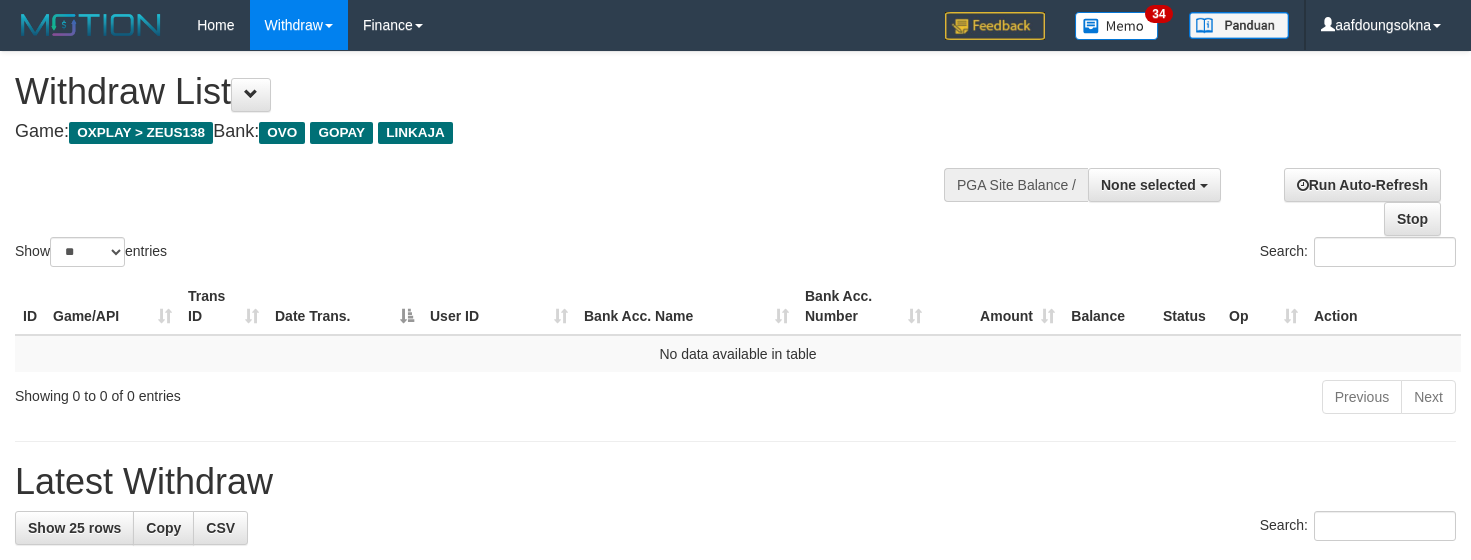 select 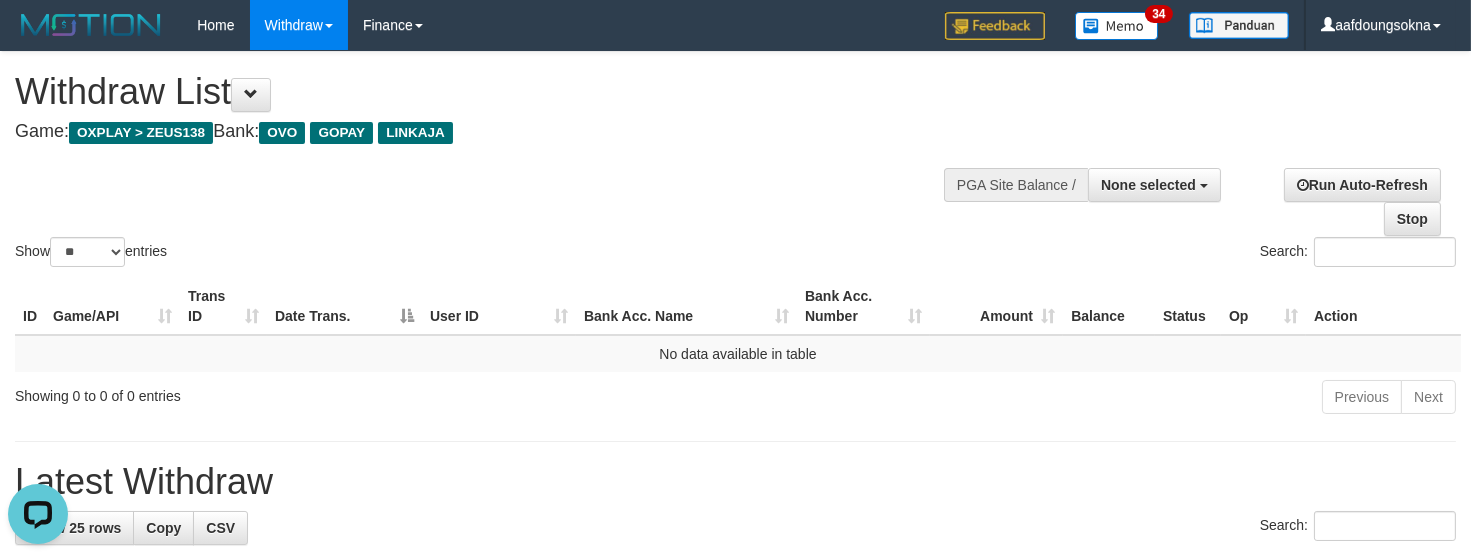 scroll, scrollTop: 0, scrollLeft: 0, axis: both 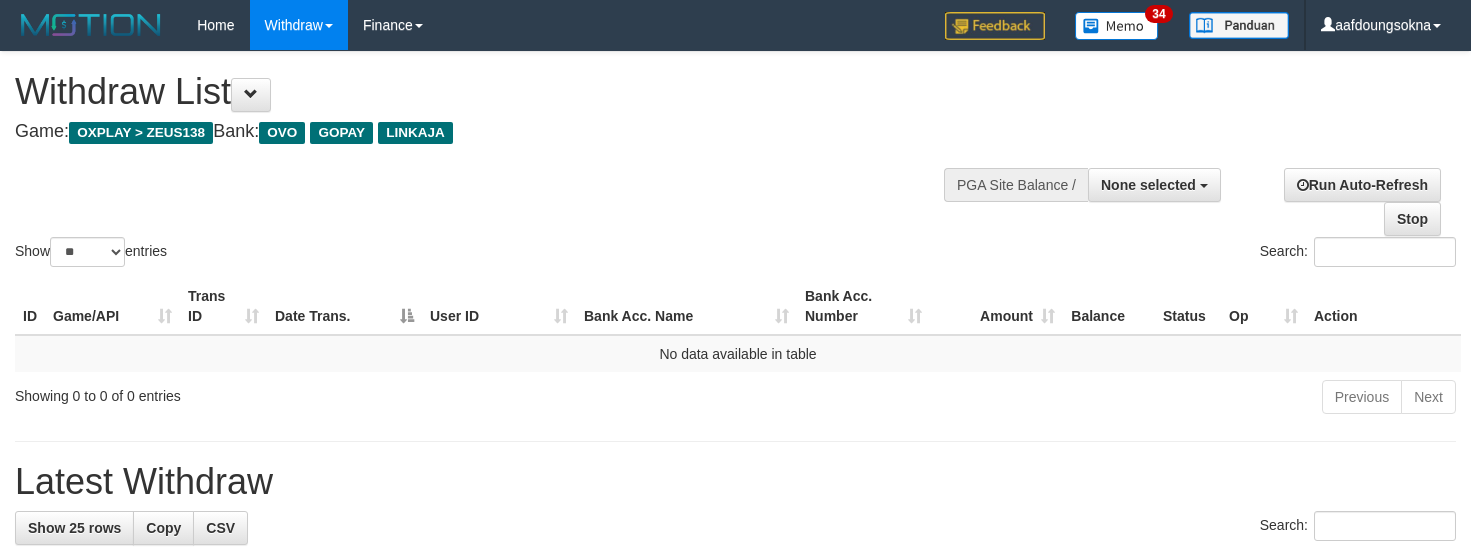 select 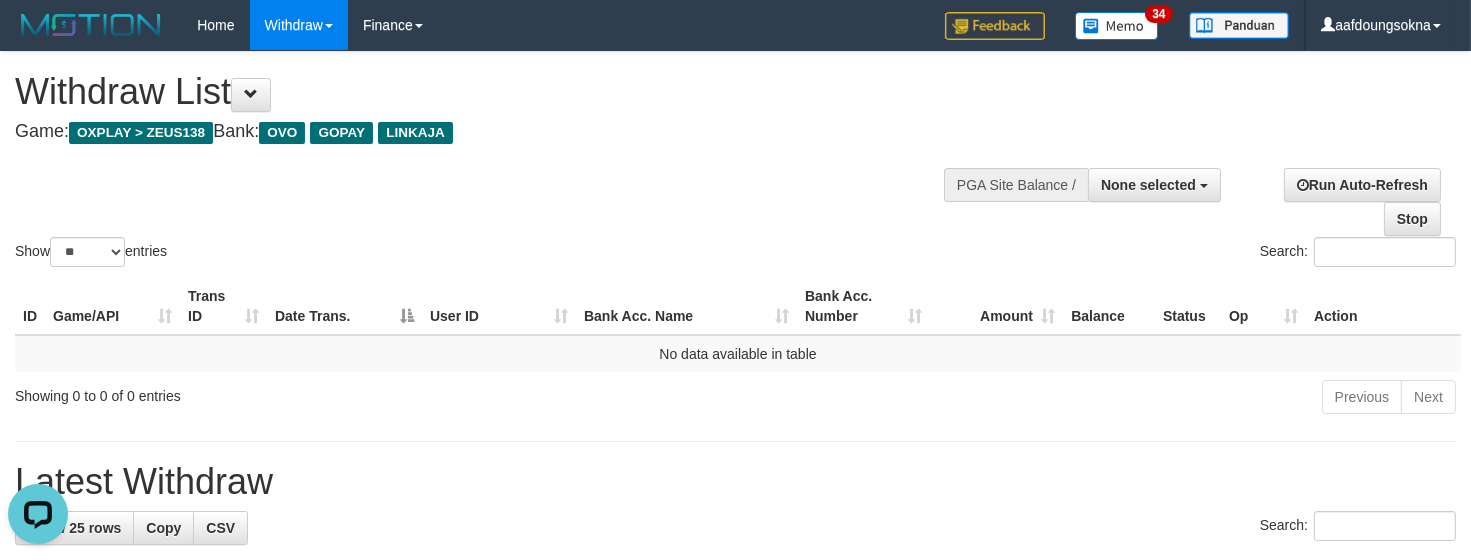 scroll, scrollTop: 0, scrollLeft: 0, axis: both 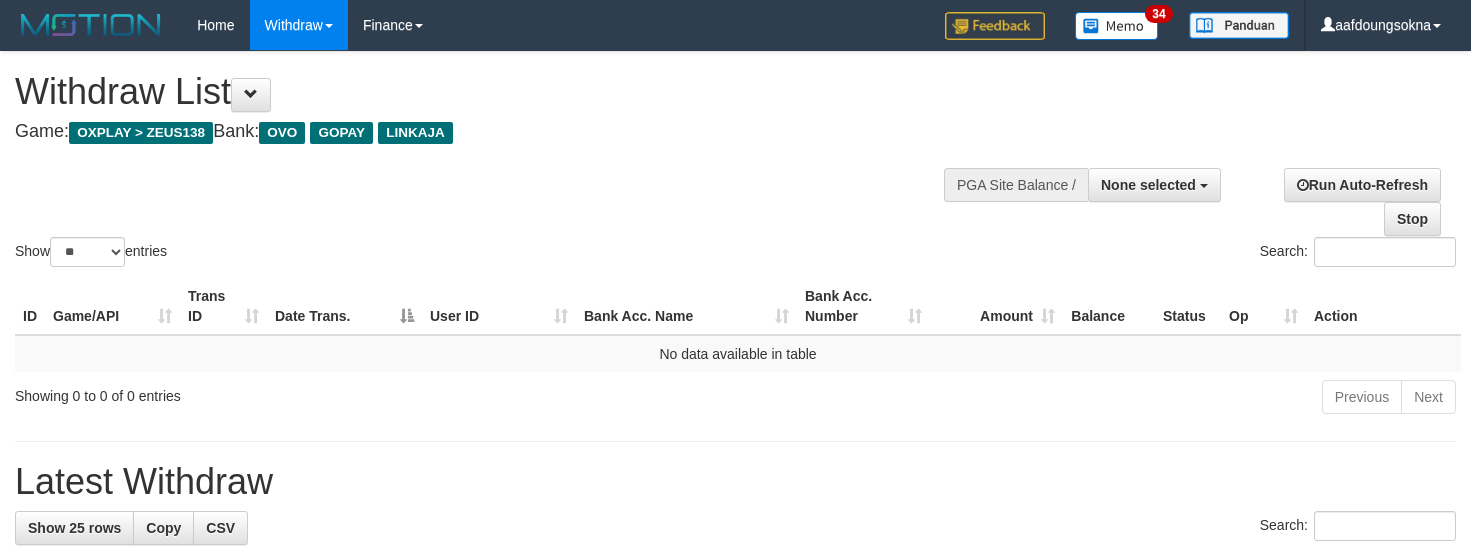select 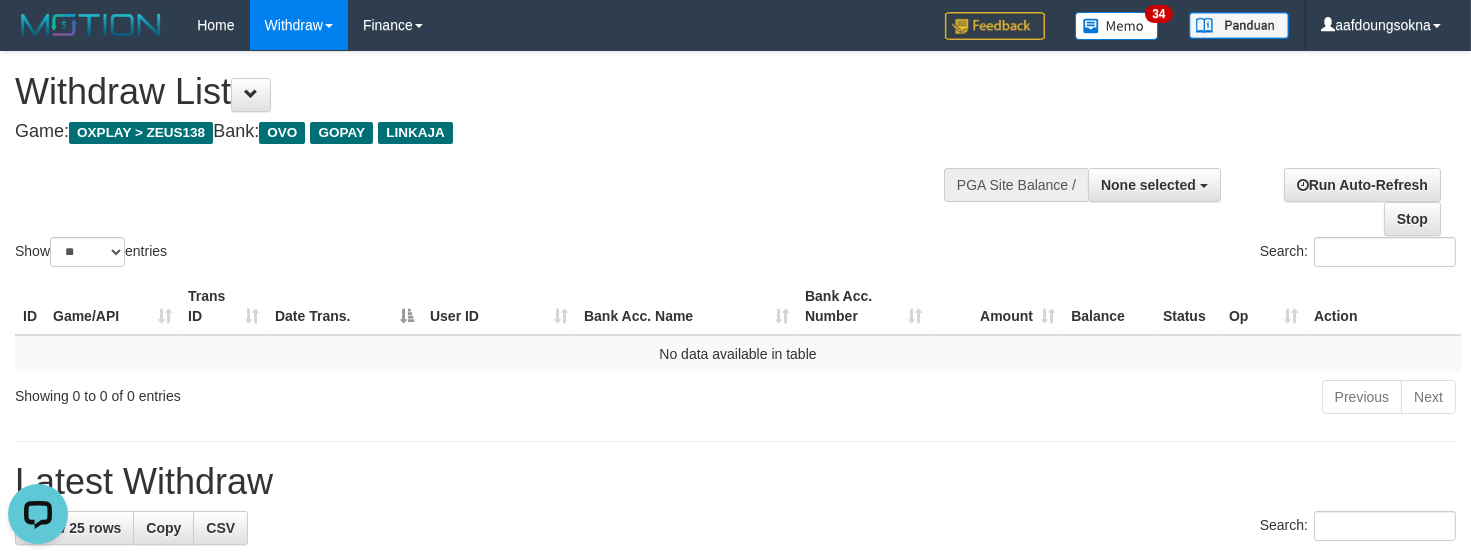 scroll, scrollTop: 0, scrollLeft: 0, axis: both 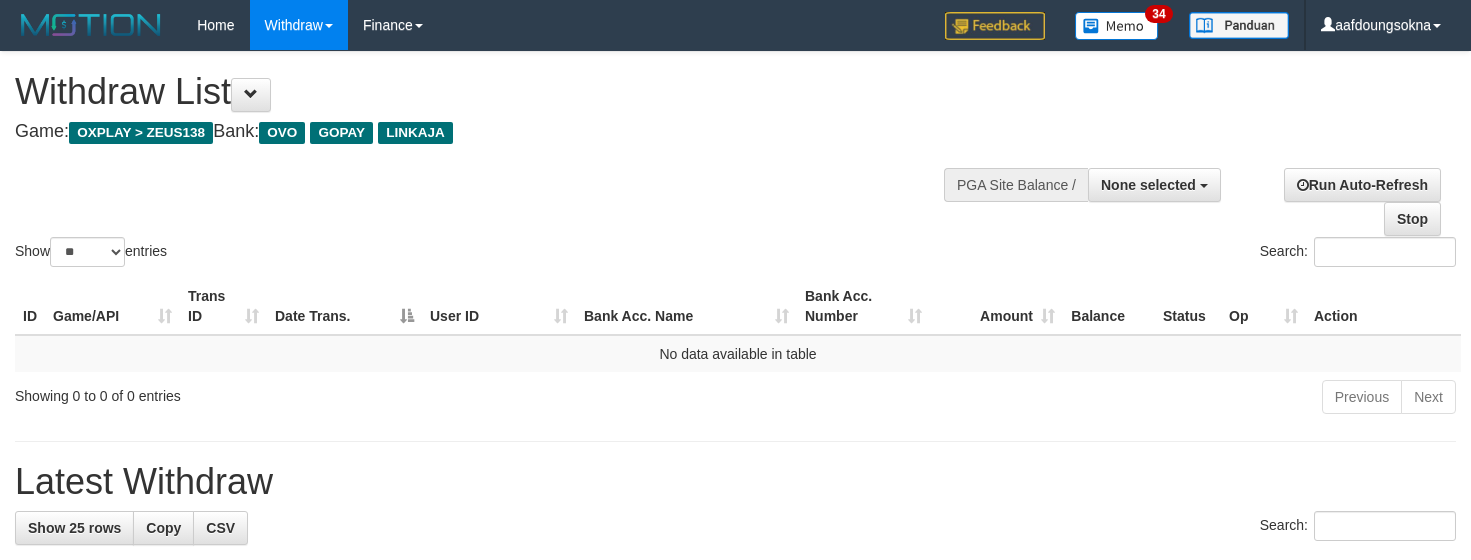 select 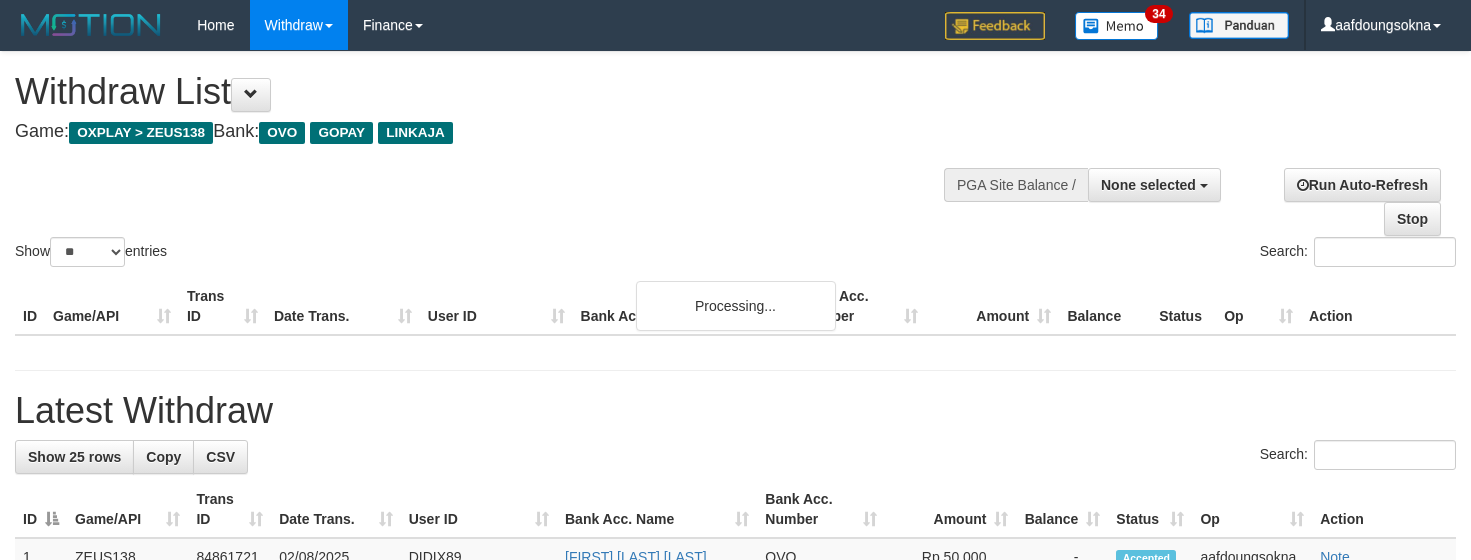 select 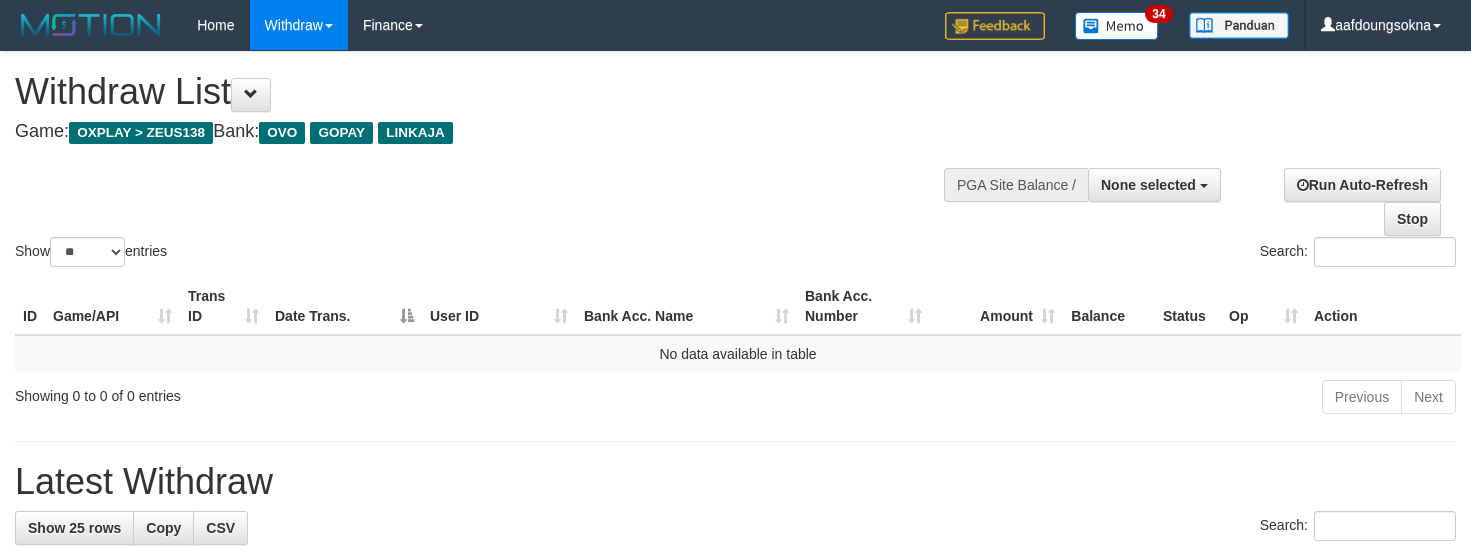 select 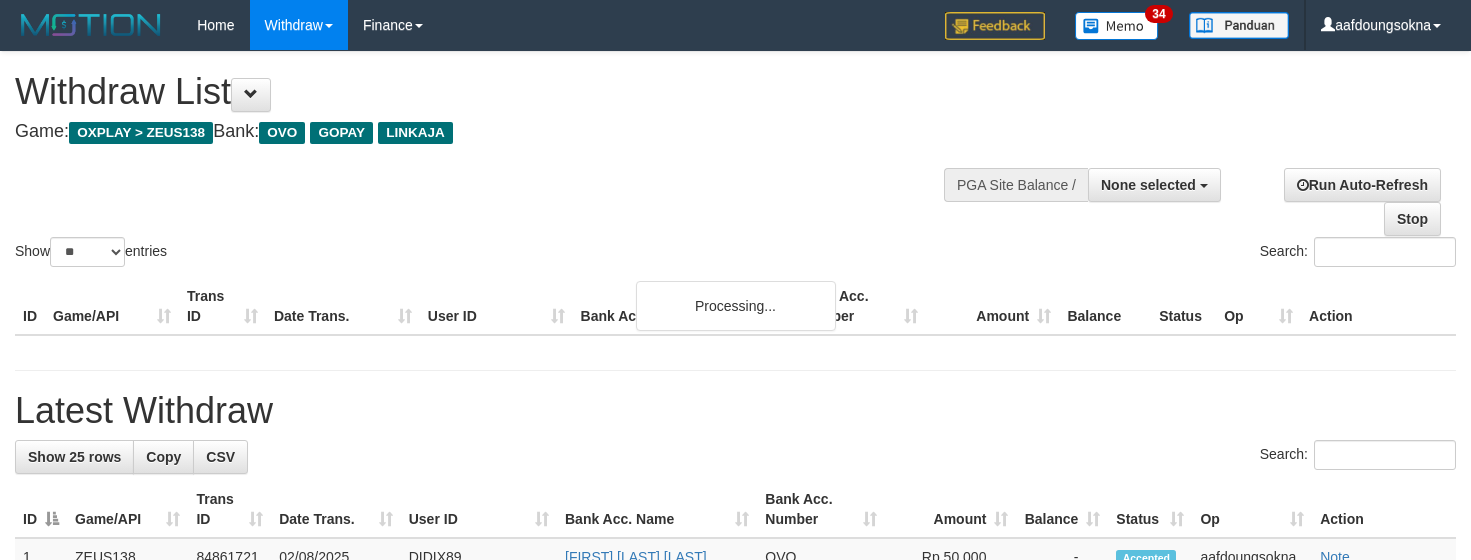 select 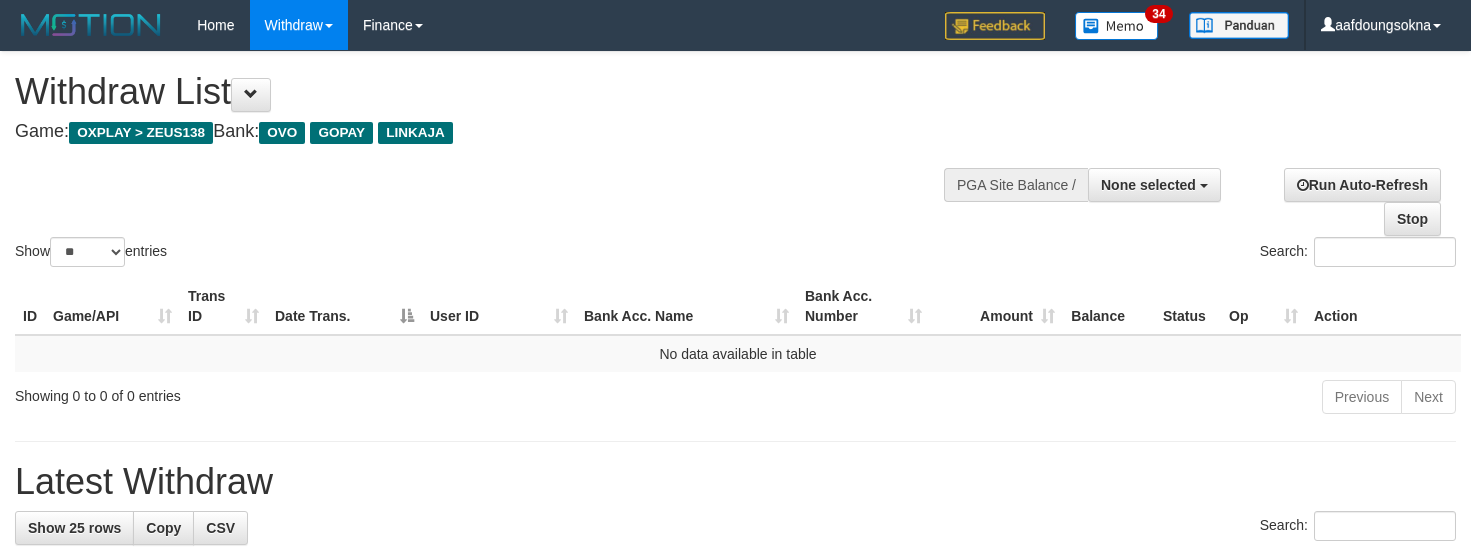select 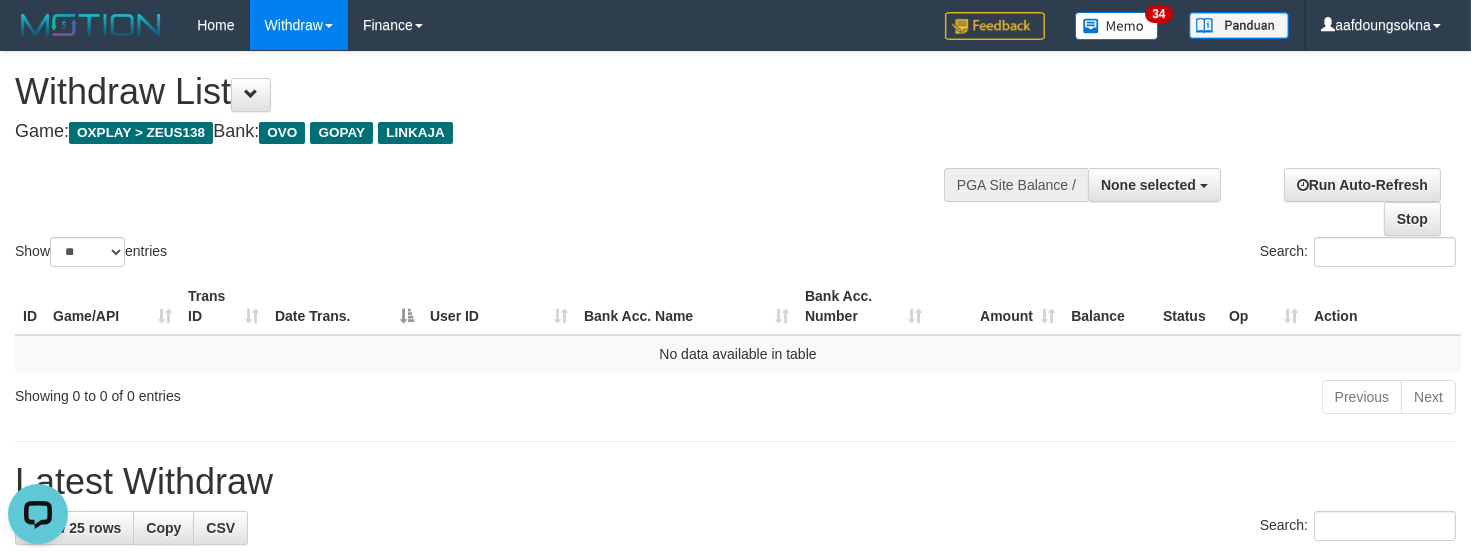 scroll, scrollTop: 0, scrollLeft: 0, axis: both 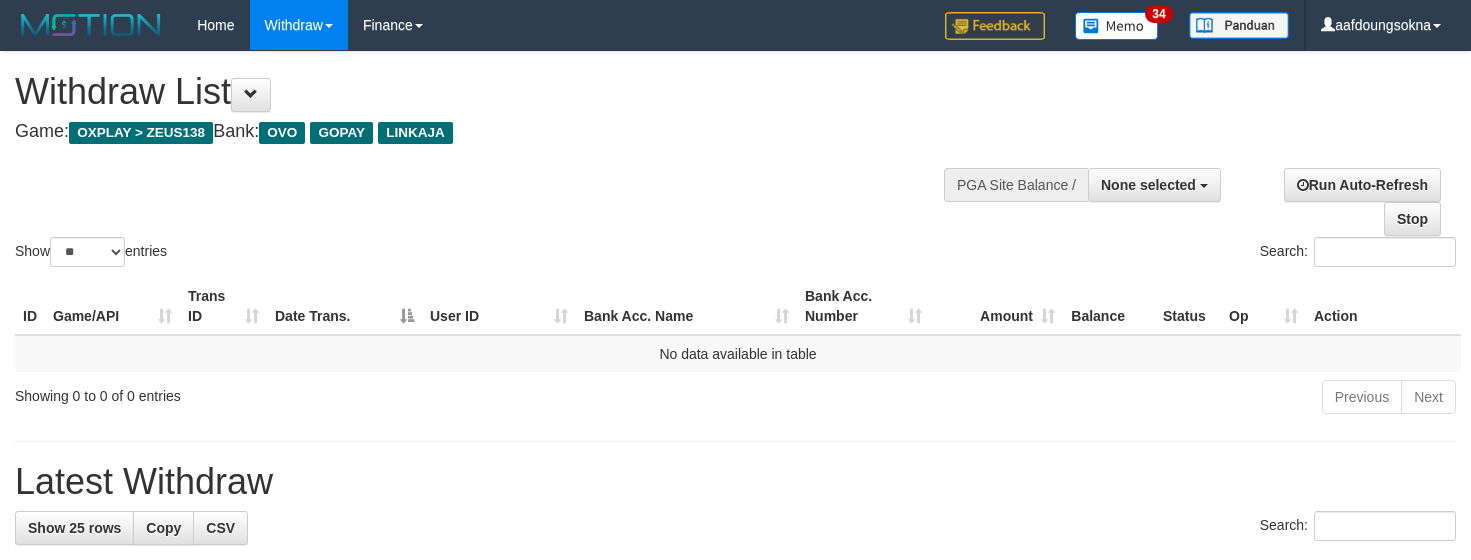 select 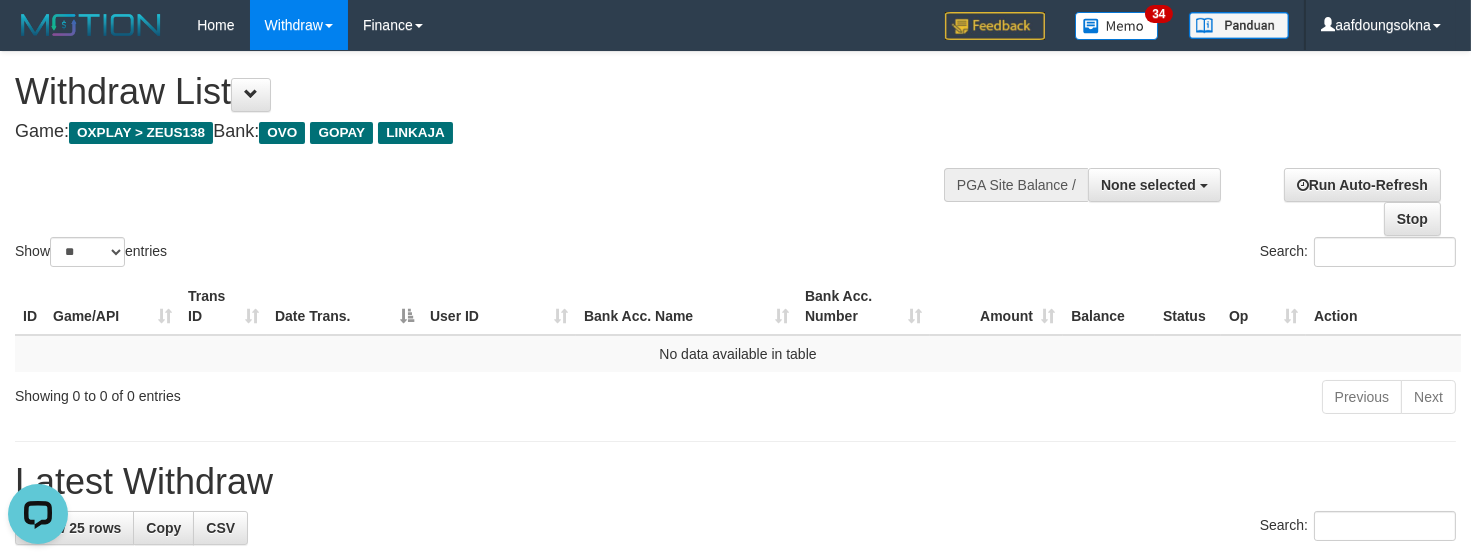 scroll, scrollTop: 0, scrollLeft: 0, axis: both 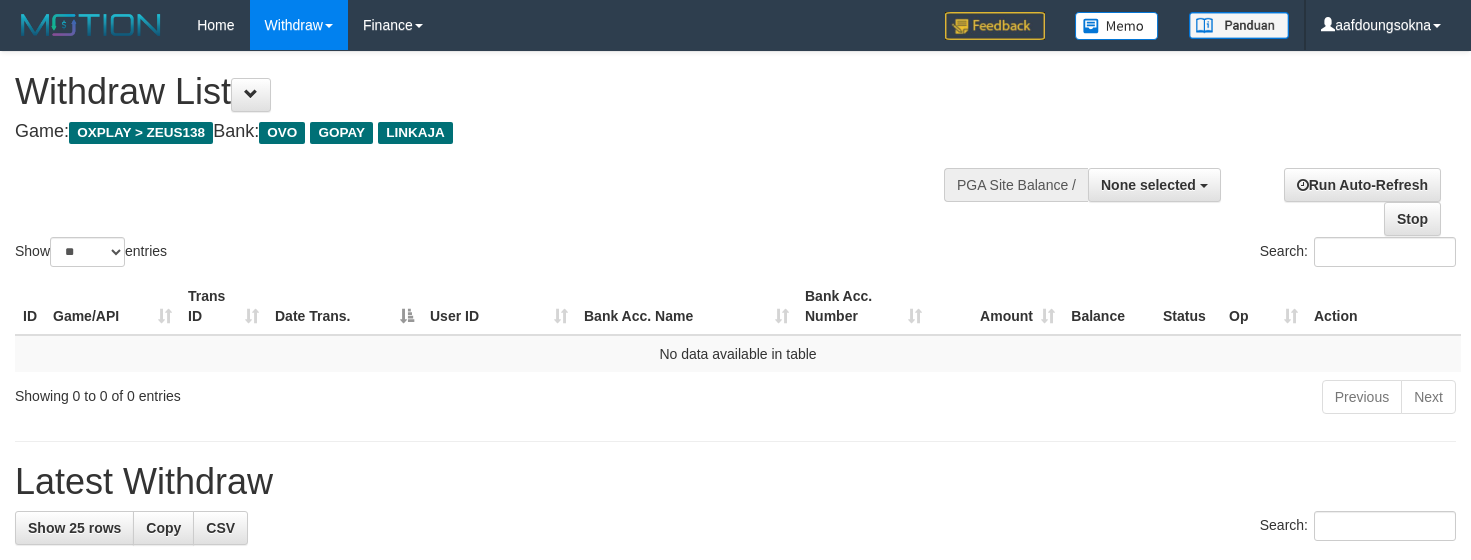 select 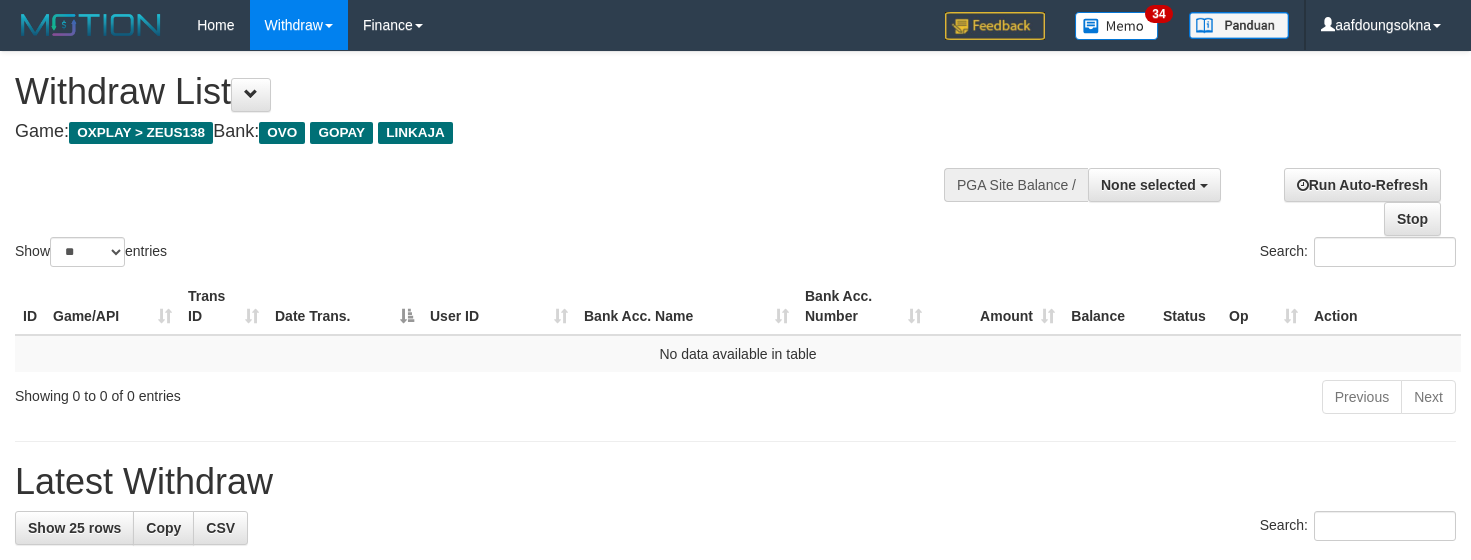 select 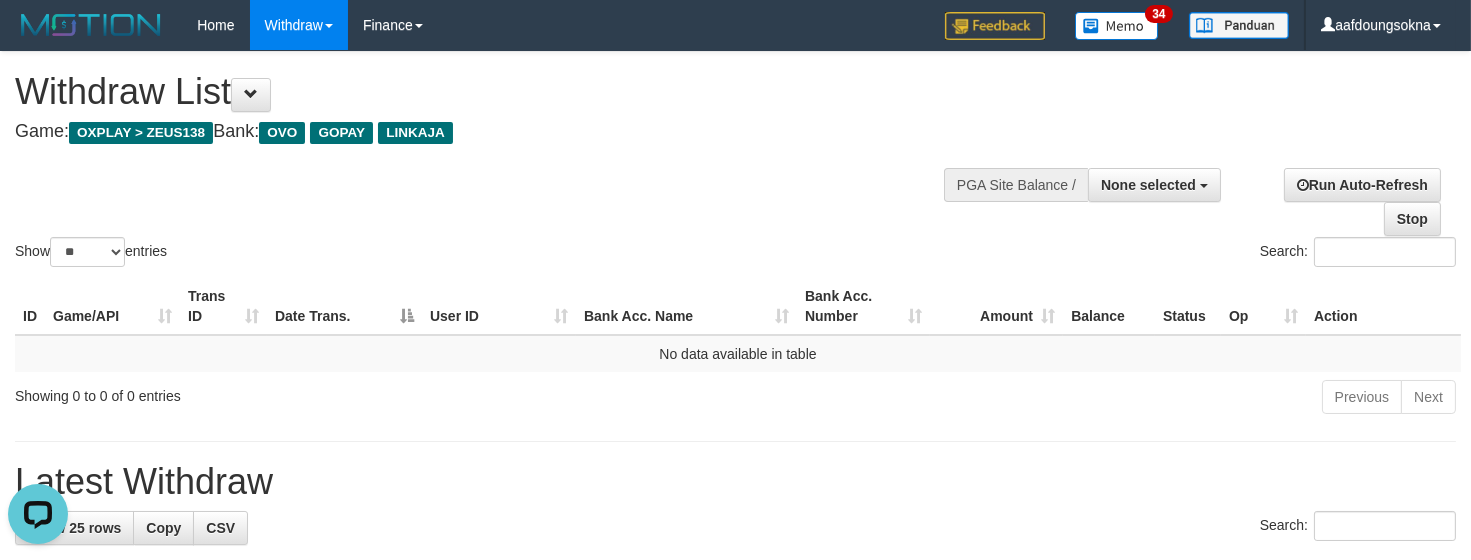 scroll, scrollTop: 0, scrollLeft: 0, axis: both 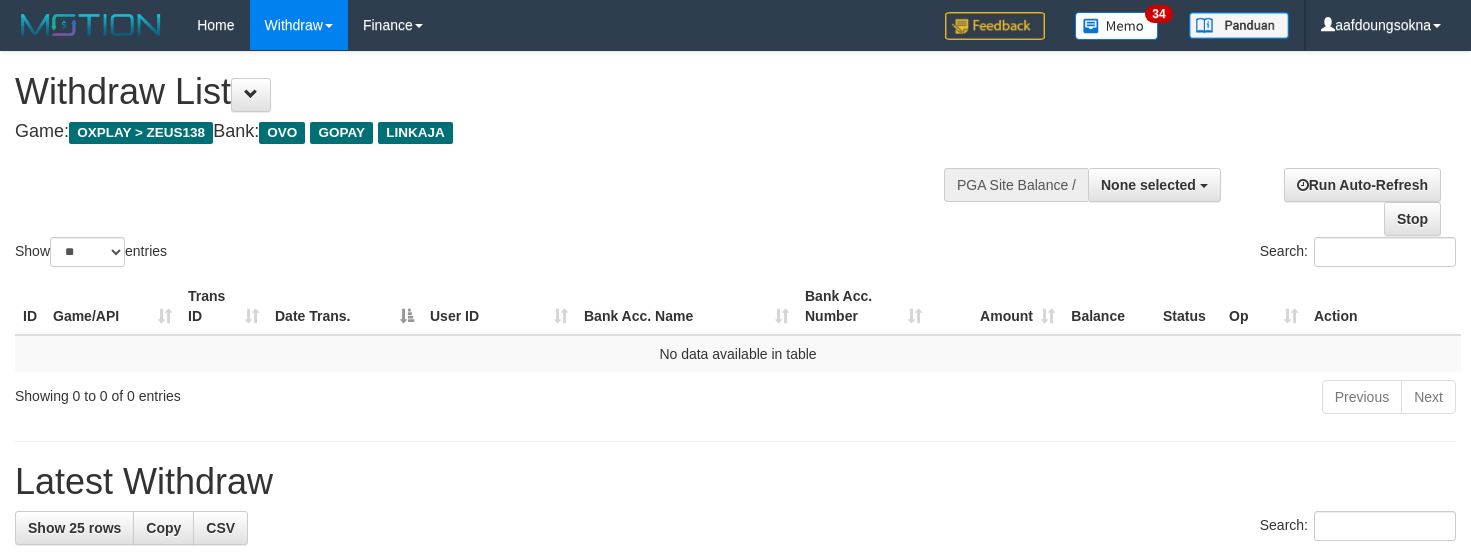 select 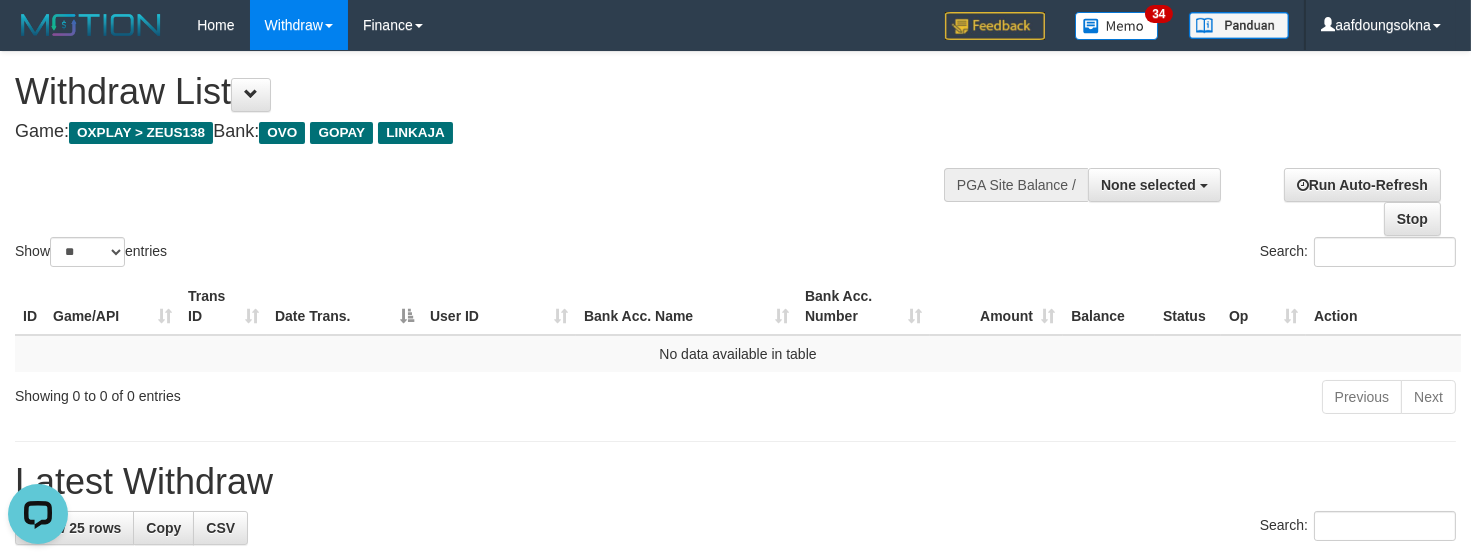 scroll, scrollTop: 0, scrollLeft: 0, axis: both 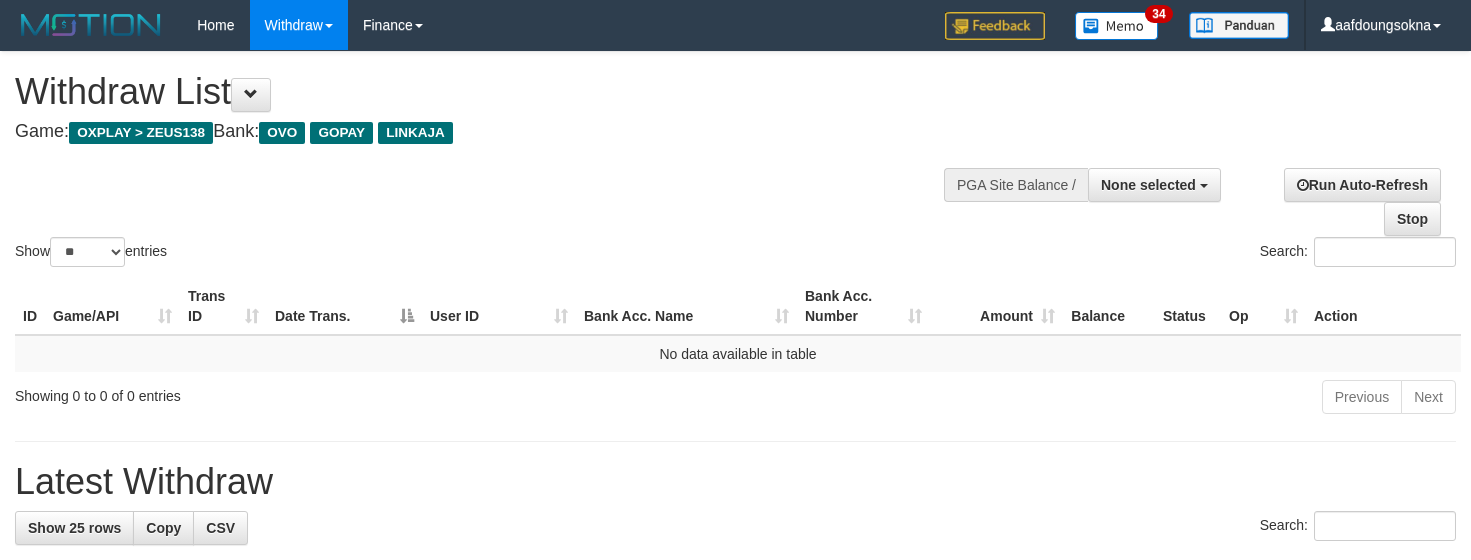 select 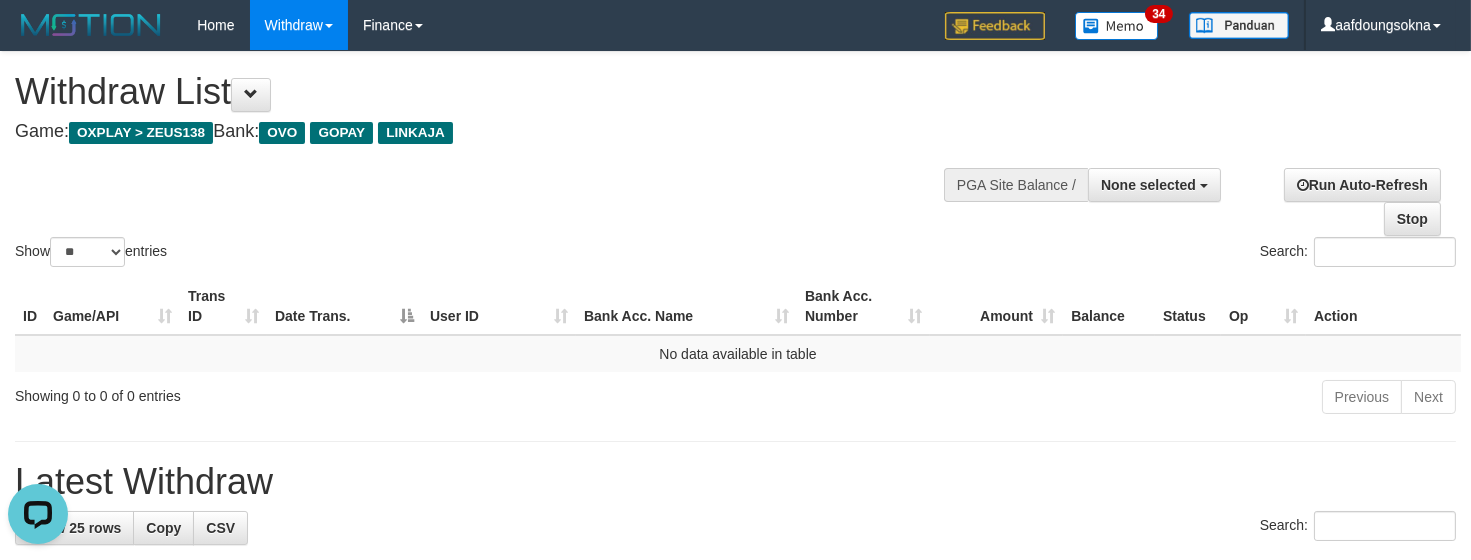 scroll, scrollTop: 0, scrollLeft: 0, axis: both 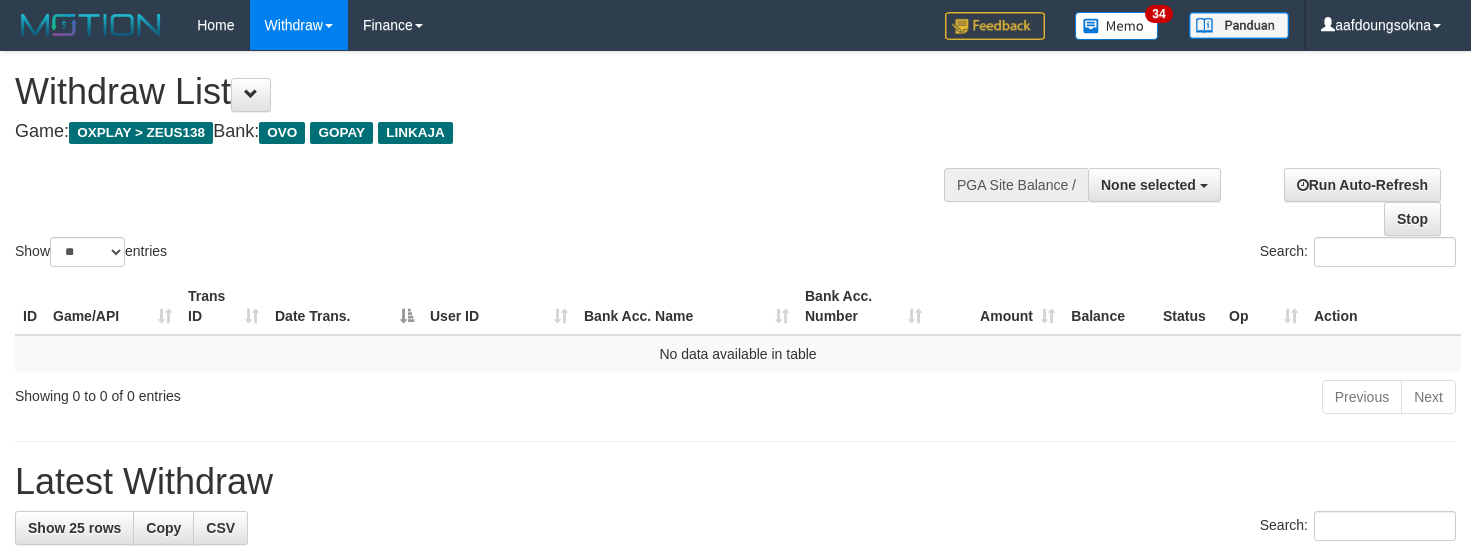 select 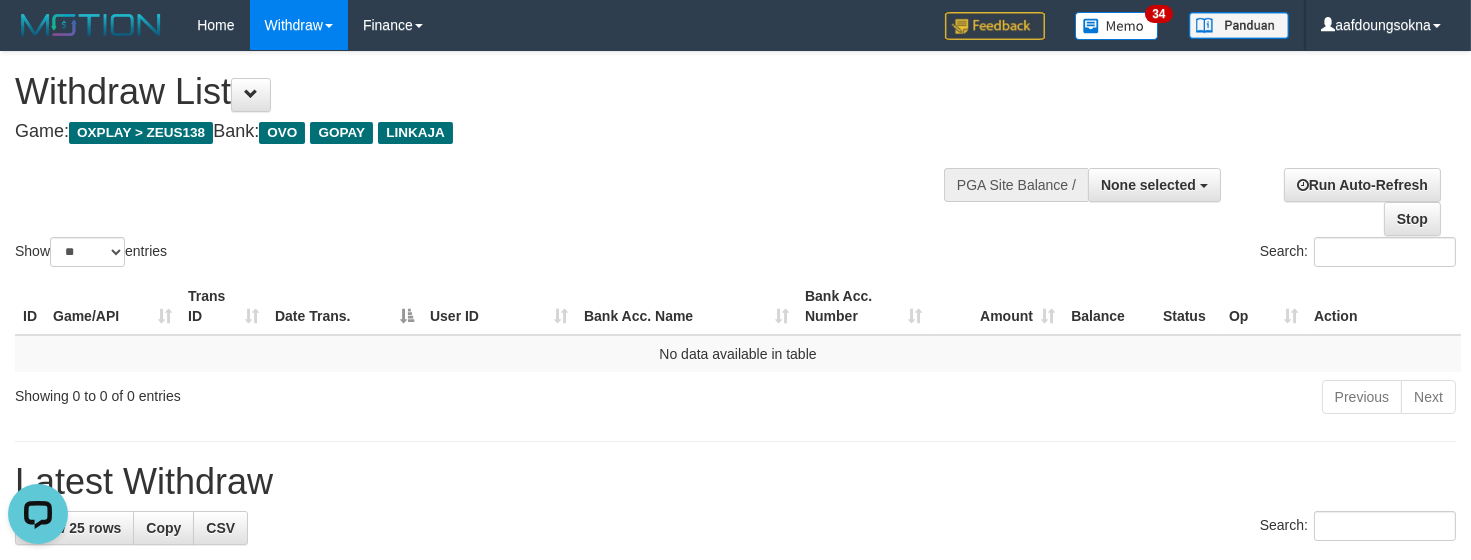 scroll, scrollTop: 0, scrollLeft: 0, axis: both 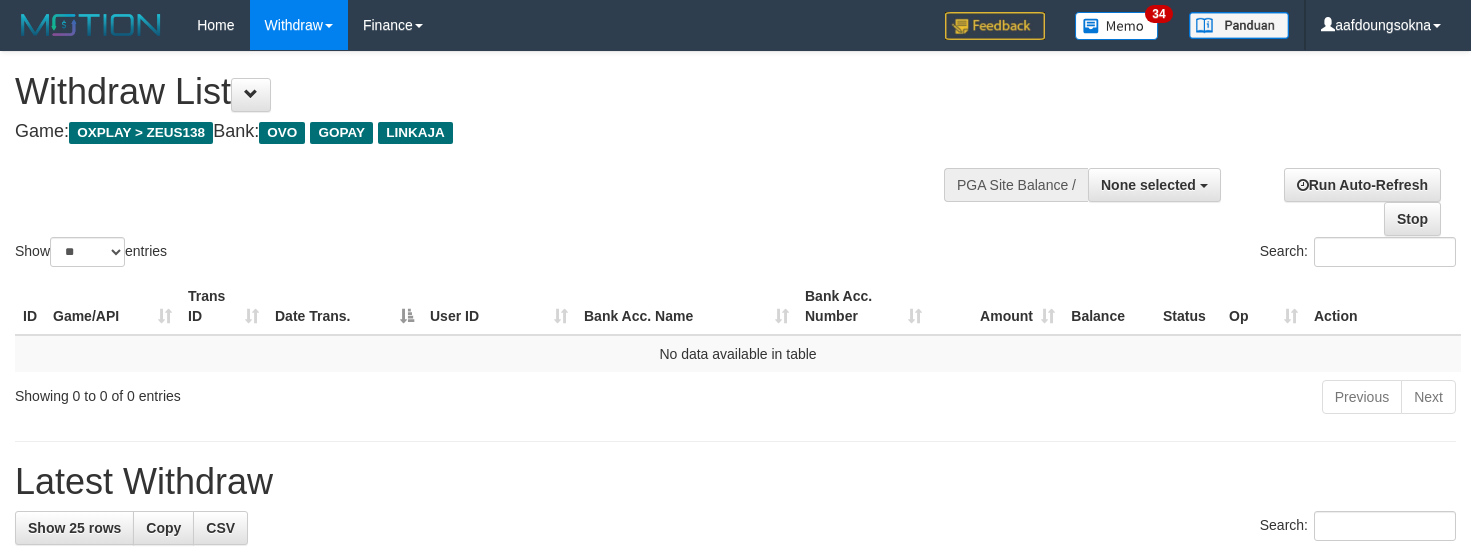 select 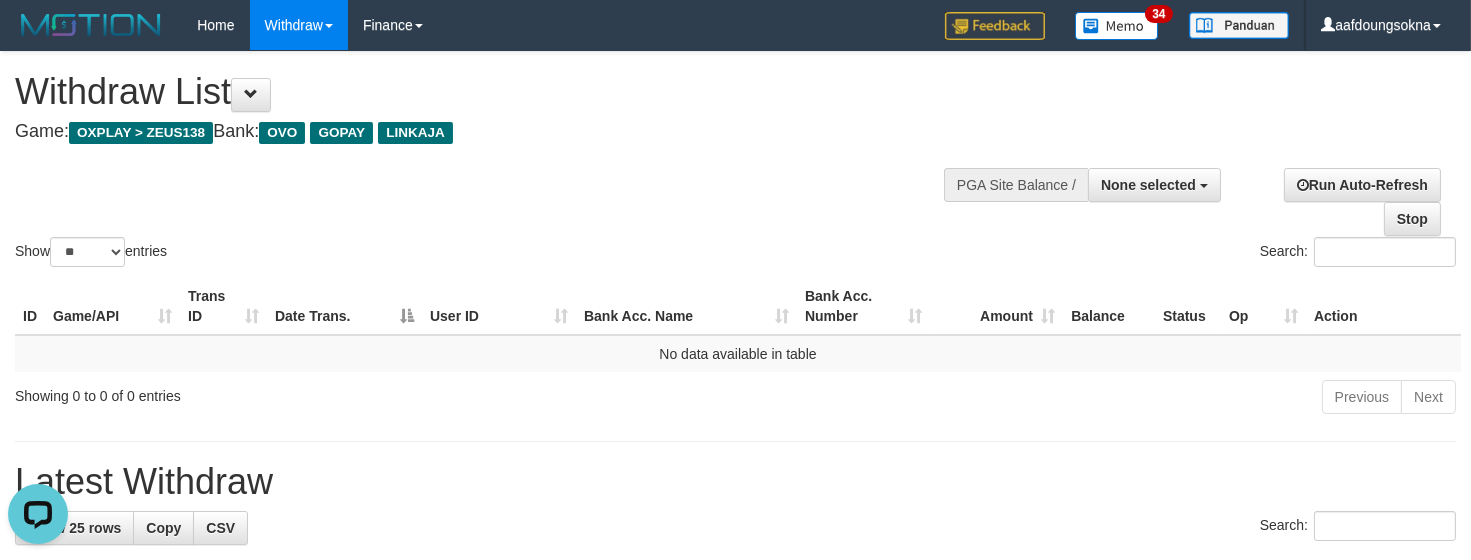 scroll, scrollTop: 0, scrollLeft: 0, axis: both 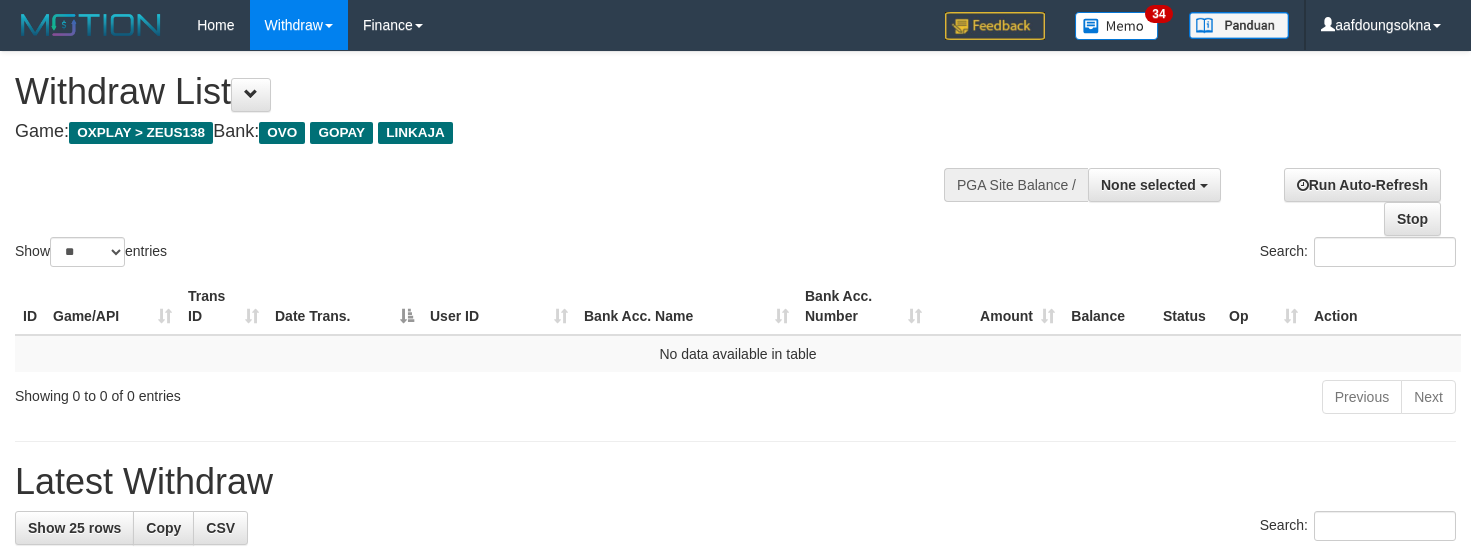 select 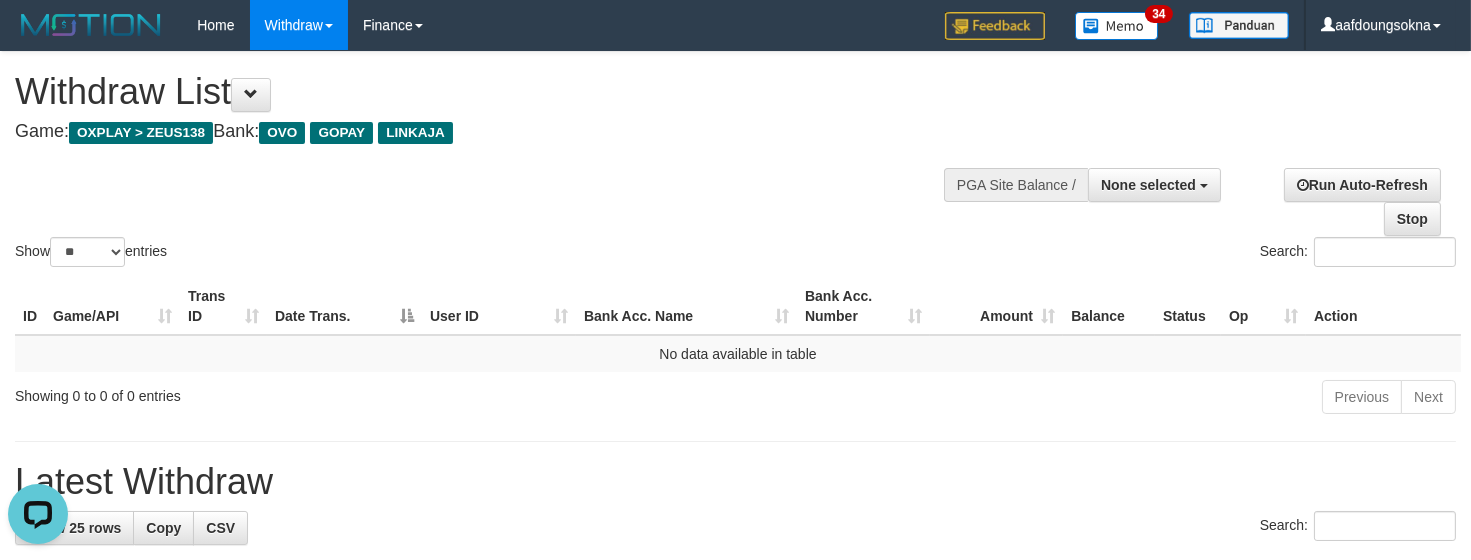 scroll, scrollTop: 0, scrollLeft: 0, axis: both 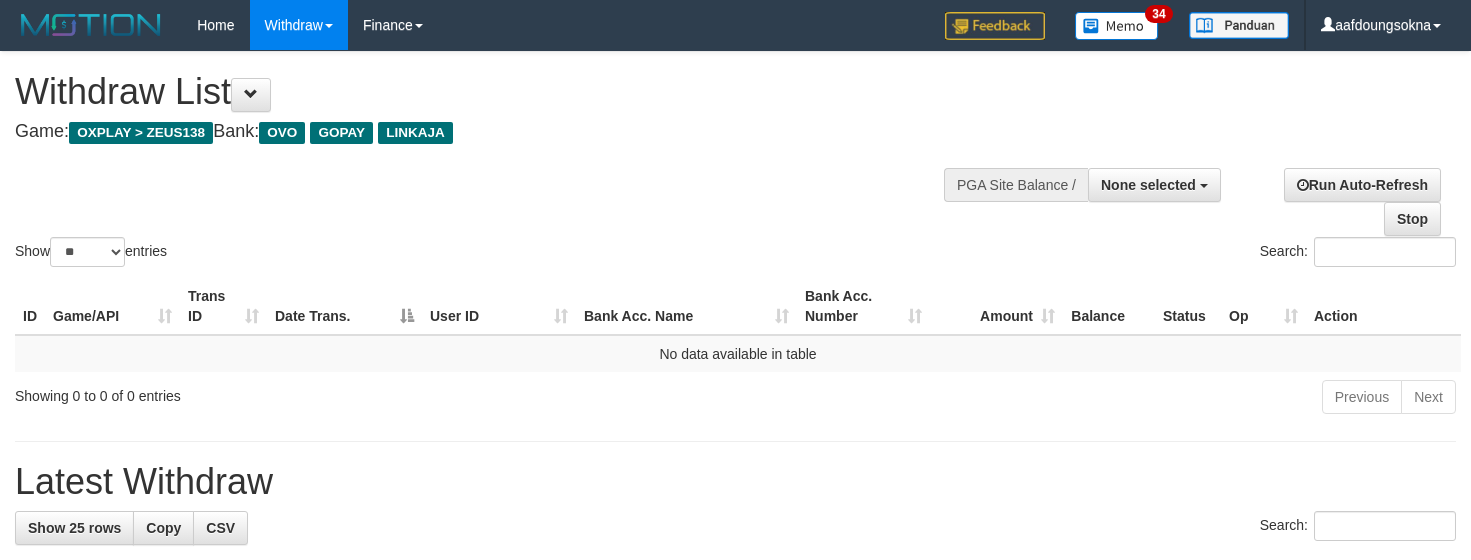 select 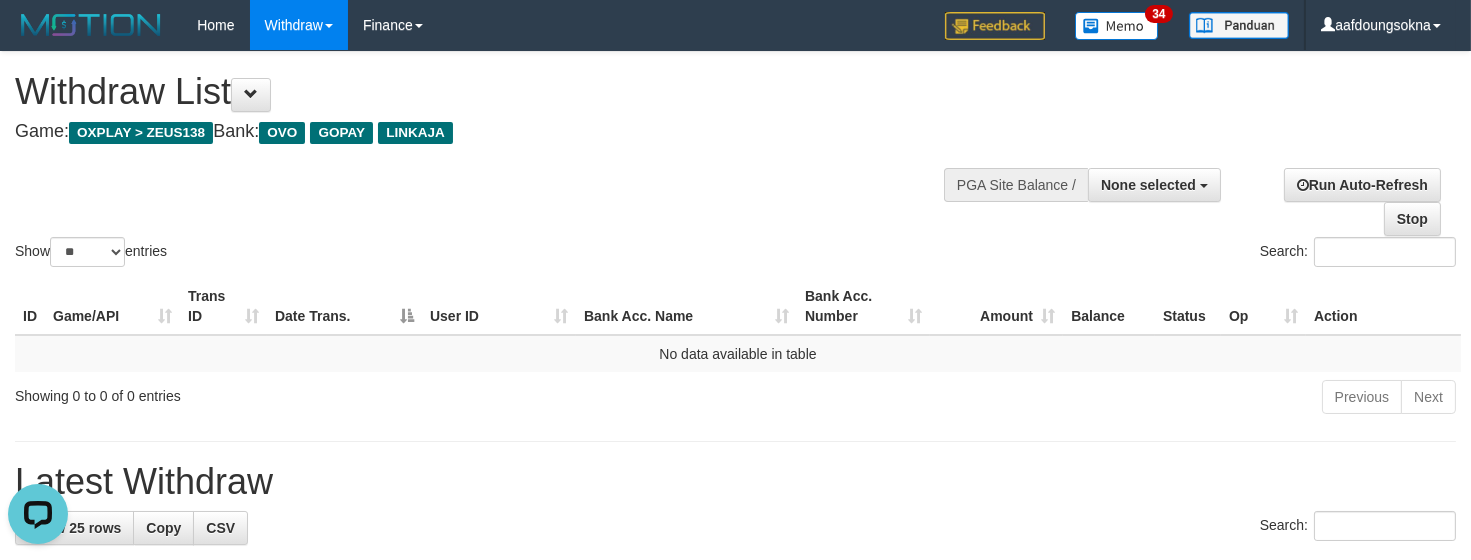 scroll, scrollTop: 0, scrollLeft: 0, axis: both 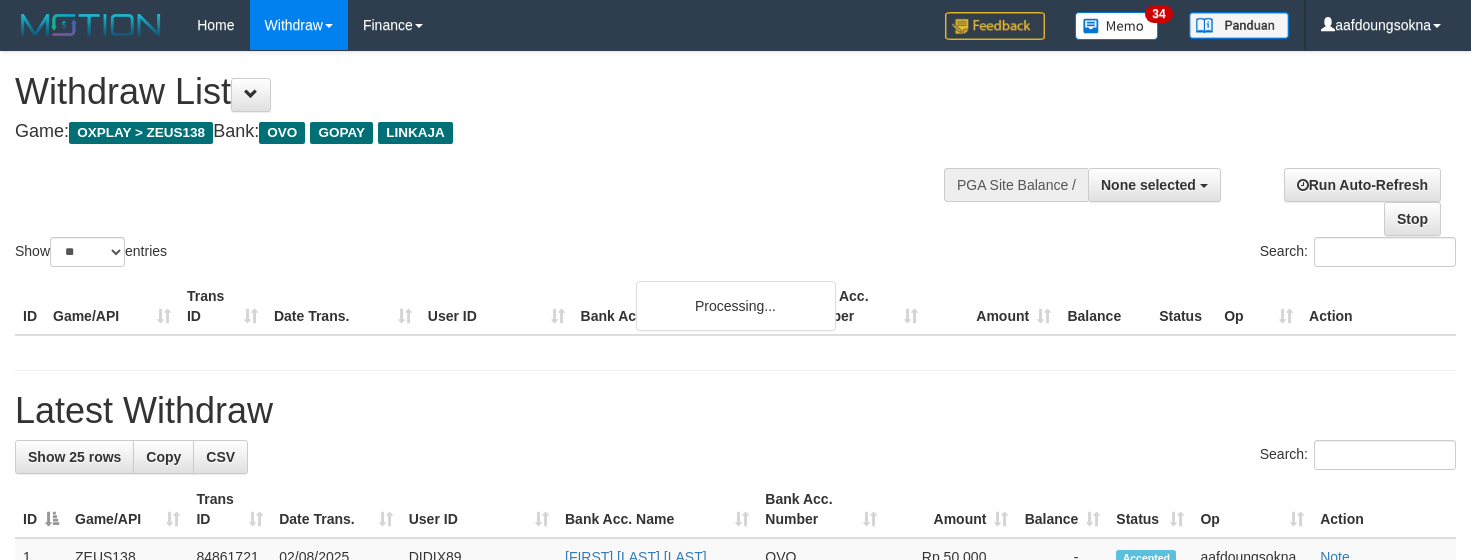 select 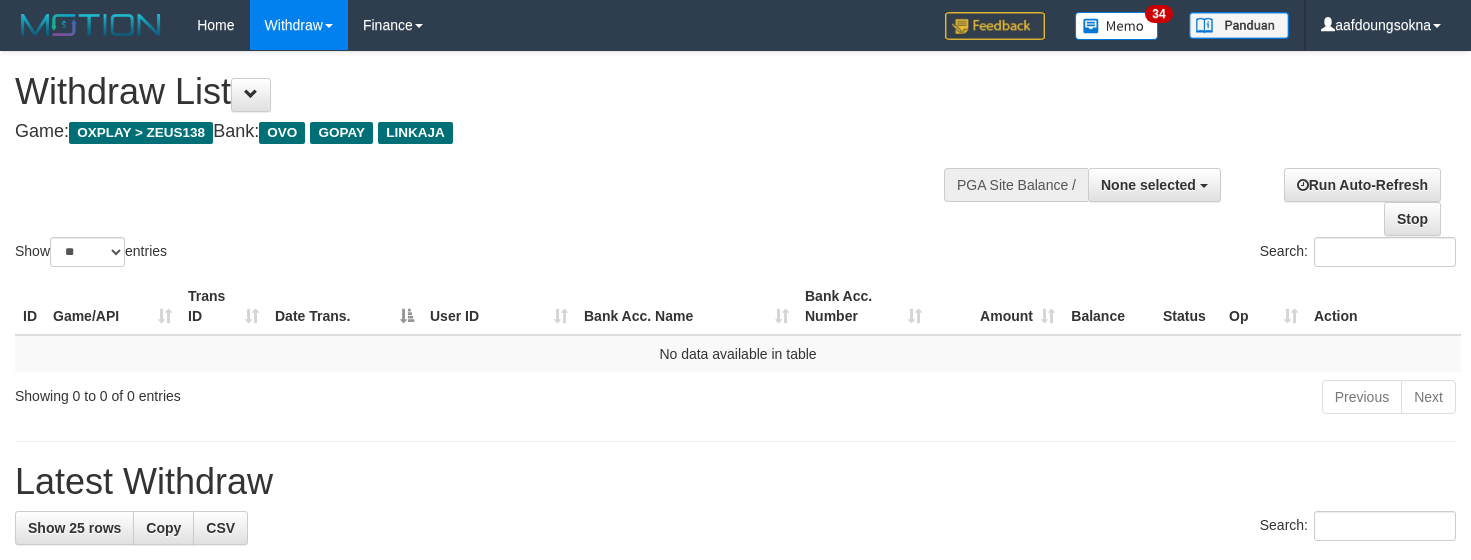 select 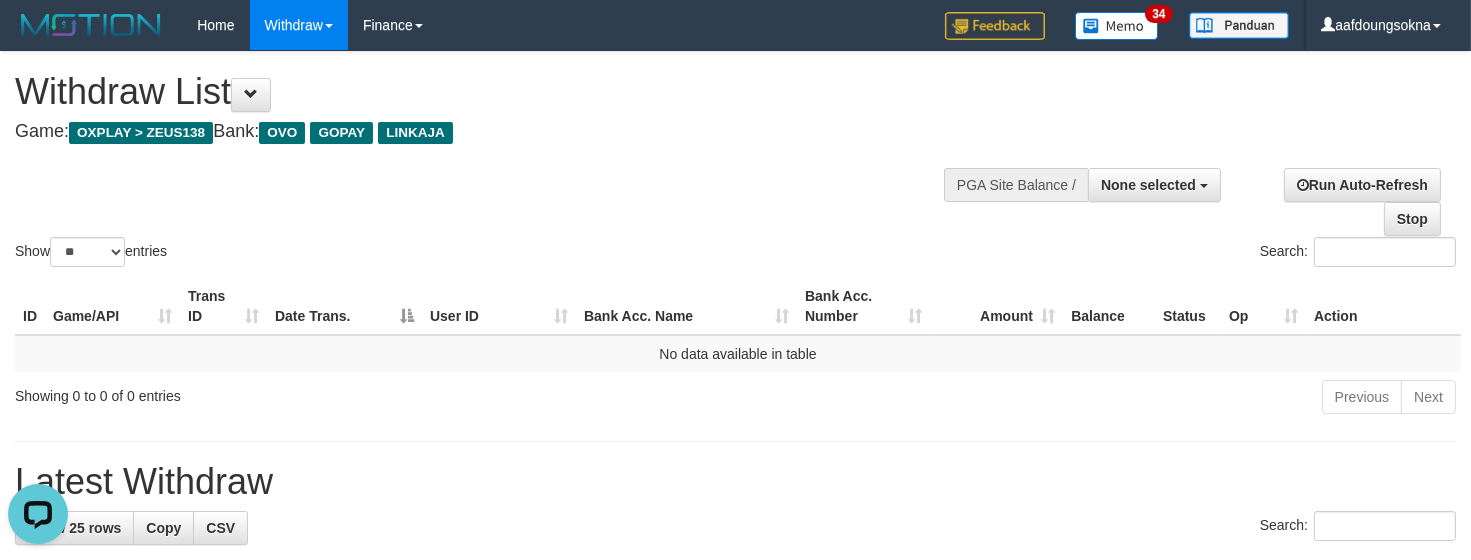scroll, scrollTop: 0, scrollLeft: 0, axis: both 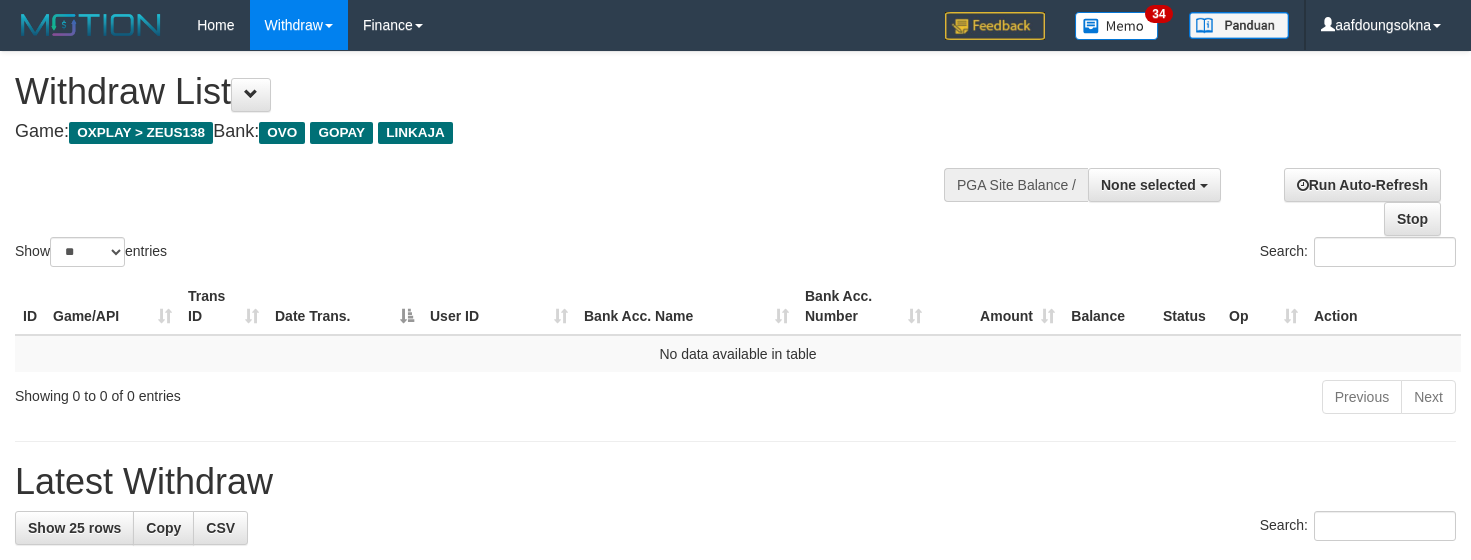 select 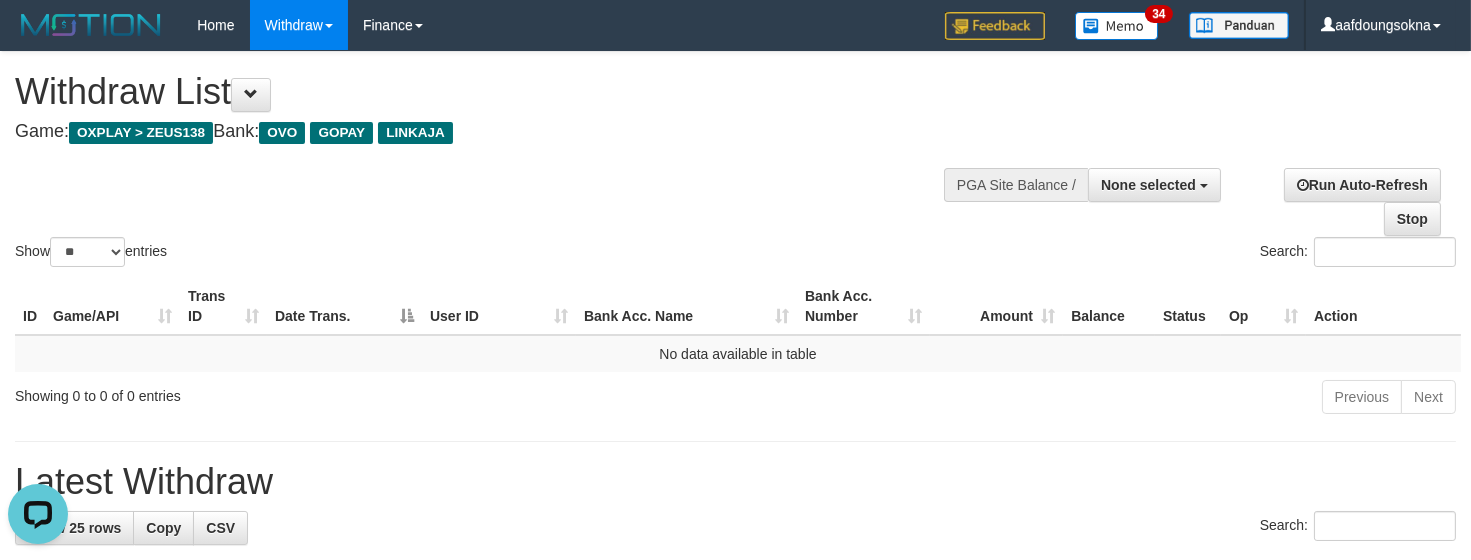 scroll, scrollTop: 0, scrollLeft: 0, axis: both 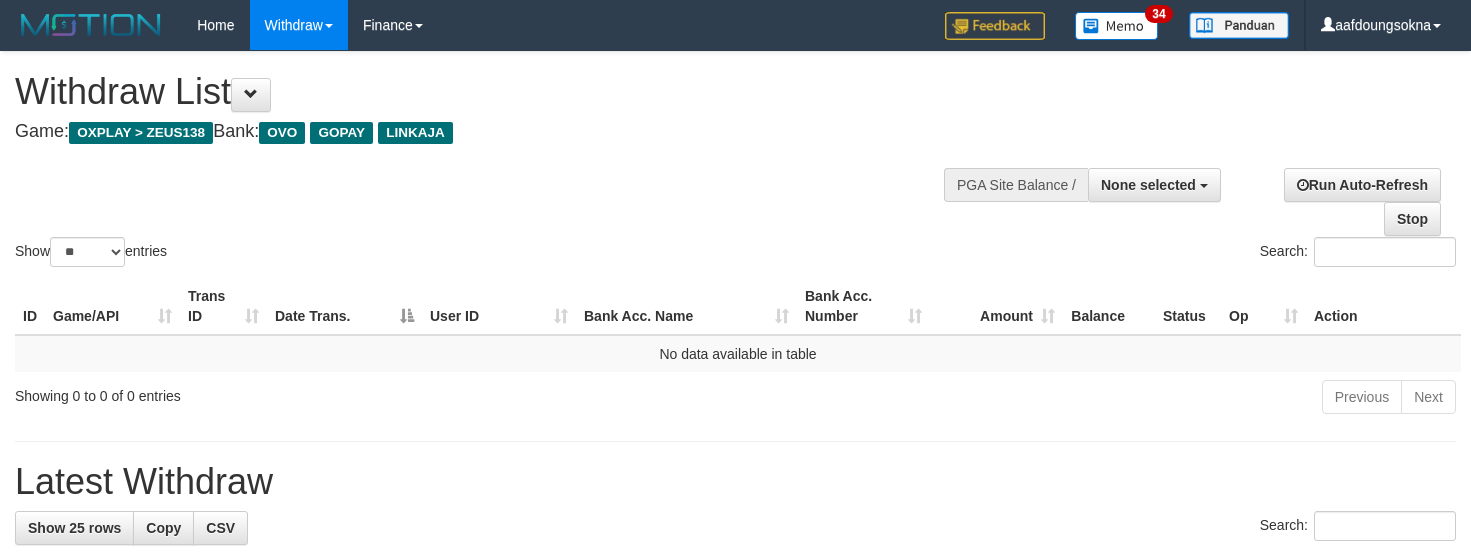 select 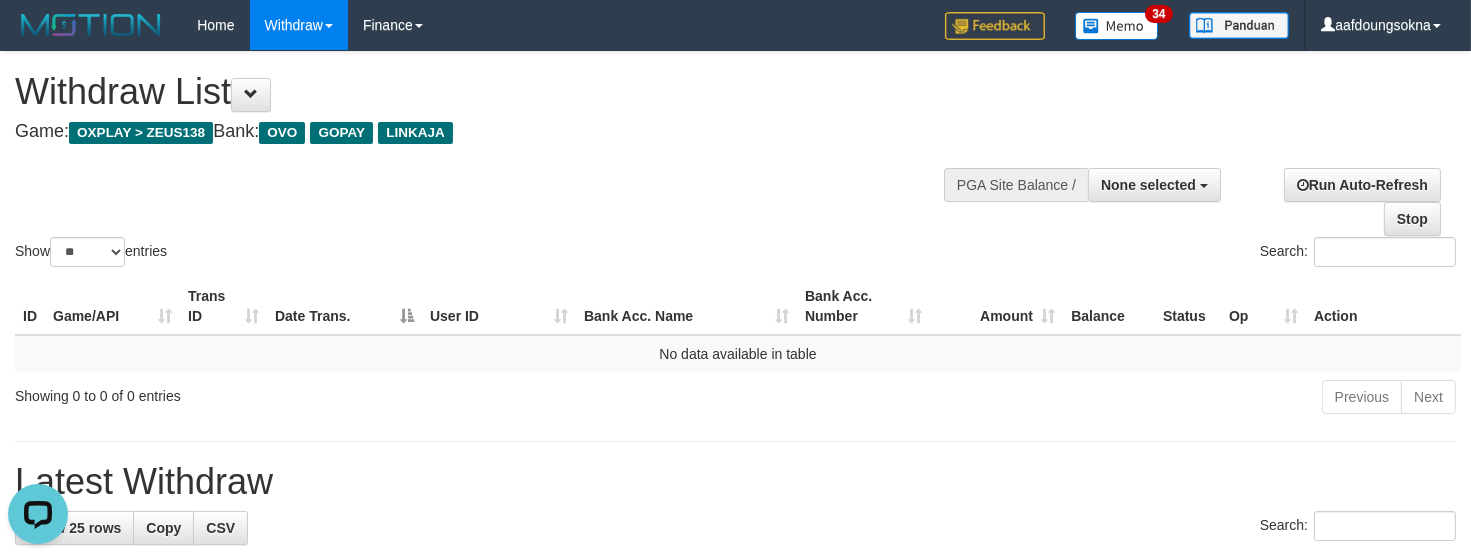 scroll, scrollTop: 0, scrollLeft: 0, axis: both 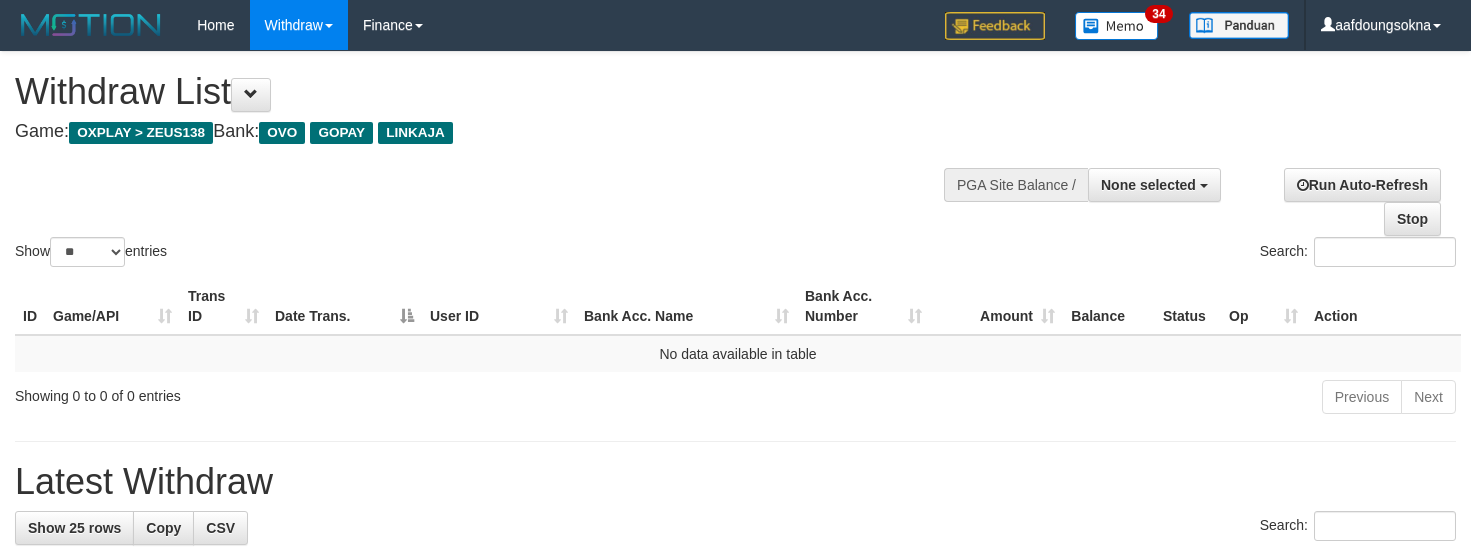 select 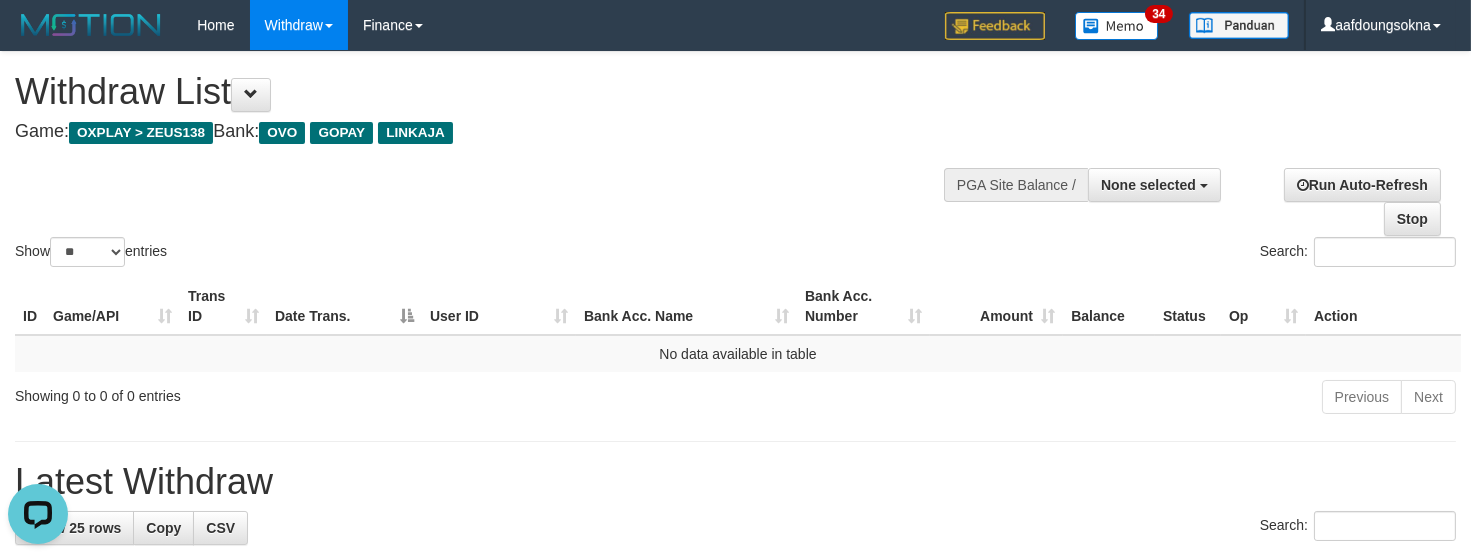 scroll, scrollTop: 0, scrollLeft: 0, axis: both 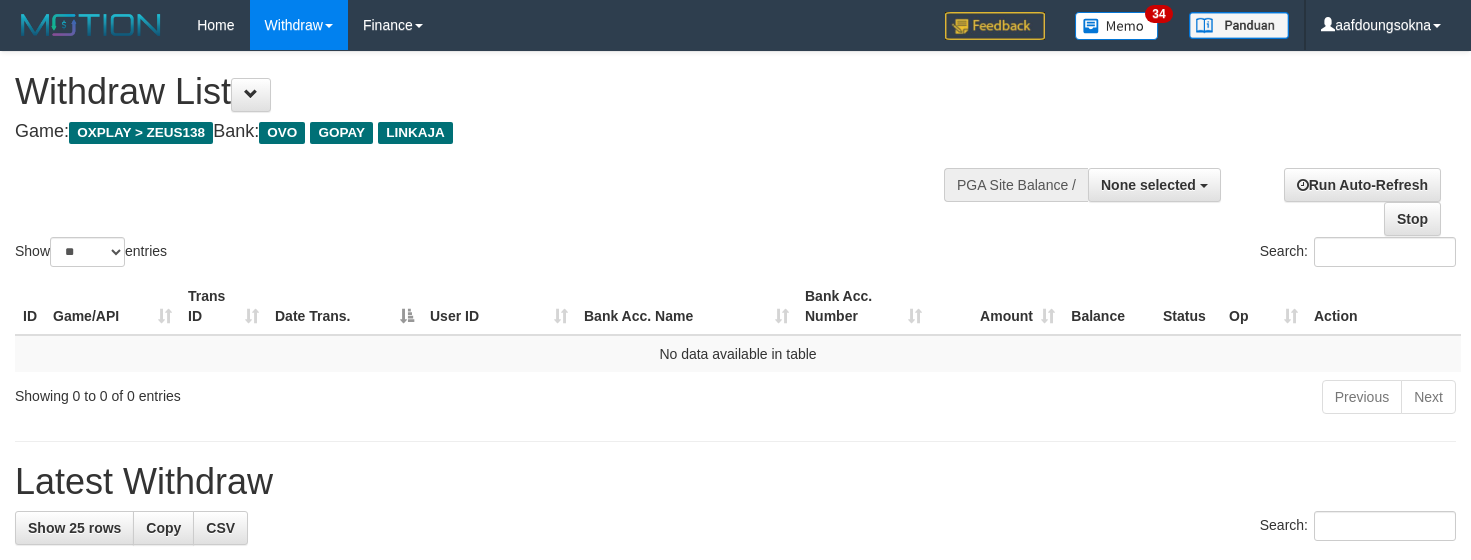 select 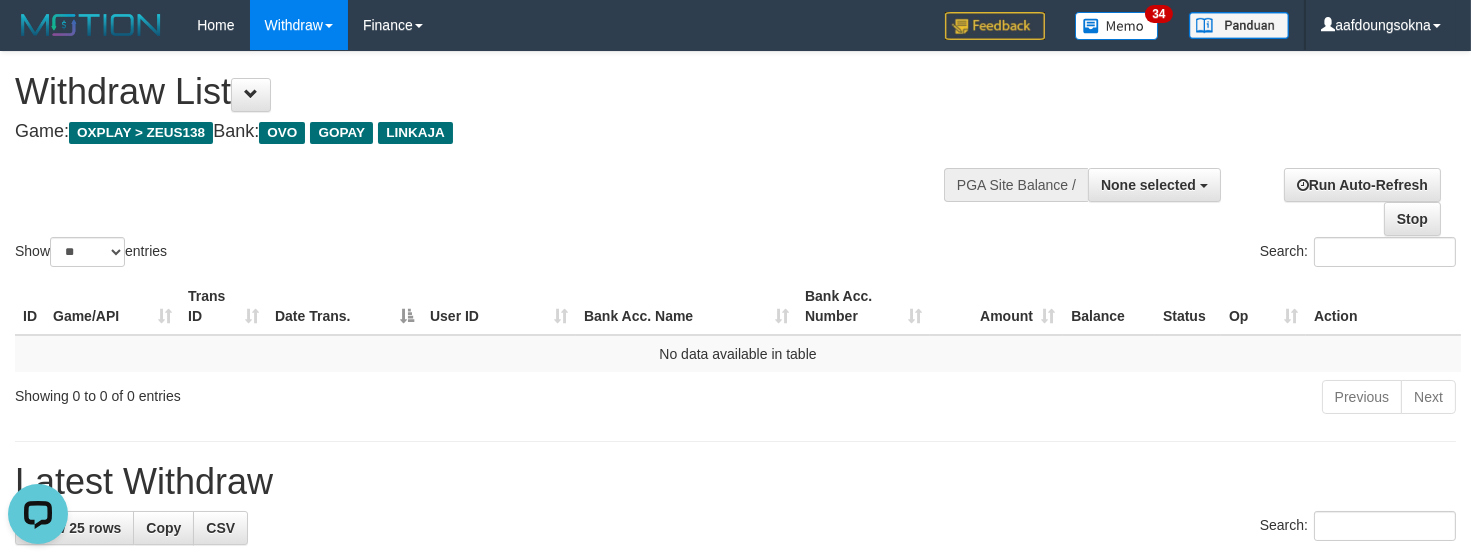 scroll, scrollTop: 0, scrollLeft: 0, axis: both 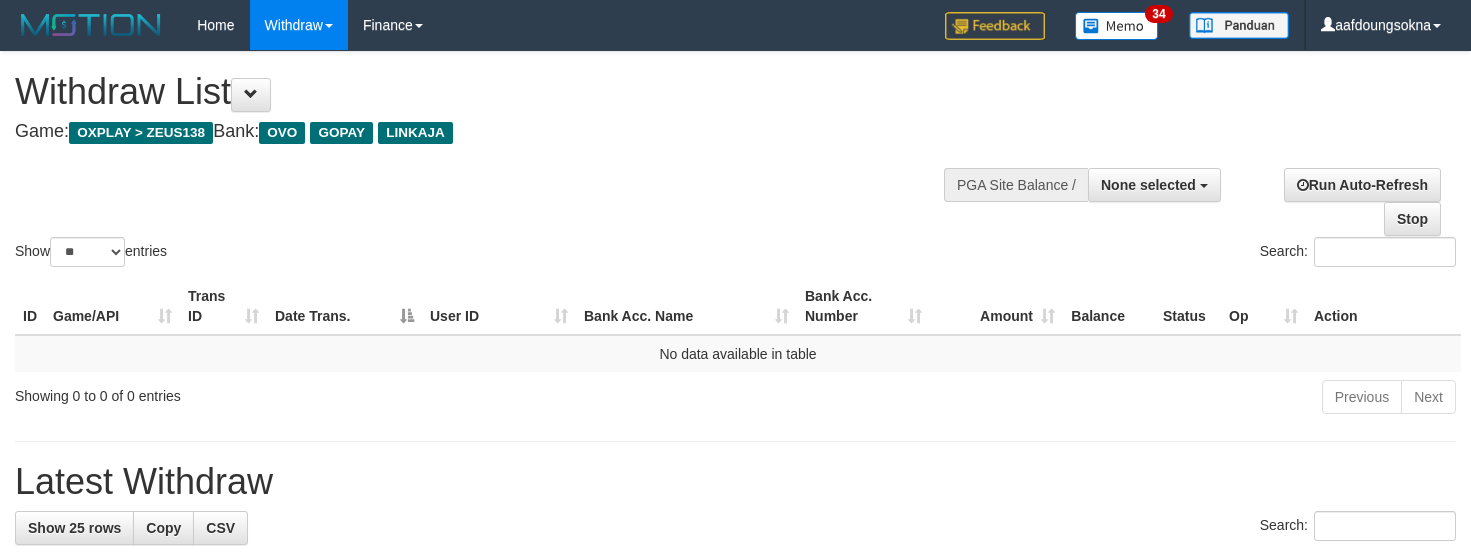 select 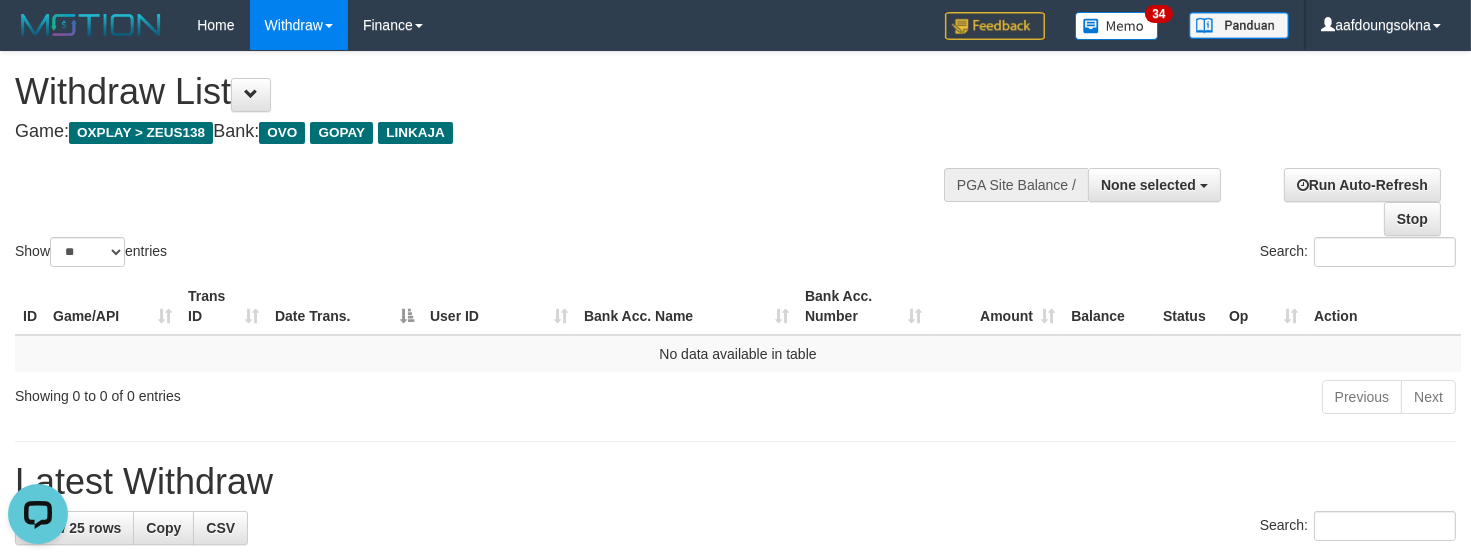 scroll, scrollTop: 0, scrollLeft: 0, axis: both 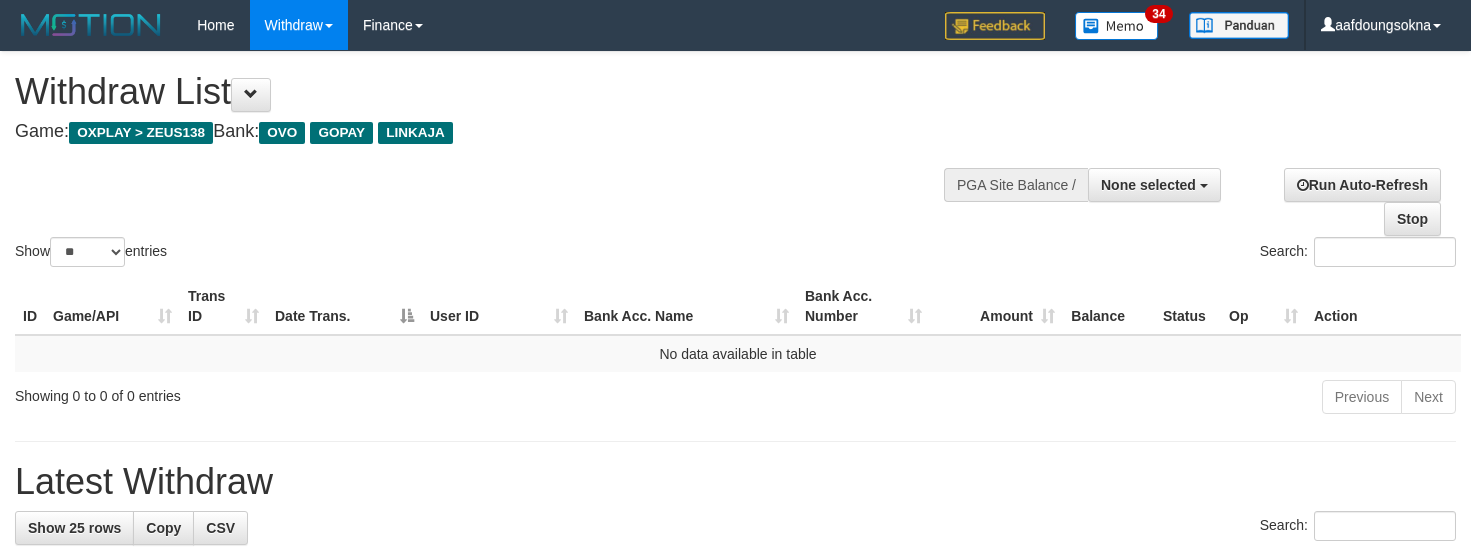select 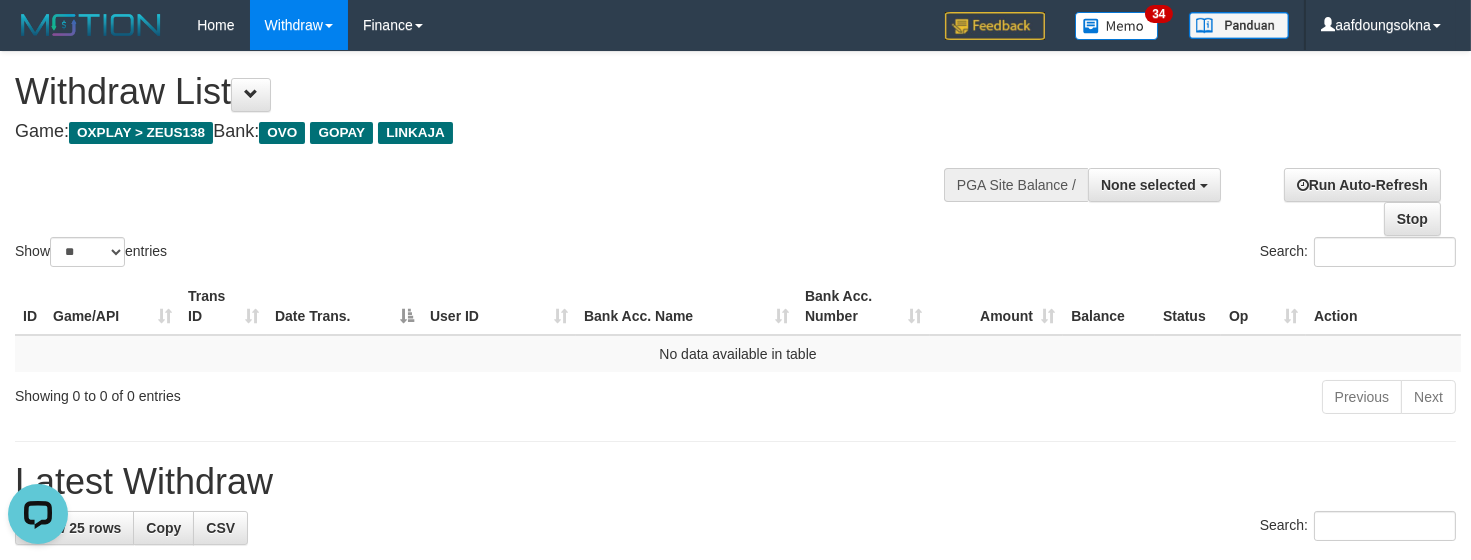 scroll, scrollTop: 0, scrollLeft: 0, axis: both 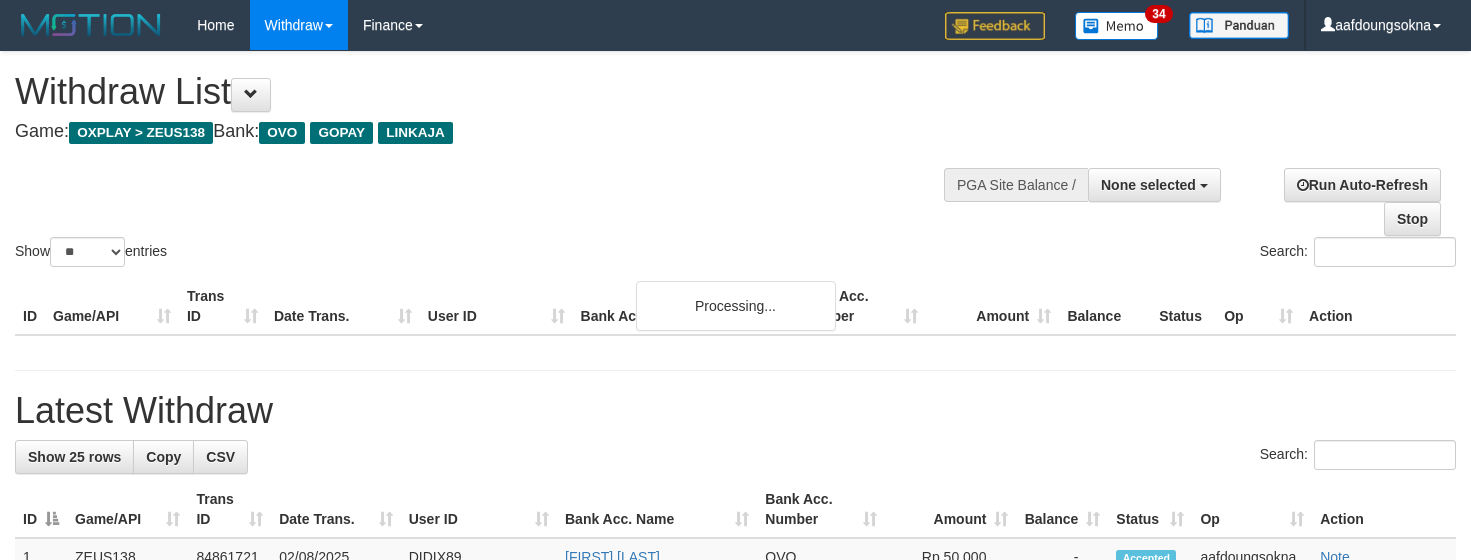 select 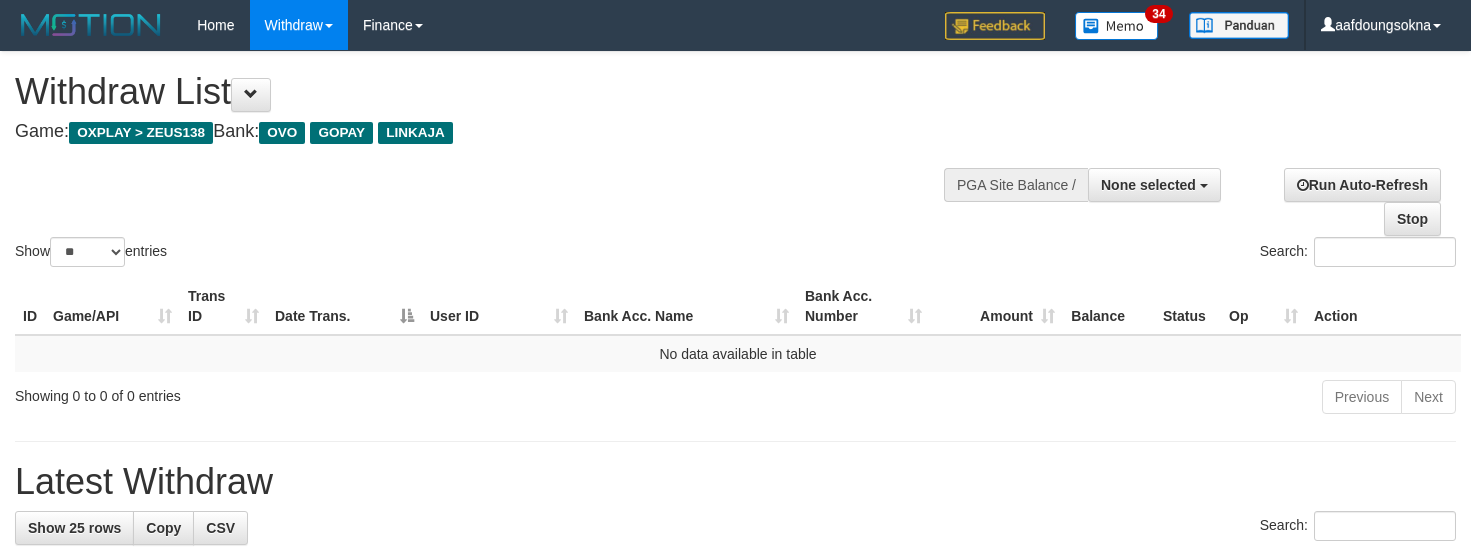 select 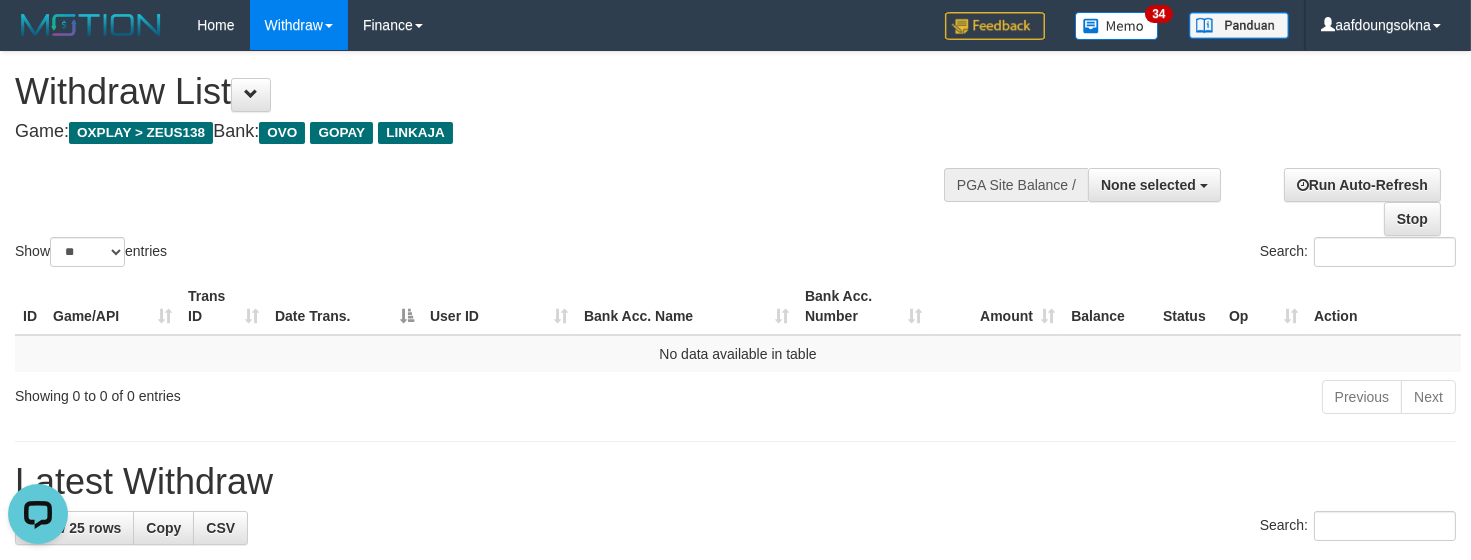 scroll, scrollTop: 0, scrollLeft: 0, axis: both 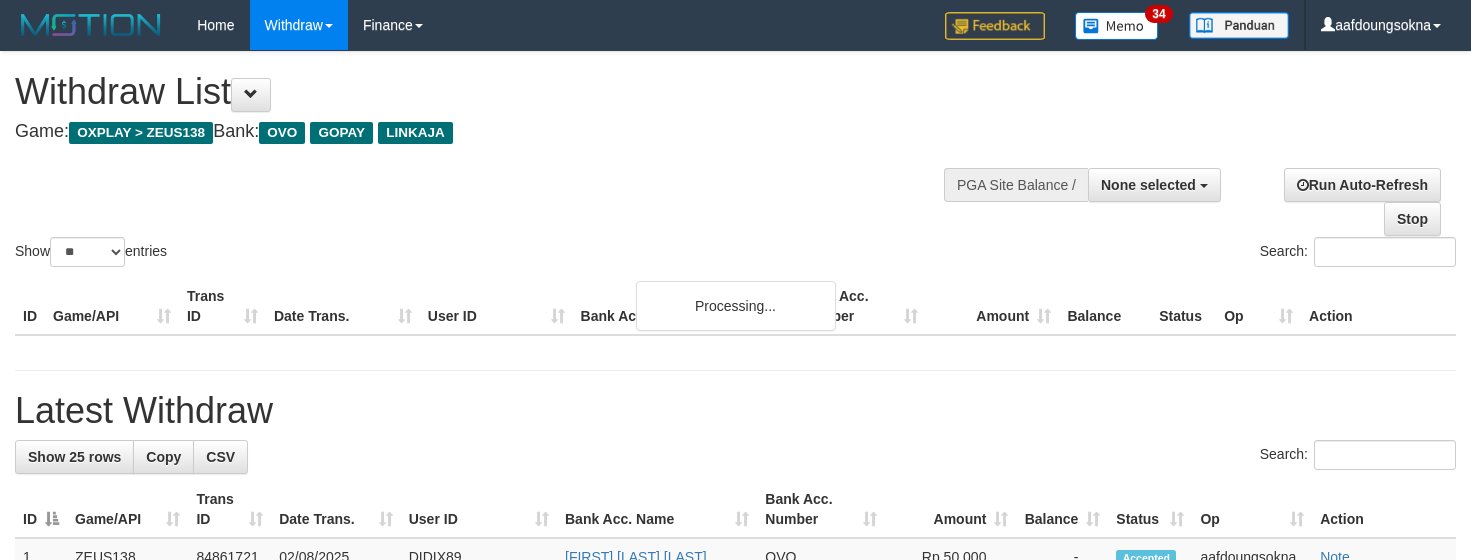 select 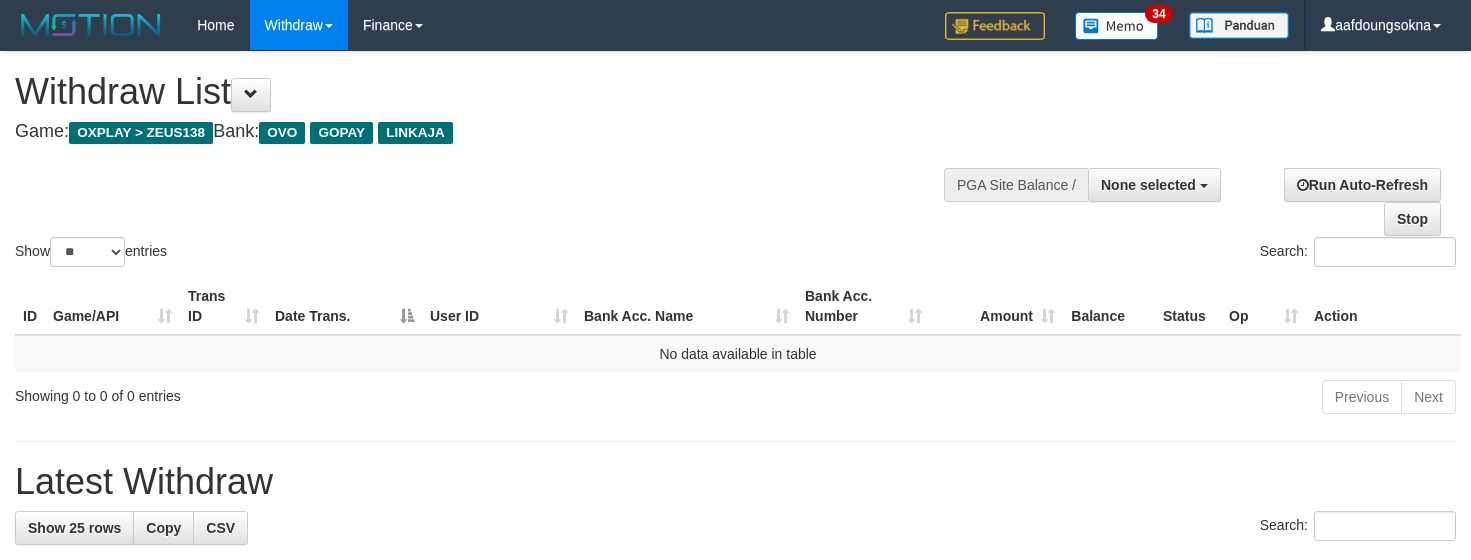 select 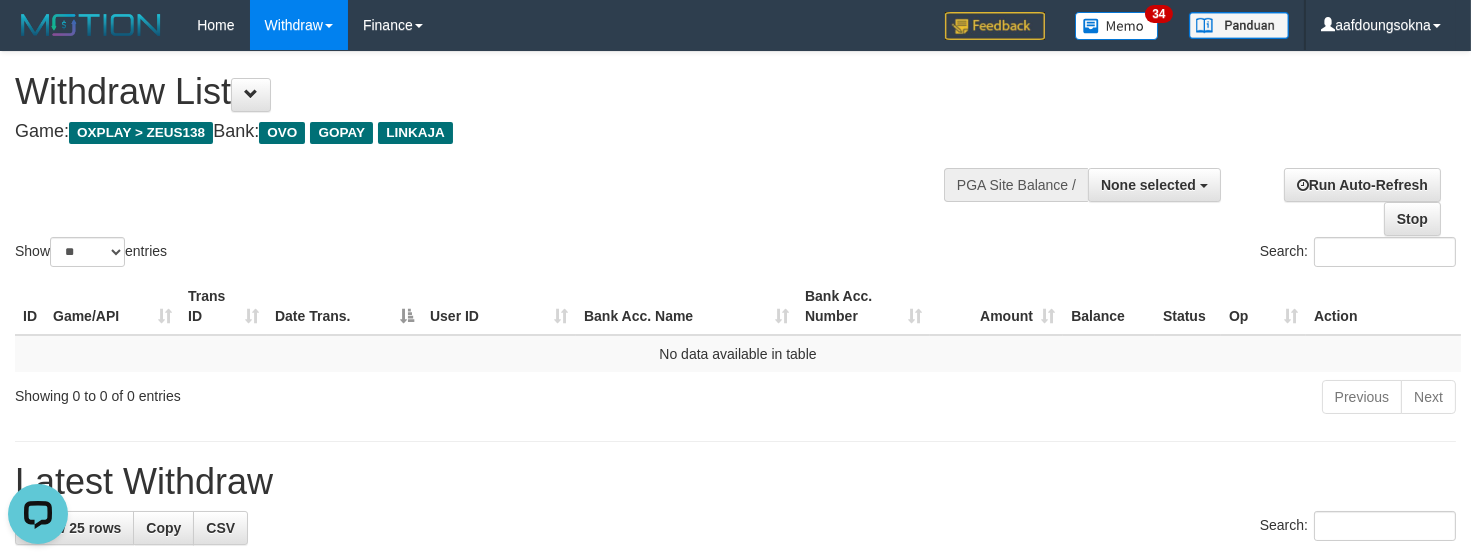 scroll, scrollTop: 0, scrollLeft: 0, axis: both 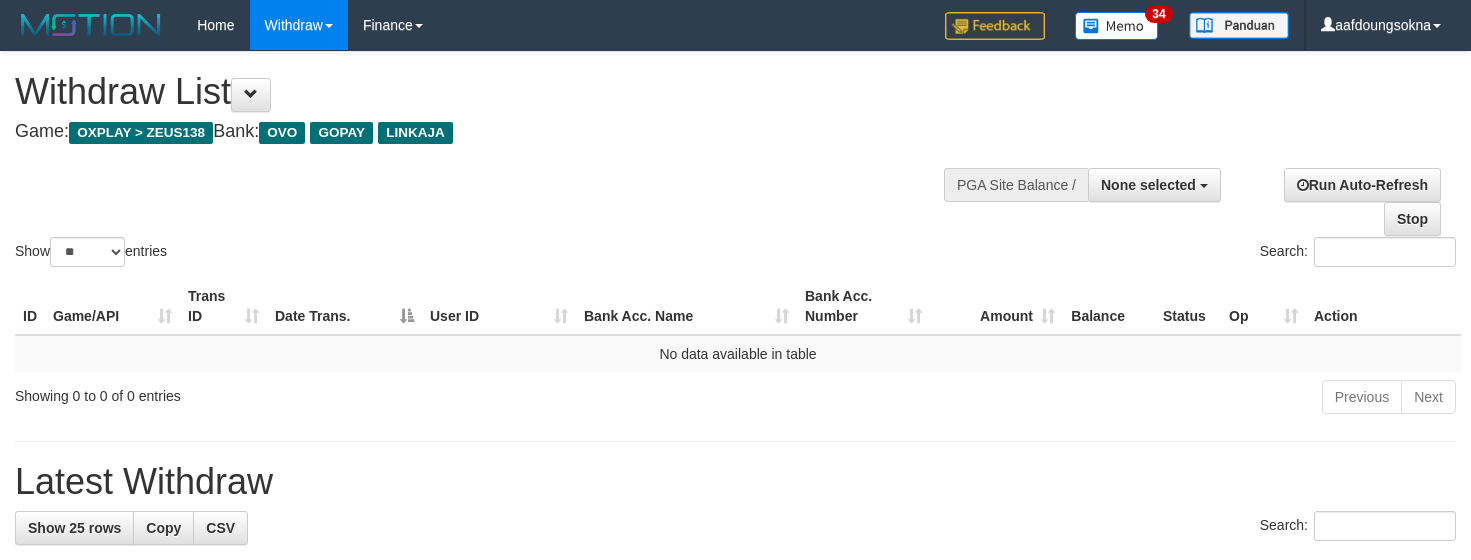 select 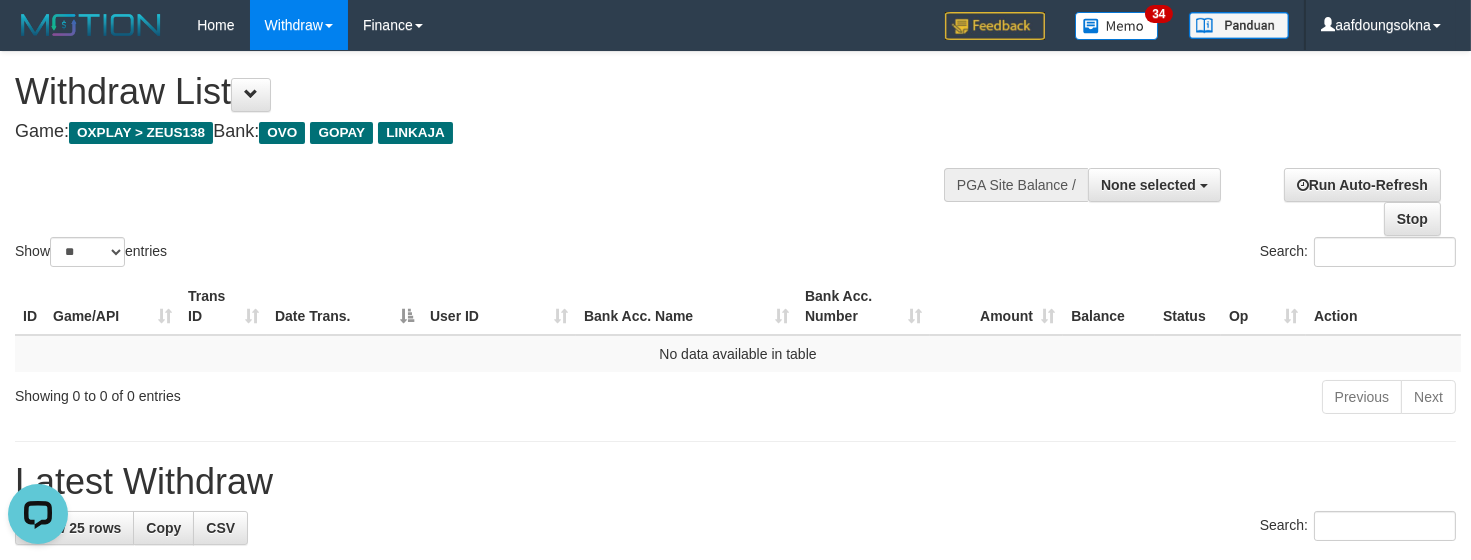scroll, scrollTop: 0, scrollLeft: 0, axis: both 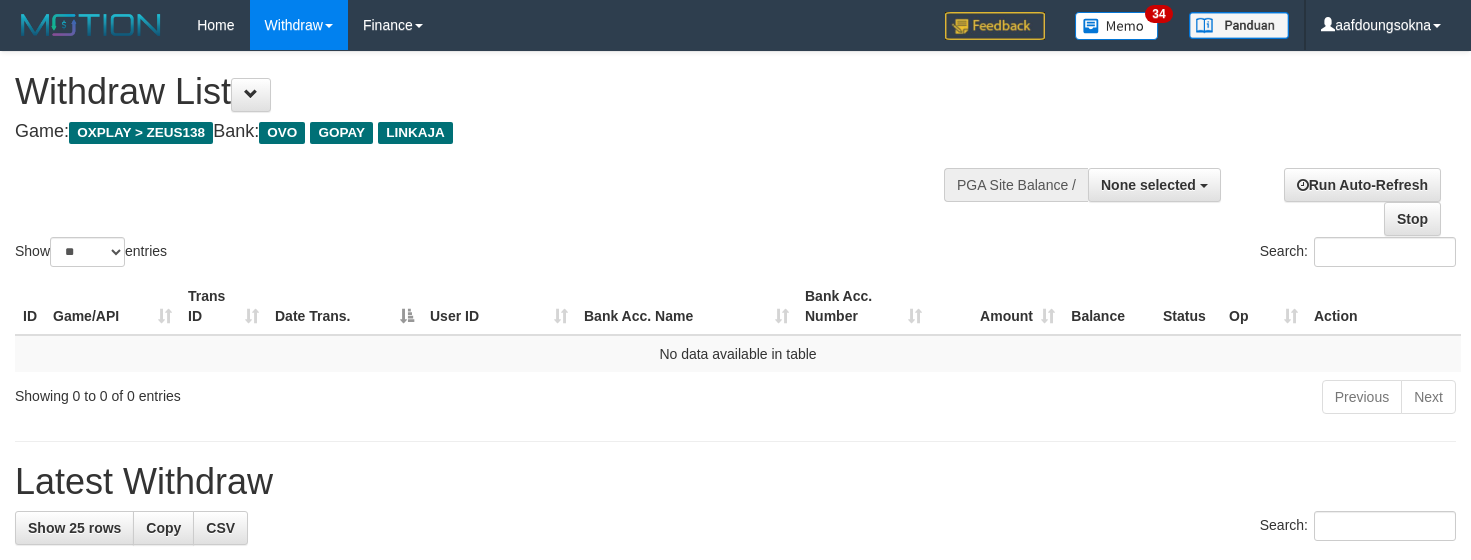 select 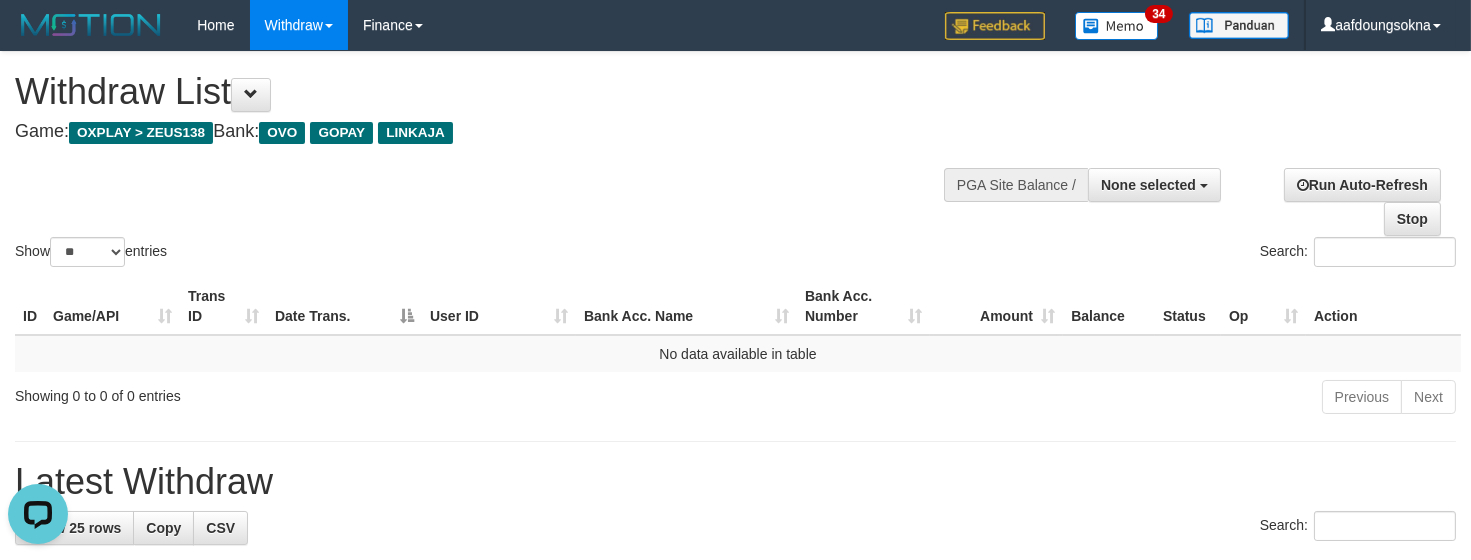 scroll, scrollTop: 0, scrollLeft: 0, axis: both 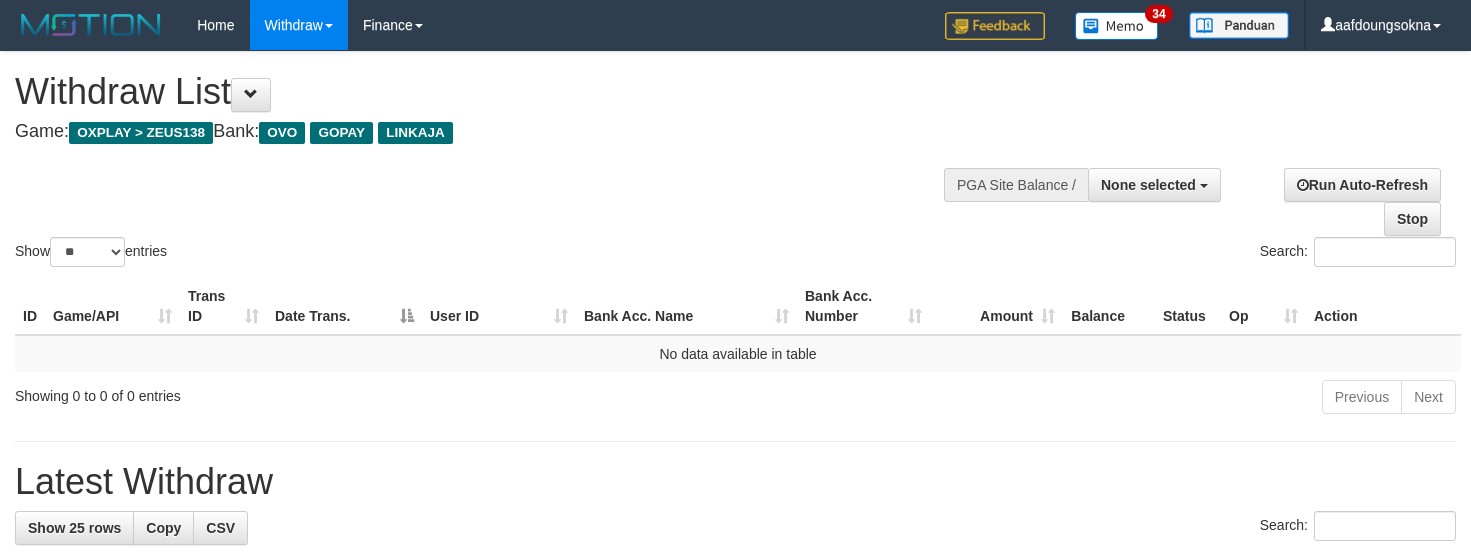 select 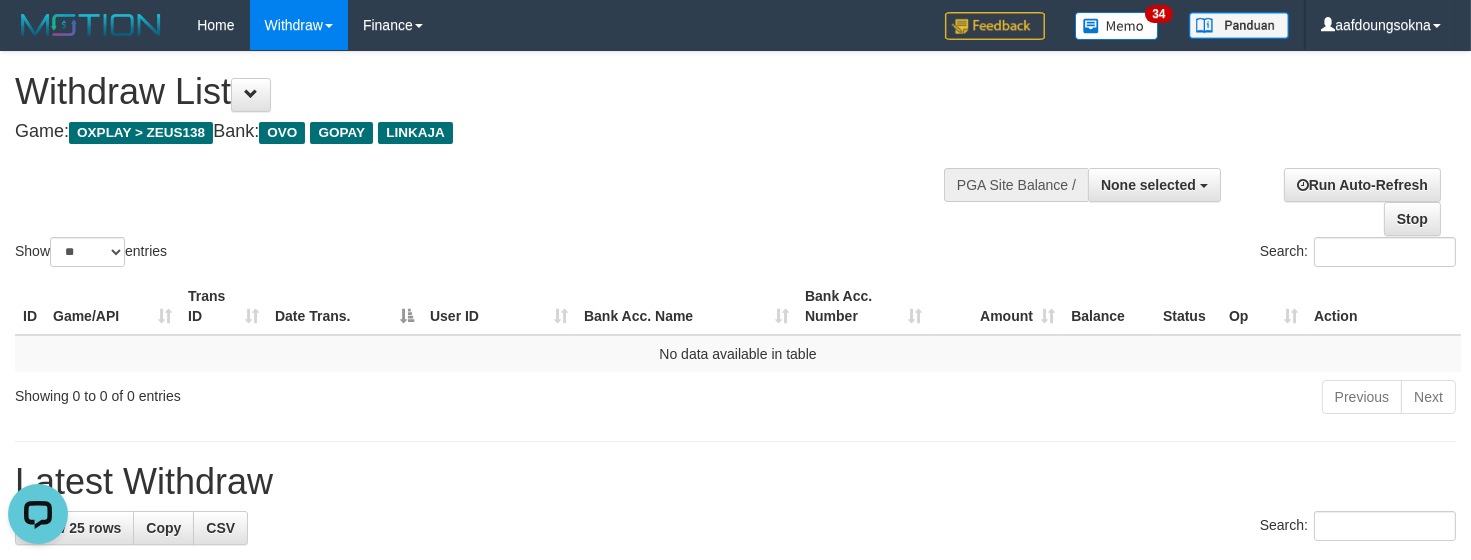 scroll, scrollTop: 0, scrollLeft: 0, axis: both 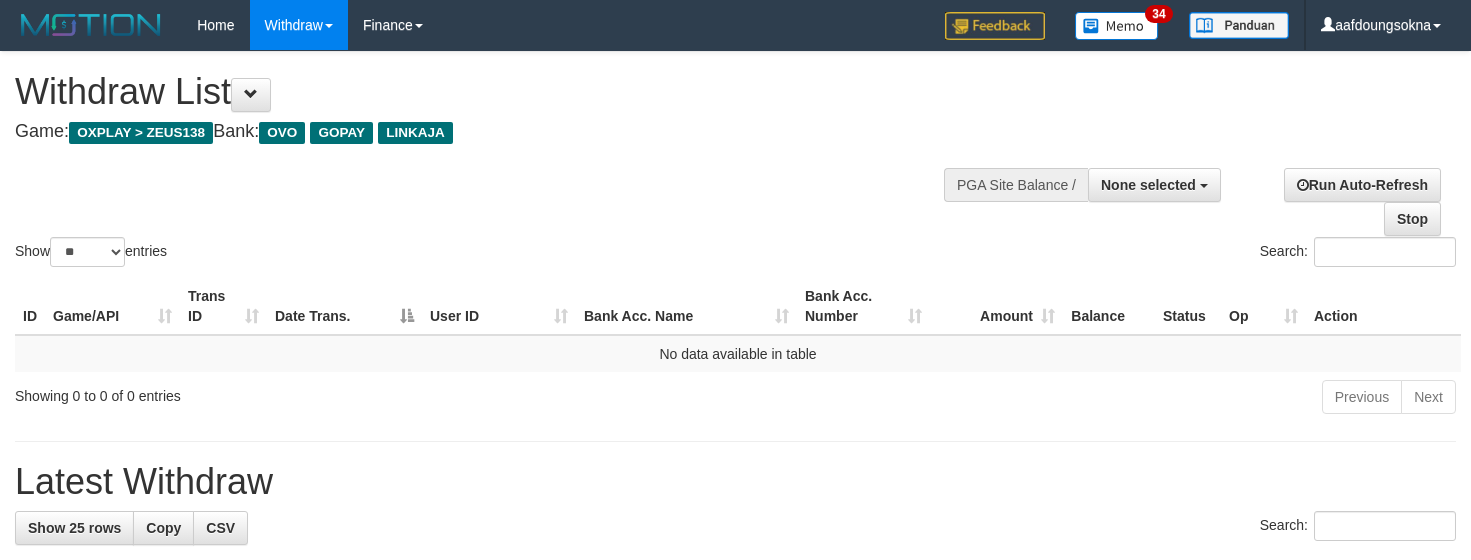 select 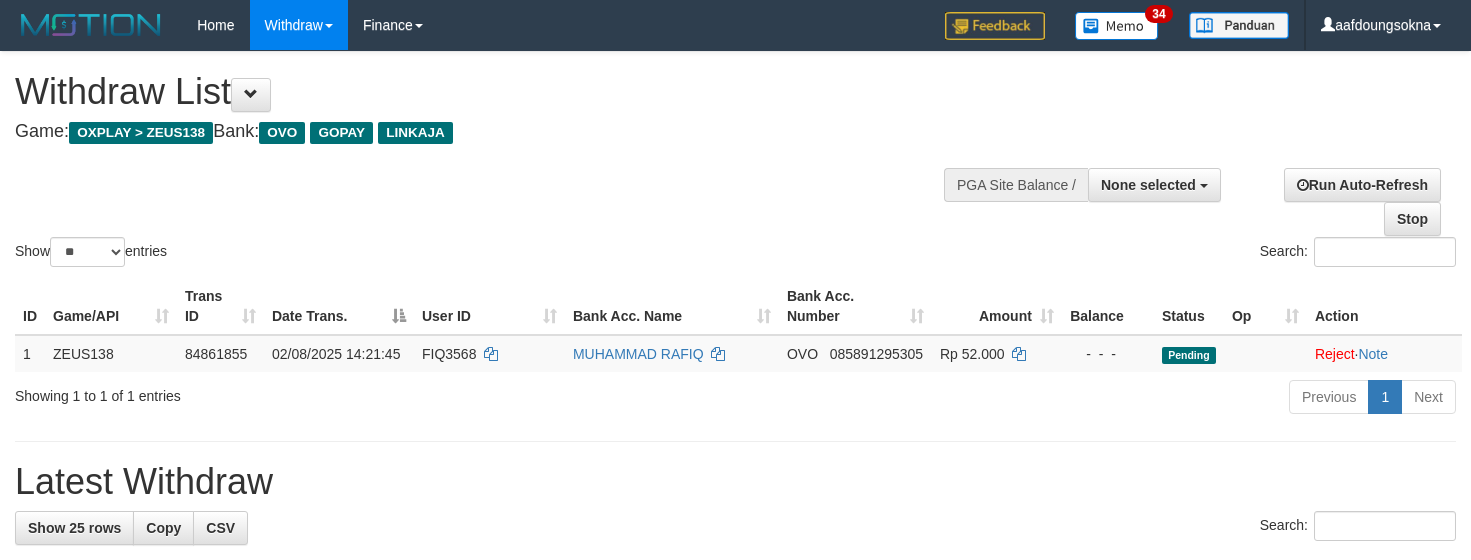 select 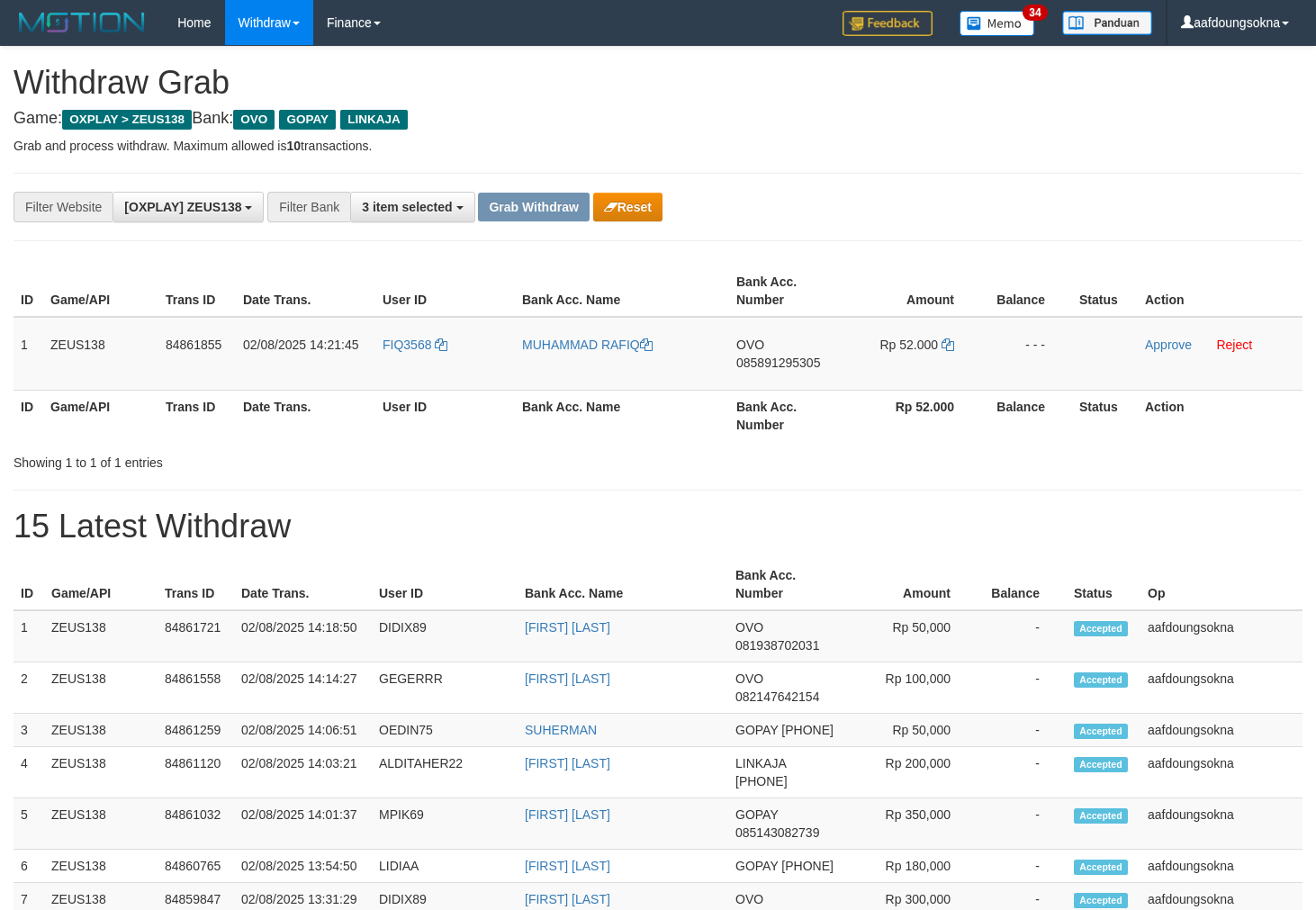 scroll, scrollTop: 0, scrollLeft: 0, axis: both 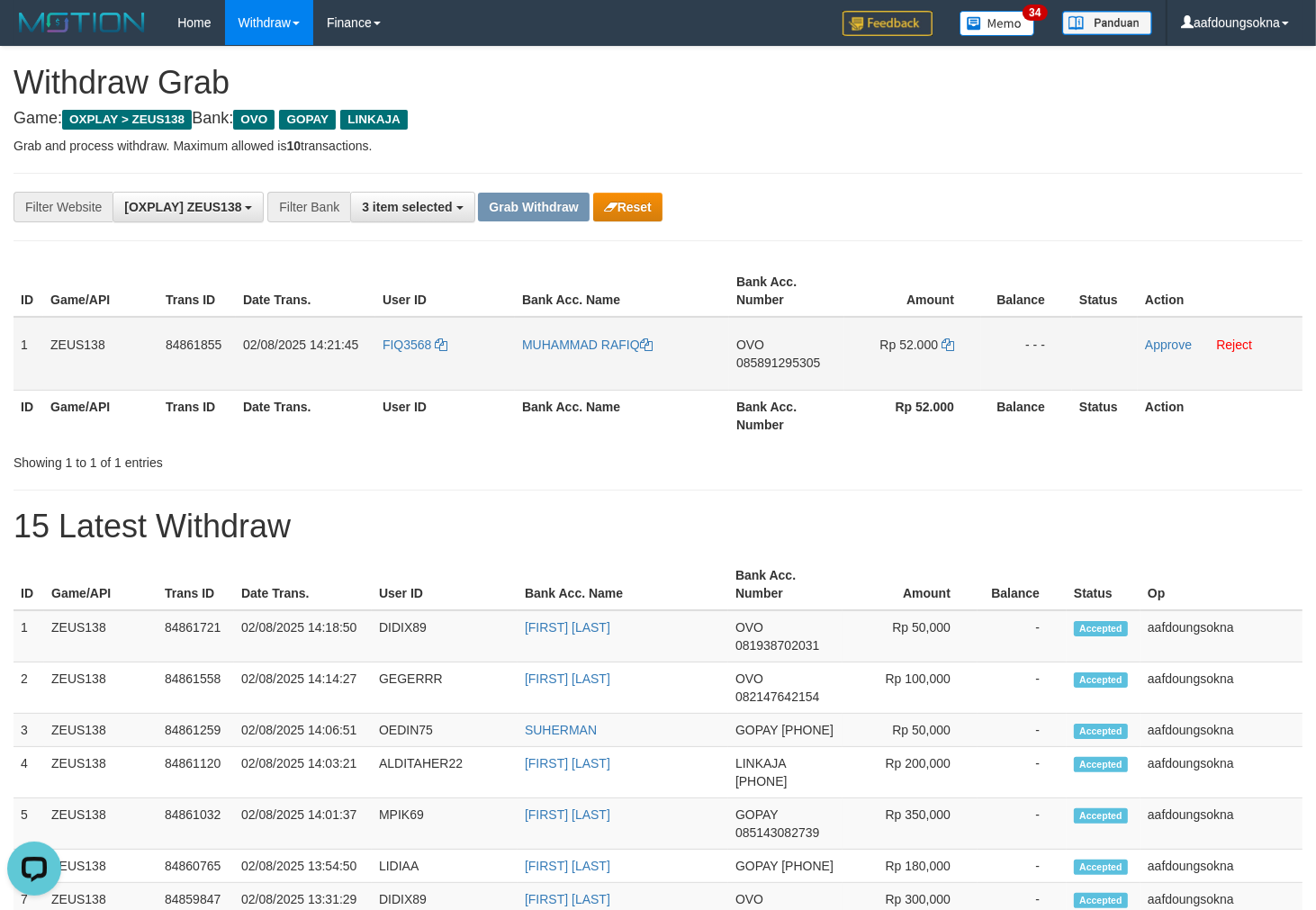 click on "FIQ3568" at bounding box center (445, 354) 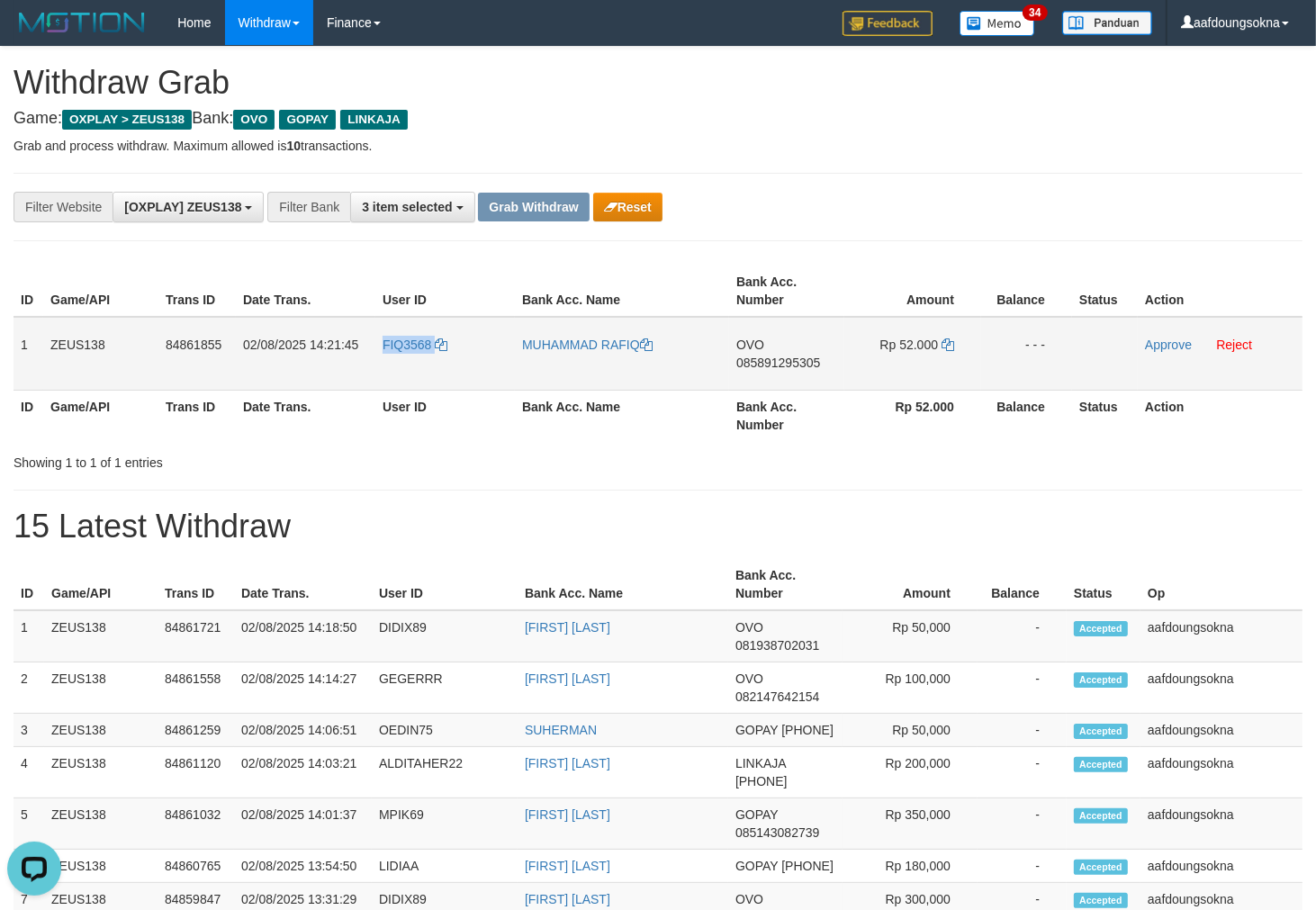 copy on "FIQ3568" 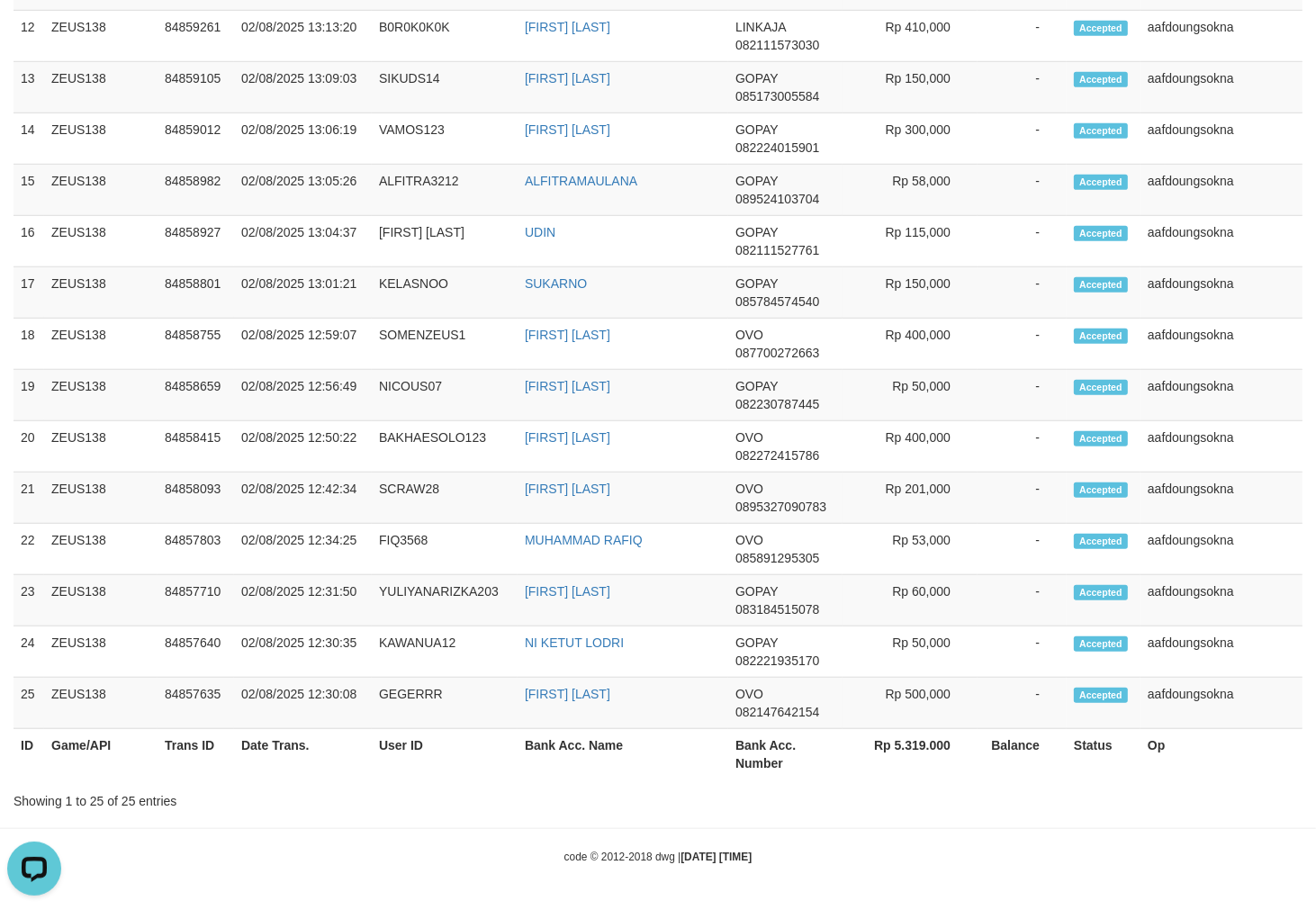 scroll, scrollTop: 0, scrollLeft: 0, axis: both 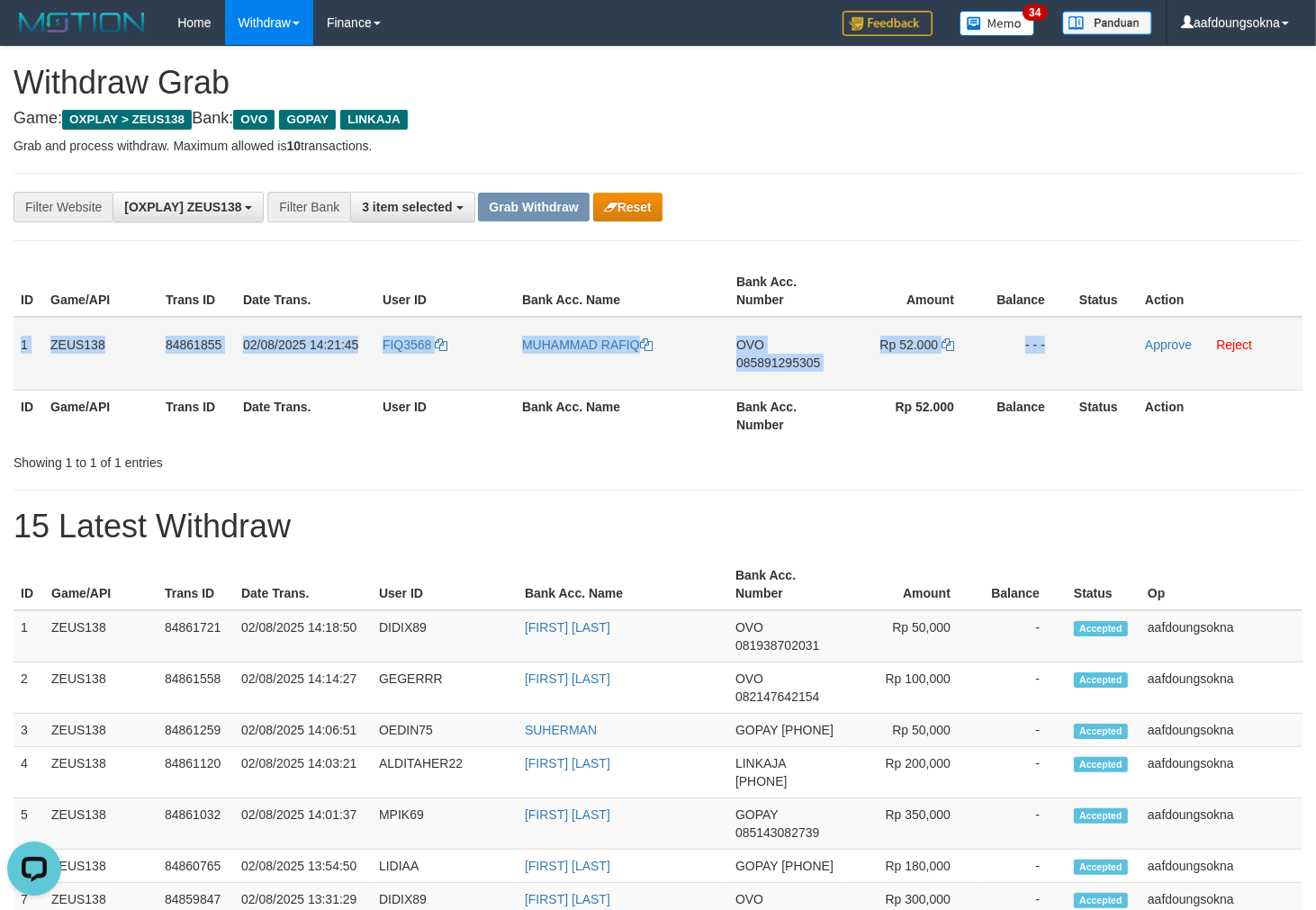copy on "1
ZEUS138
84861855
02/08/2025 14:21:45
FIQ3568
[FIRST] [LAST]
OVO
[PHONE]
Rp 52.000
- - -" 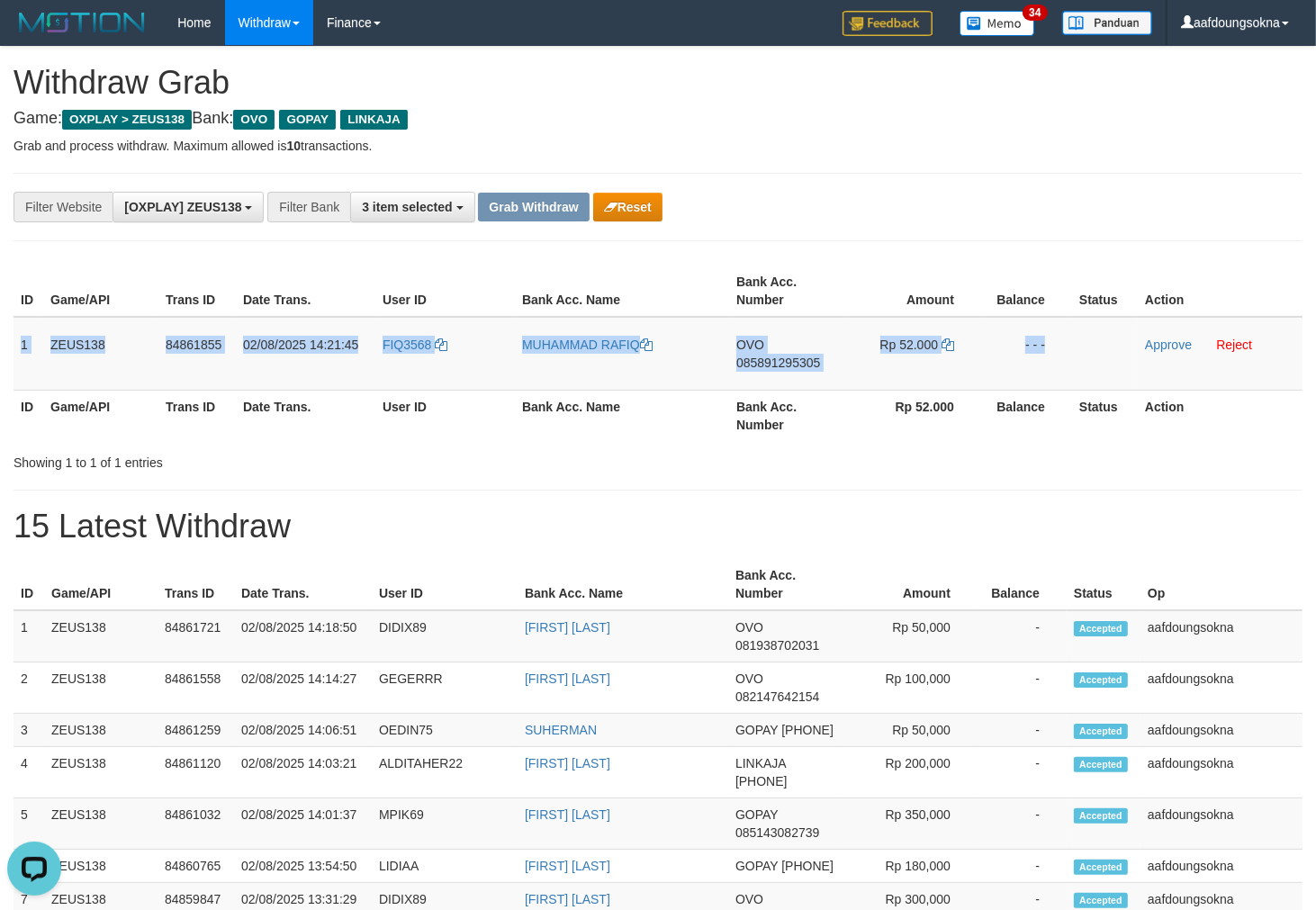 drag, startPoint x: 20, startPoint y: 335, endPoint x: 1230, endPoint y: 399, distance: 1211.6914 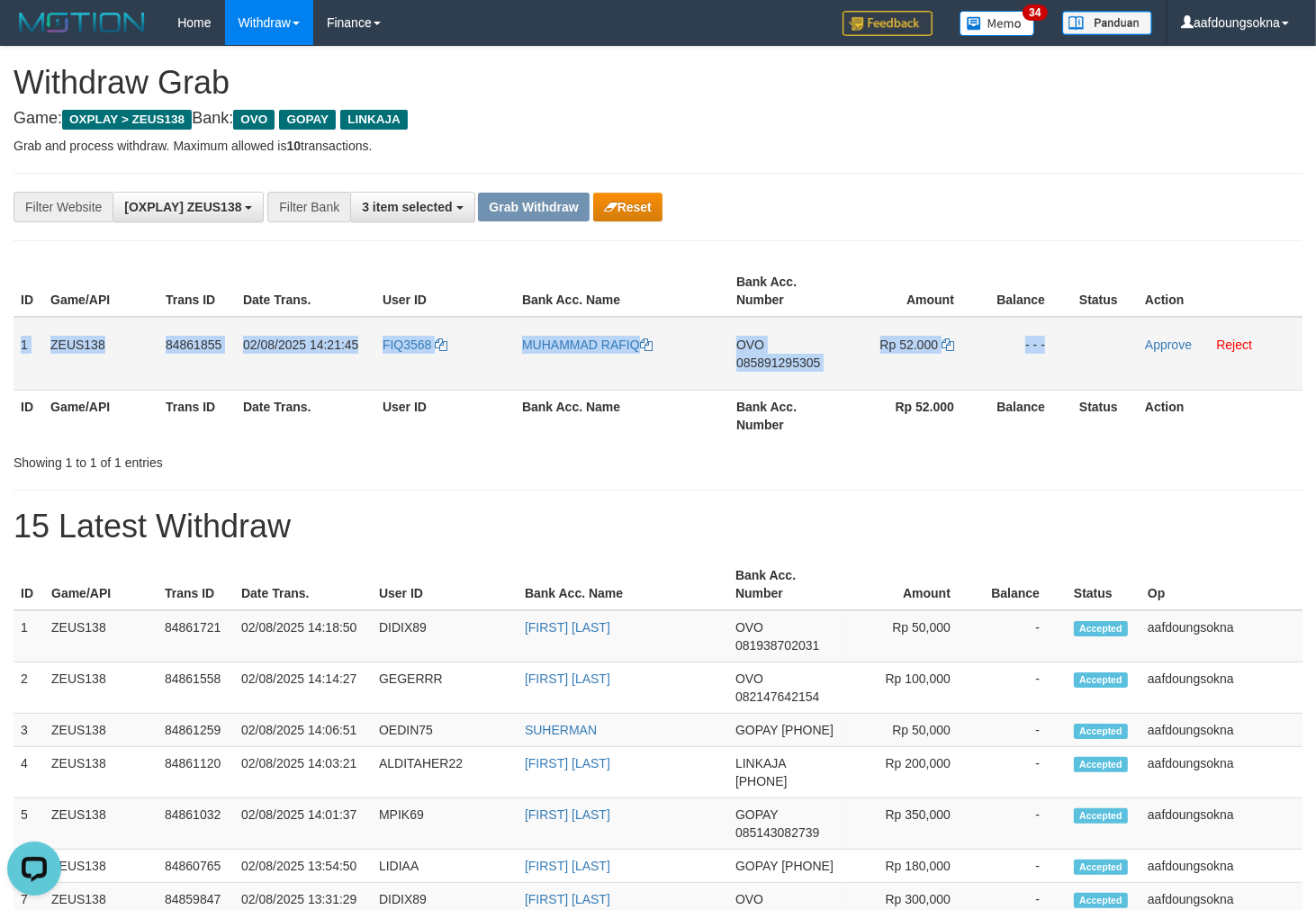 click on "085891295305" at bounding box center [778, 363] 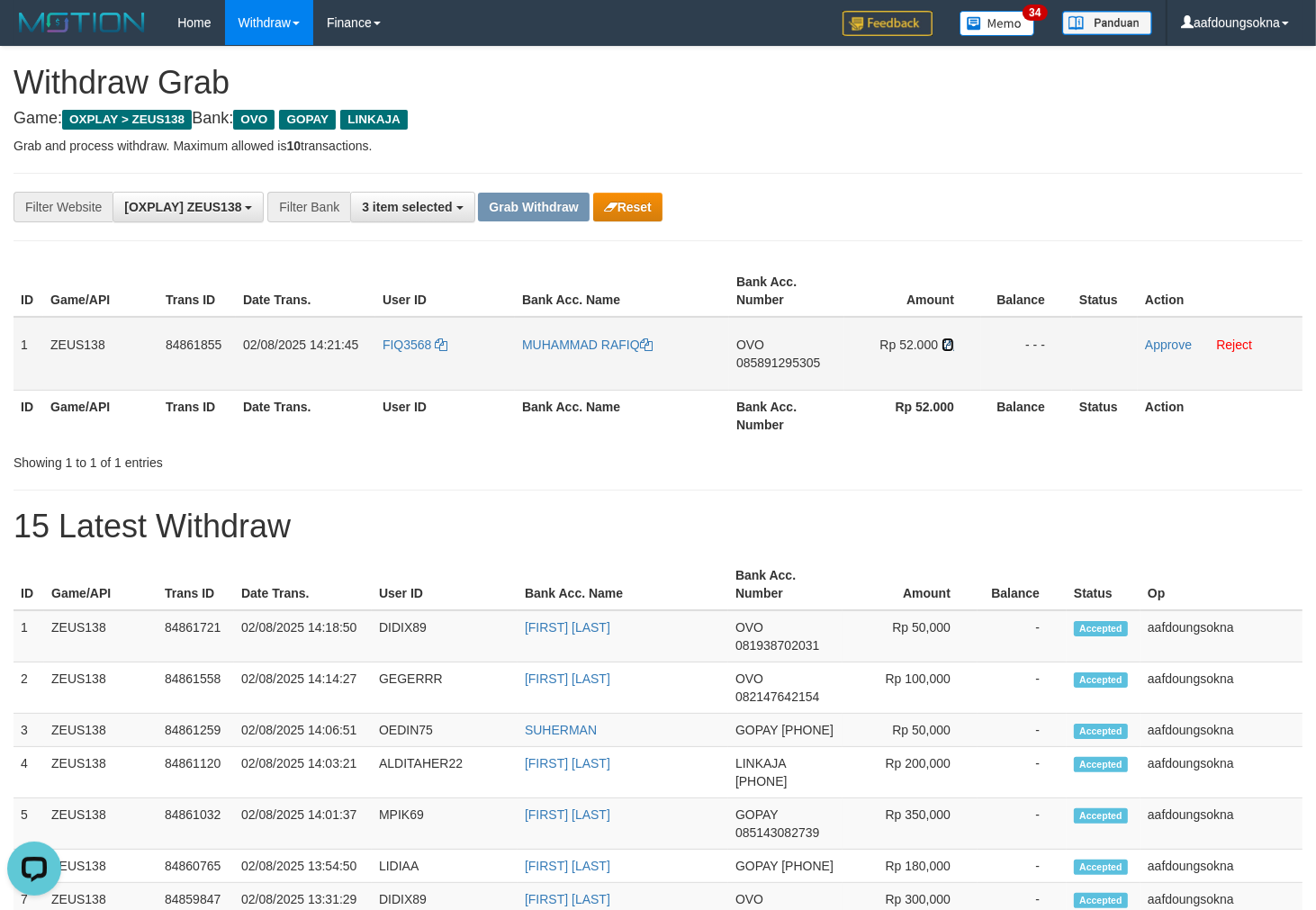 click at bounding box center (948, 345) 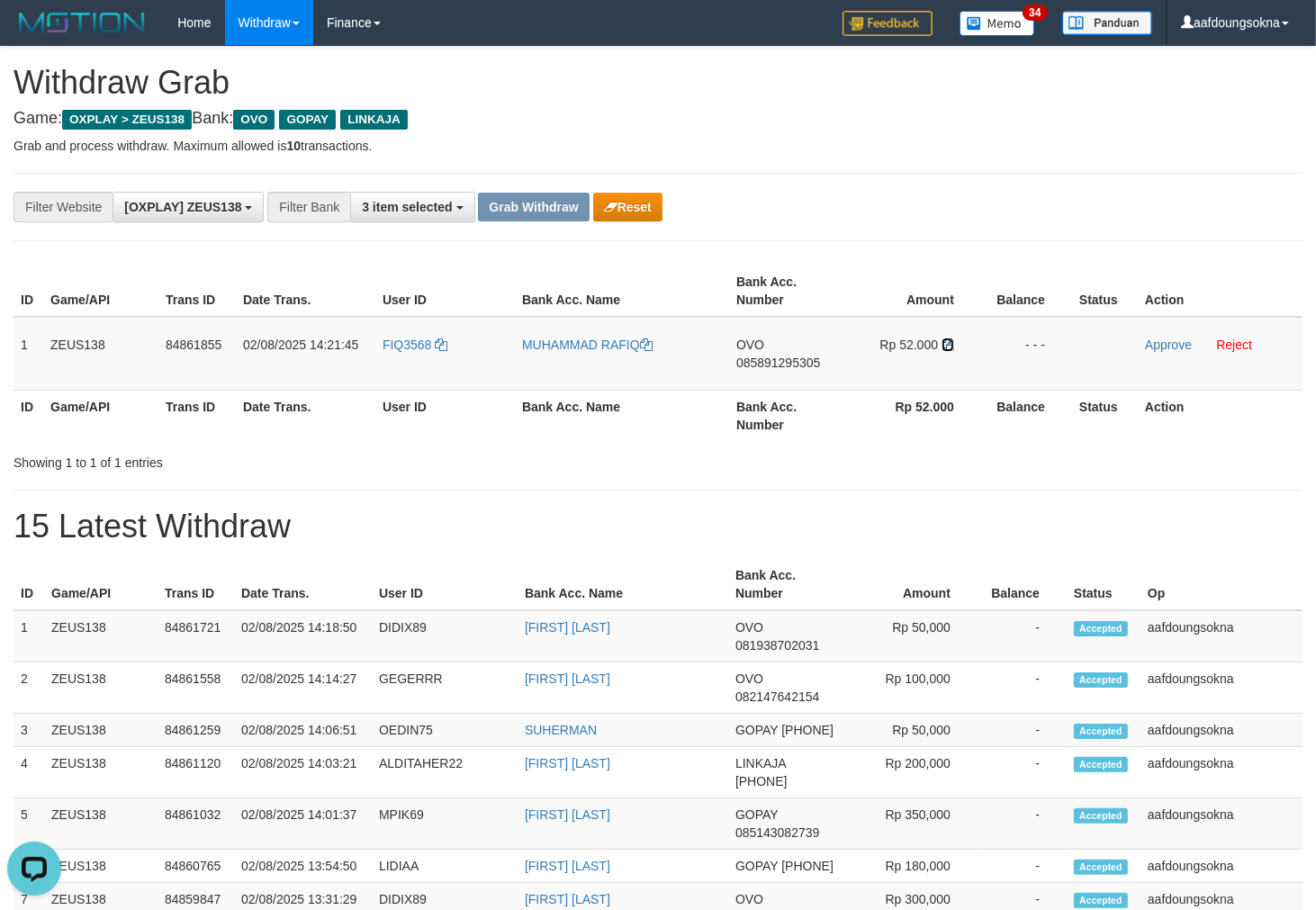 drag, startPoint x: 949, startPoint y: 337, endPoint x: 1316, endPoint y: 410, distance: 374.18979 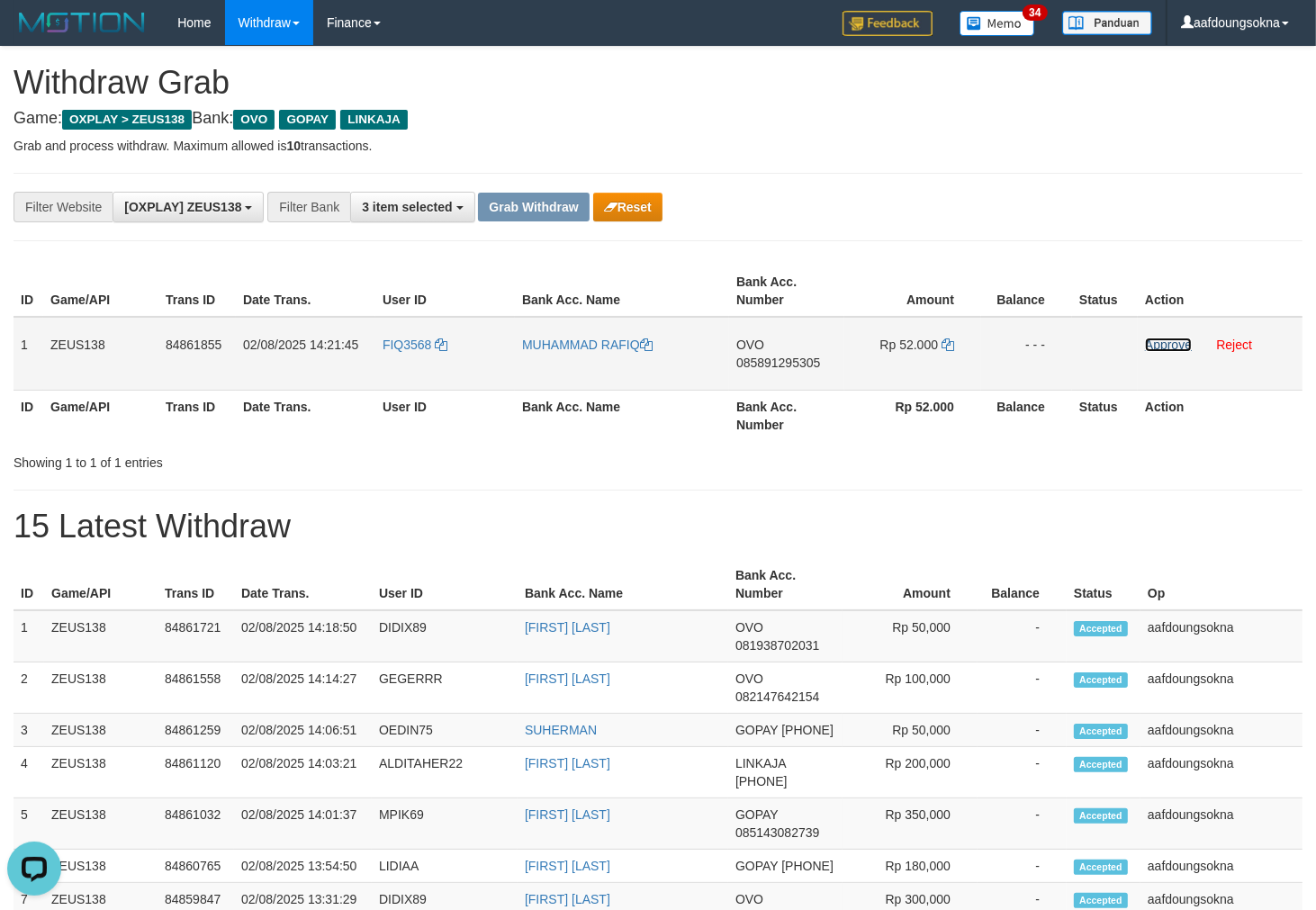 click on "Approve" at bounding box center (1168, 345) 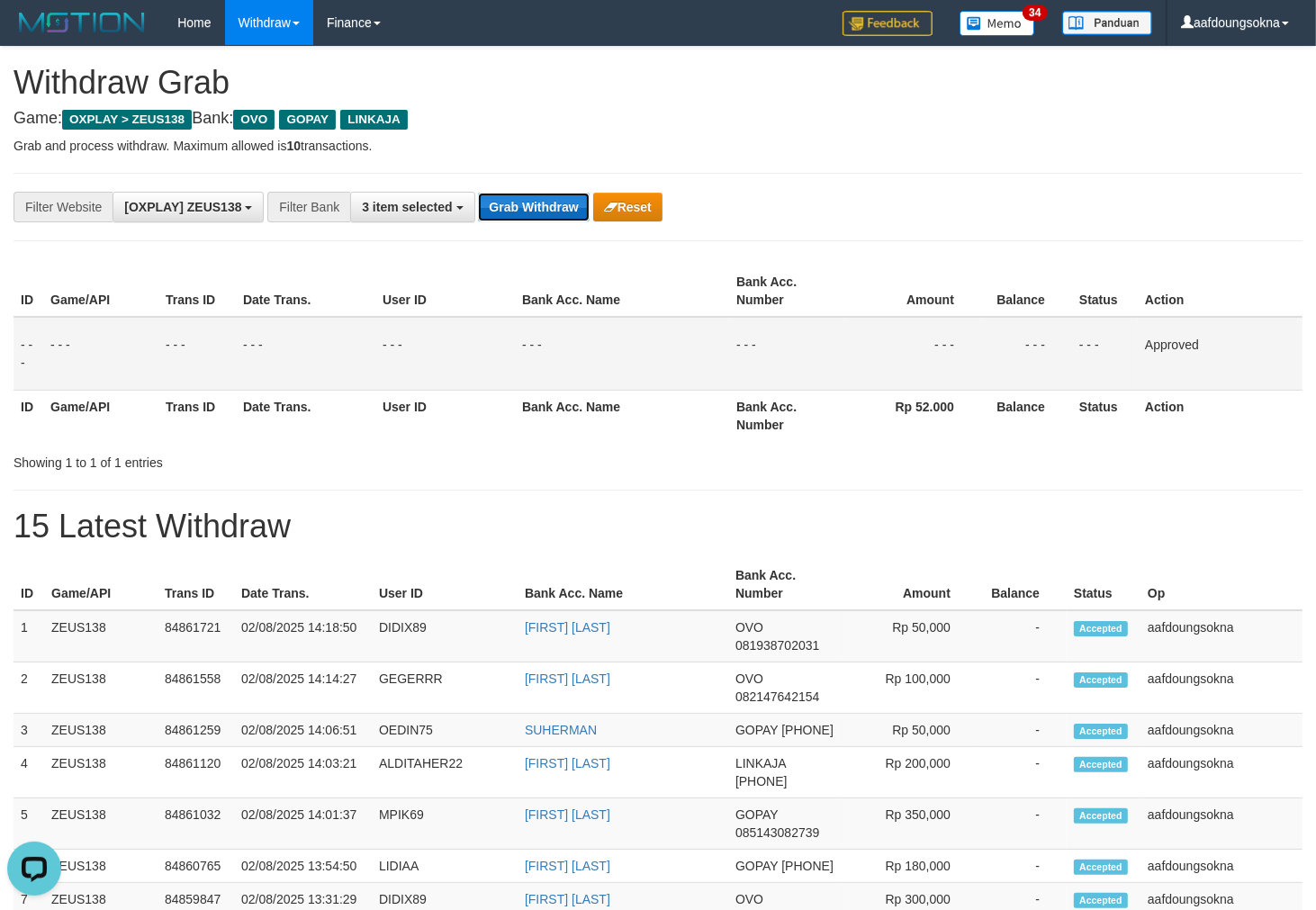 click on "Grab Withdraw" at bounding box center (533, 207) 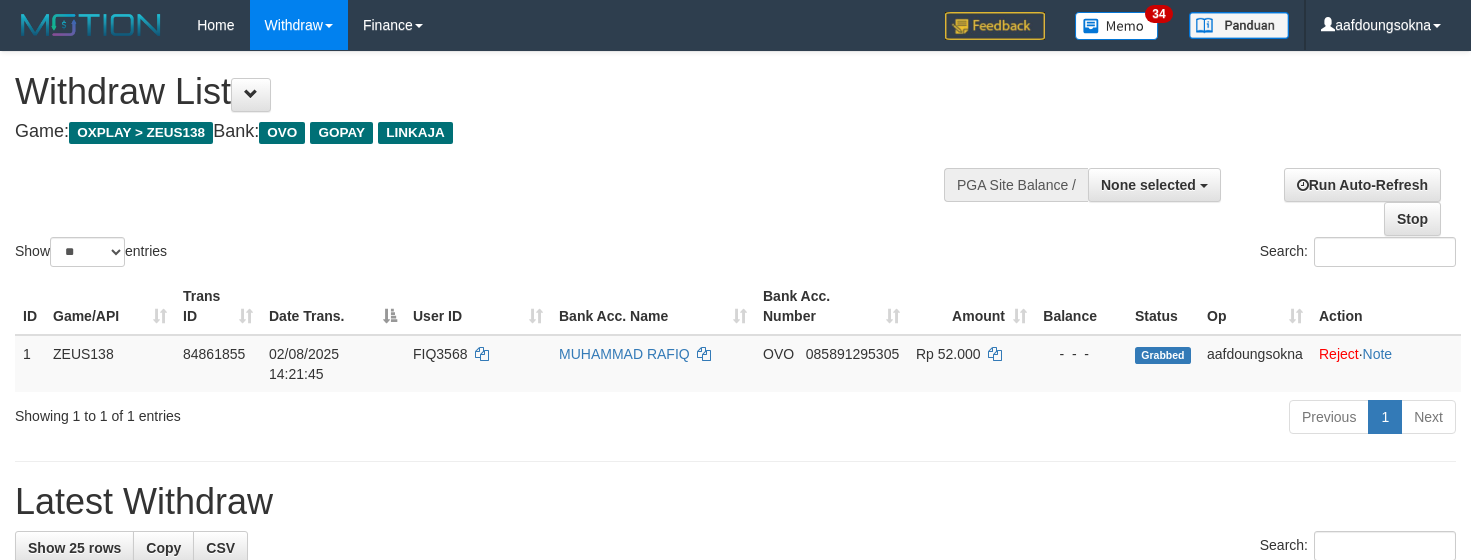 select 